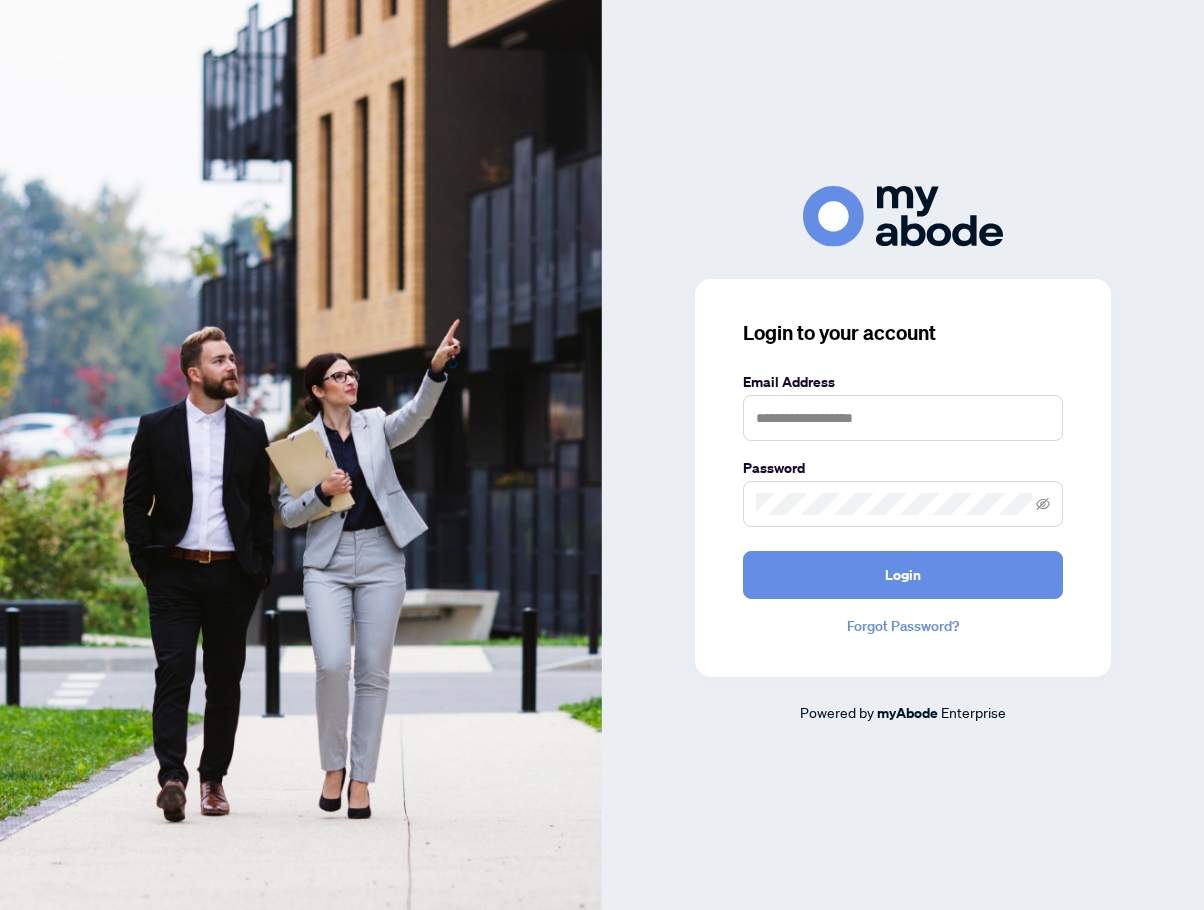 scroll, scrollTop: 0, scrollLeft: 0, axis: both 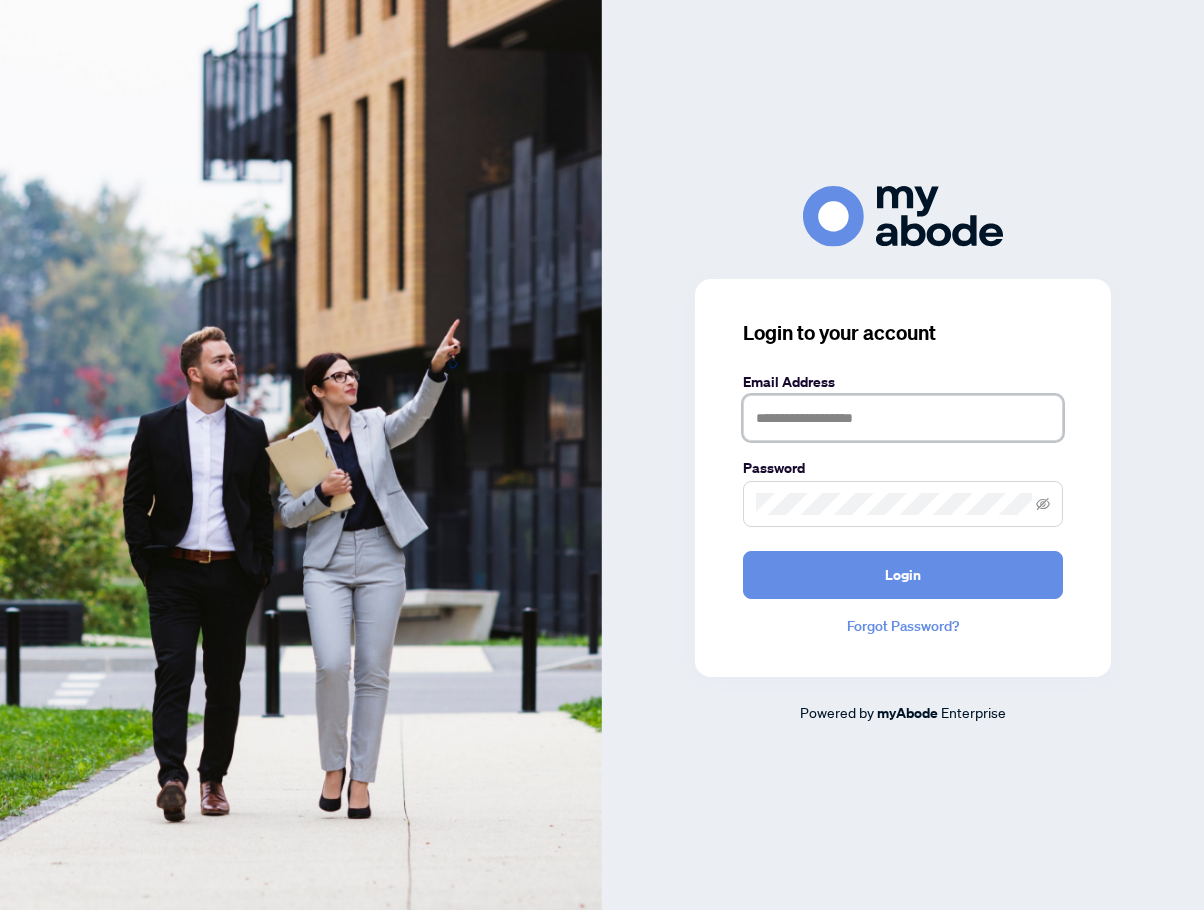 type on "**********" 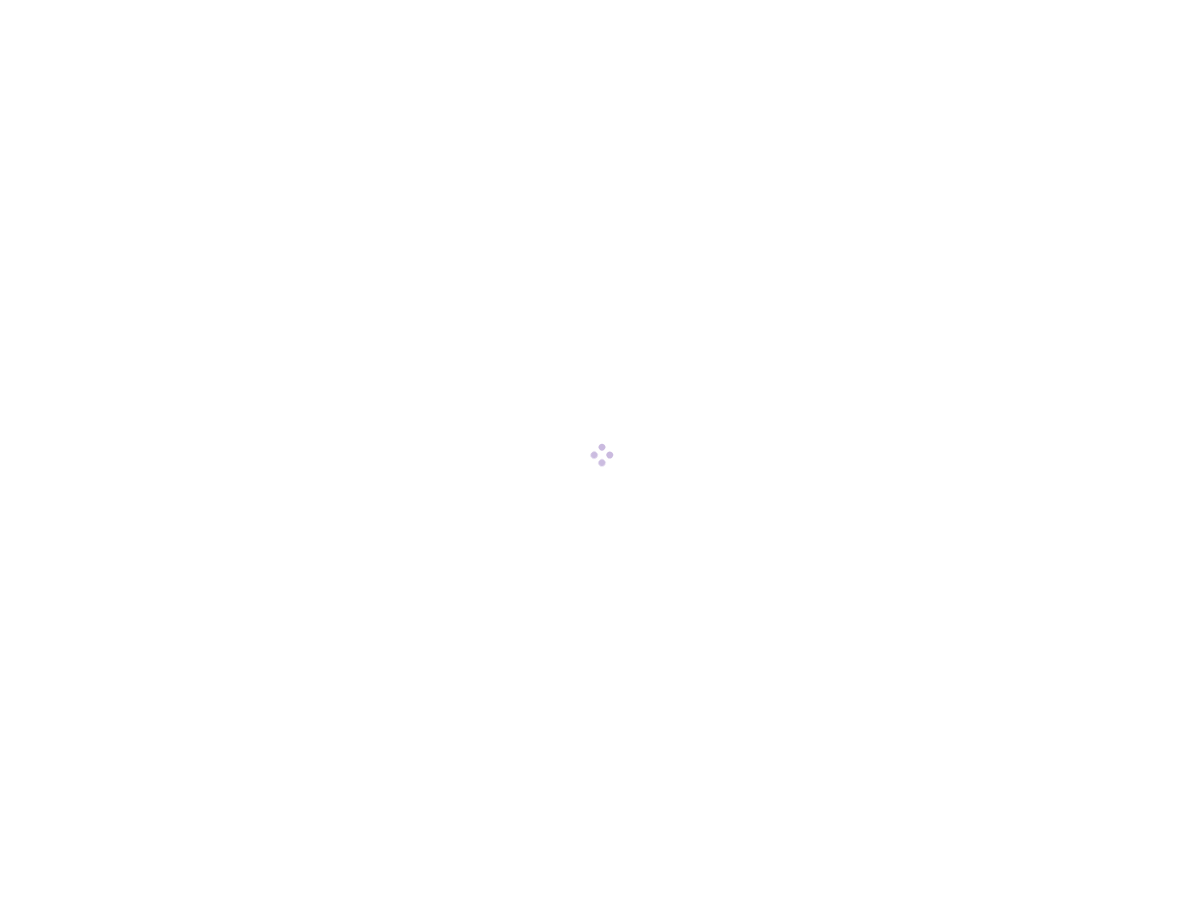 scroll, scrollTop: 0, scrollLeft: 0, axis: both 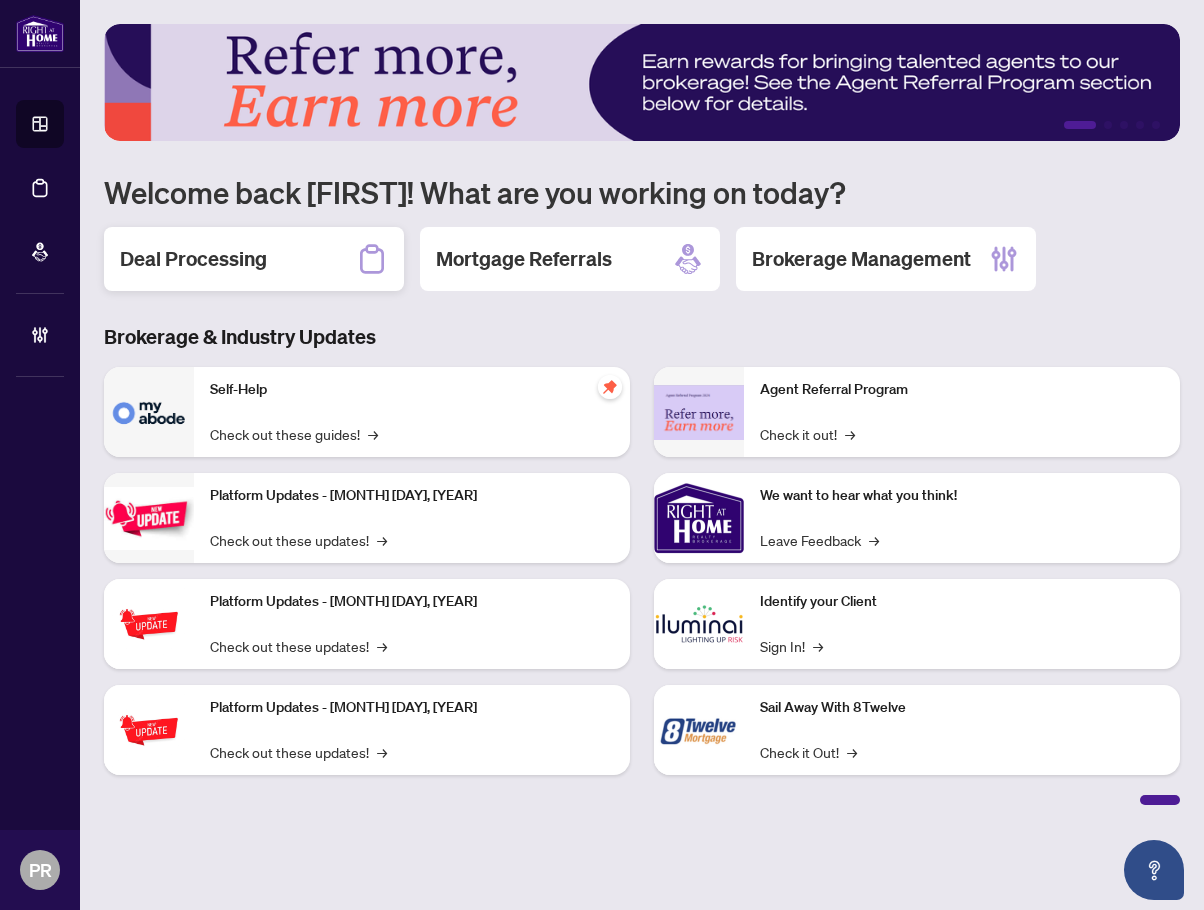 click on "Deal Processing" at bounding box center (193, 259) 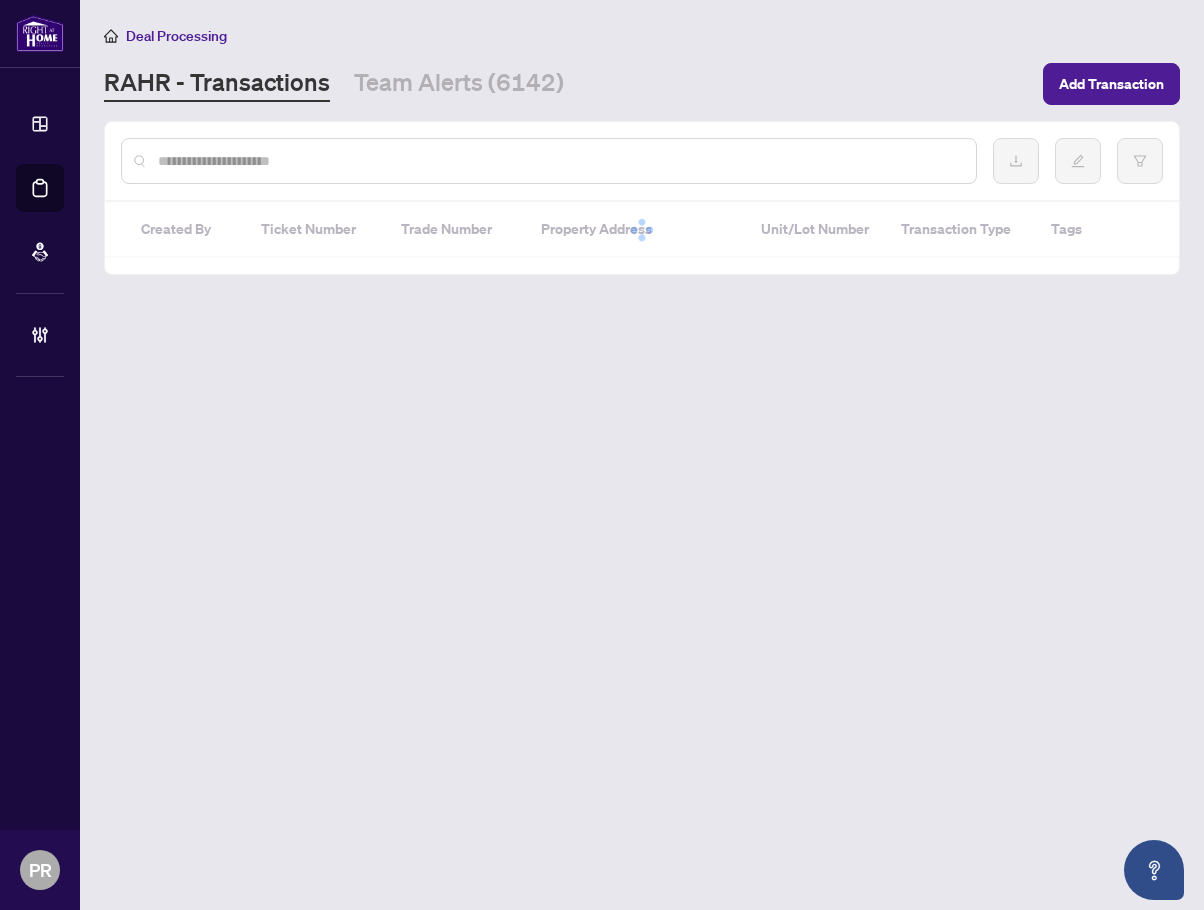 click at bounding box center [559, 161] 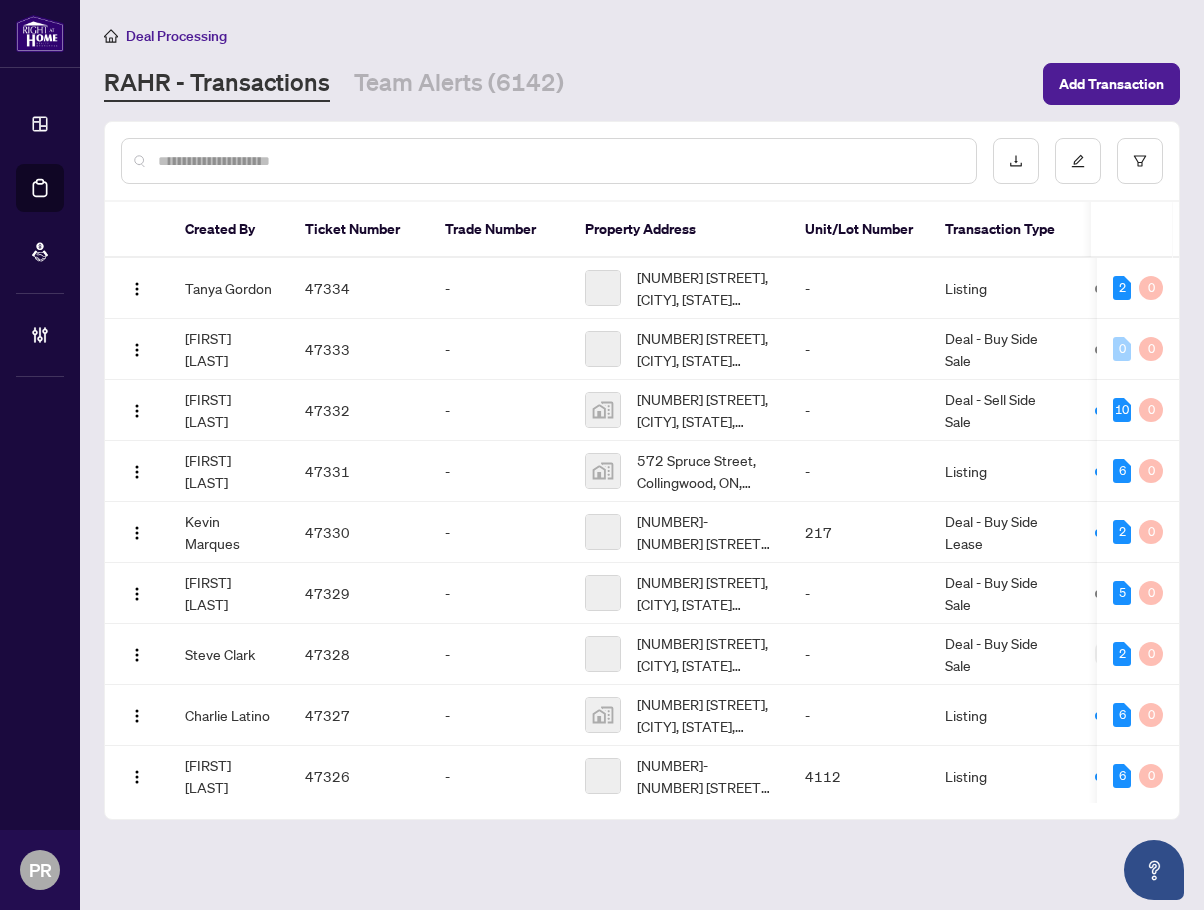 paste on "*******" 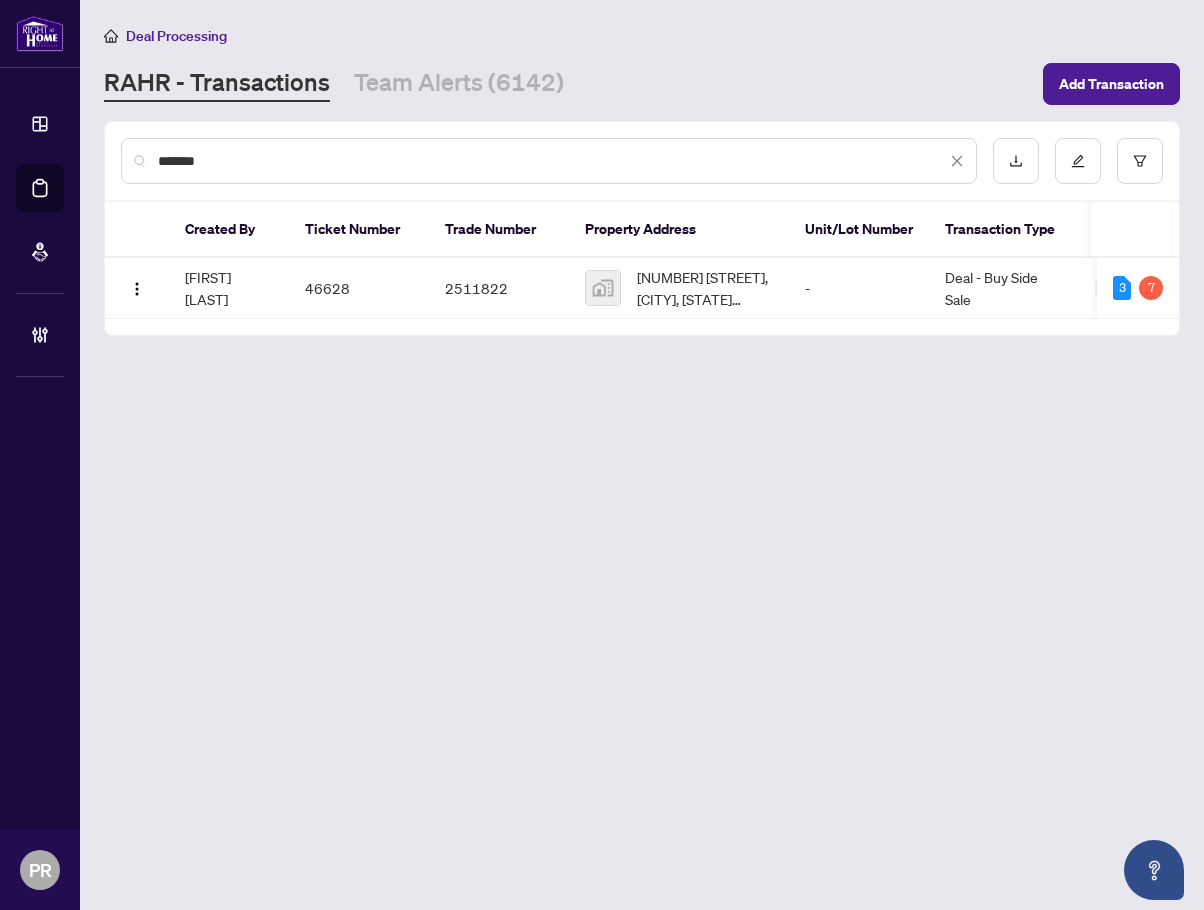 type on "*******" 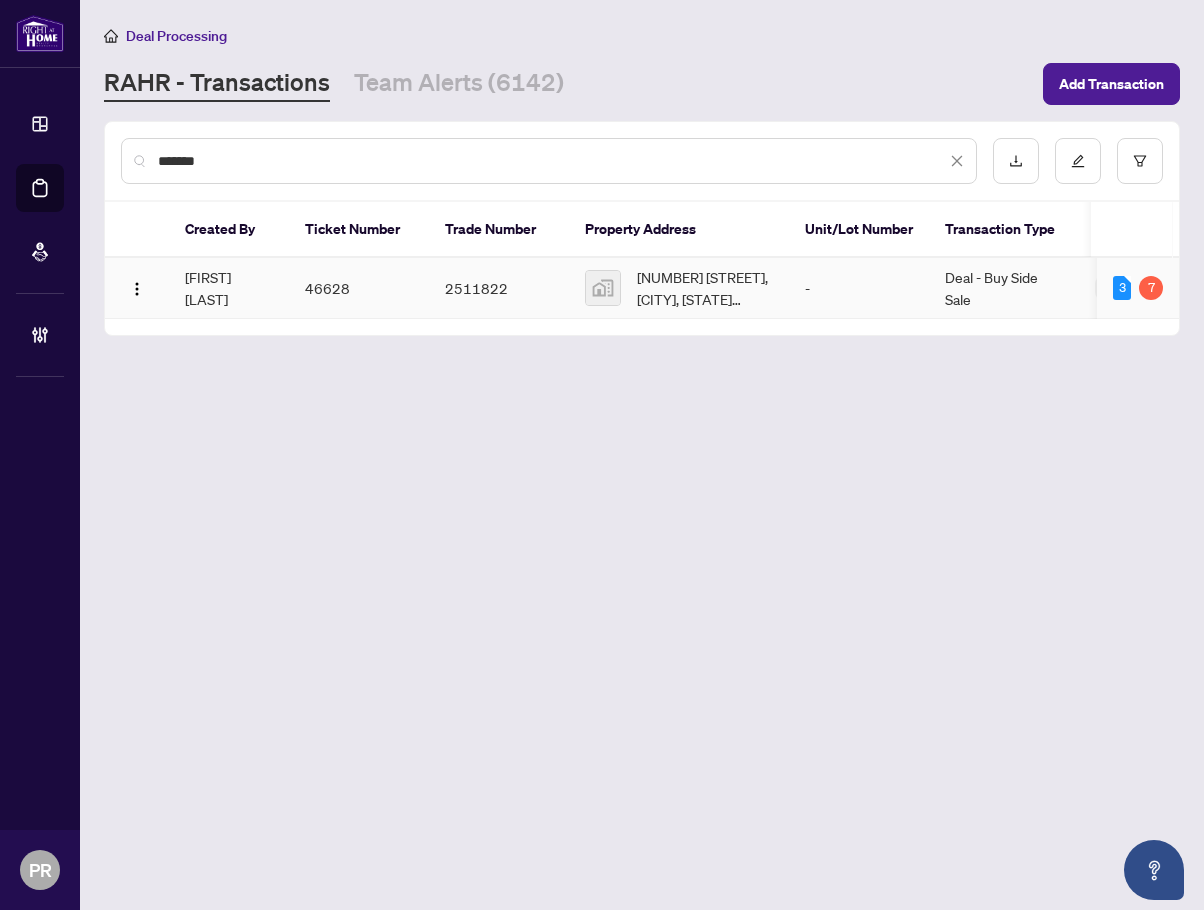 click on "[FIRST] [LAST]" at bounding box center [229, 288] 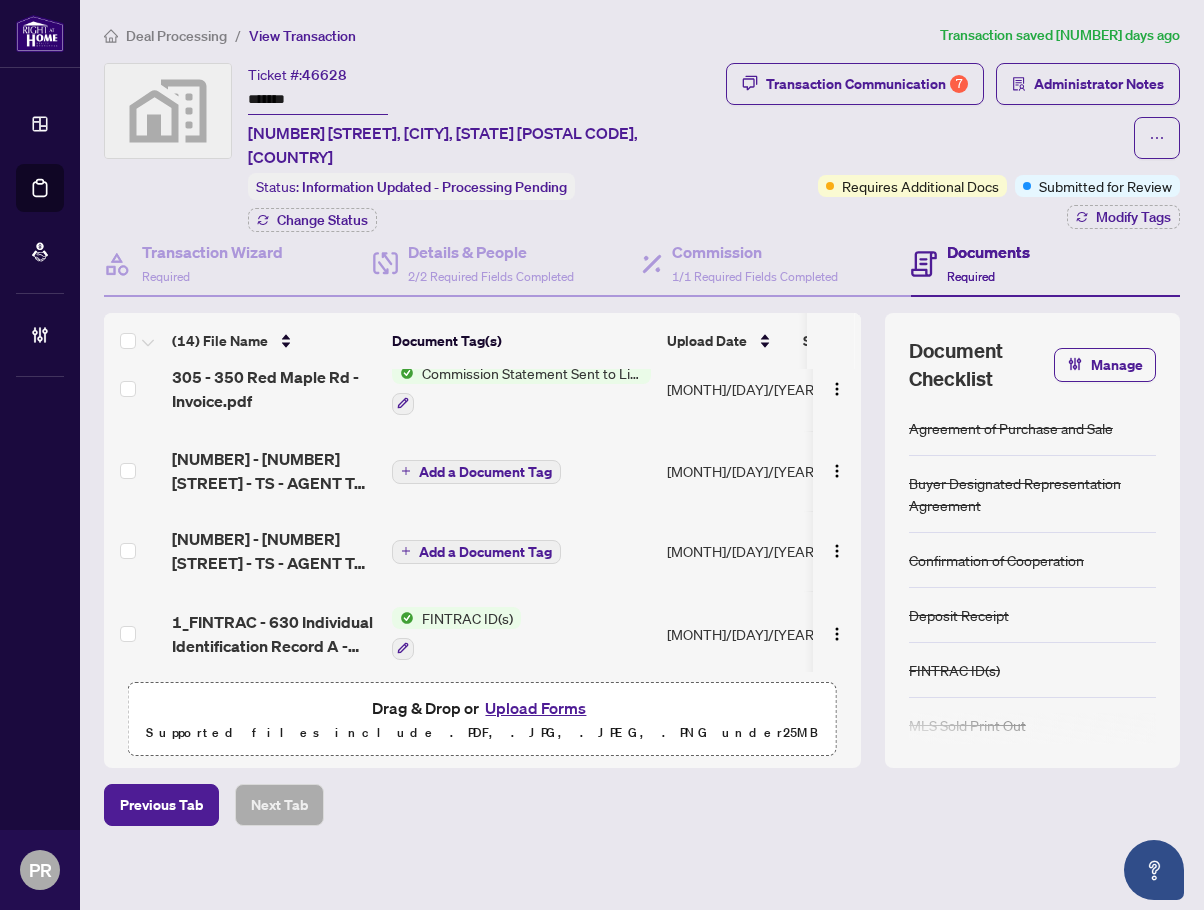 scroll, scrollTop: 100, scrollLeft: 0, axis: vertical 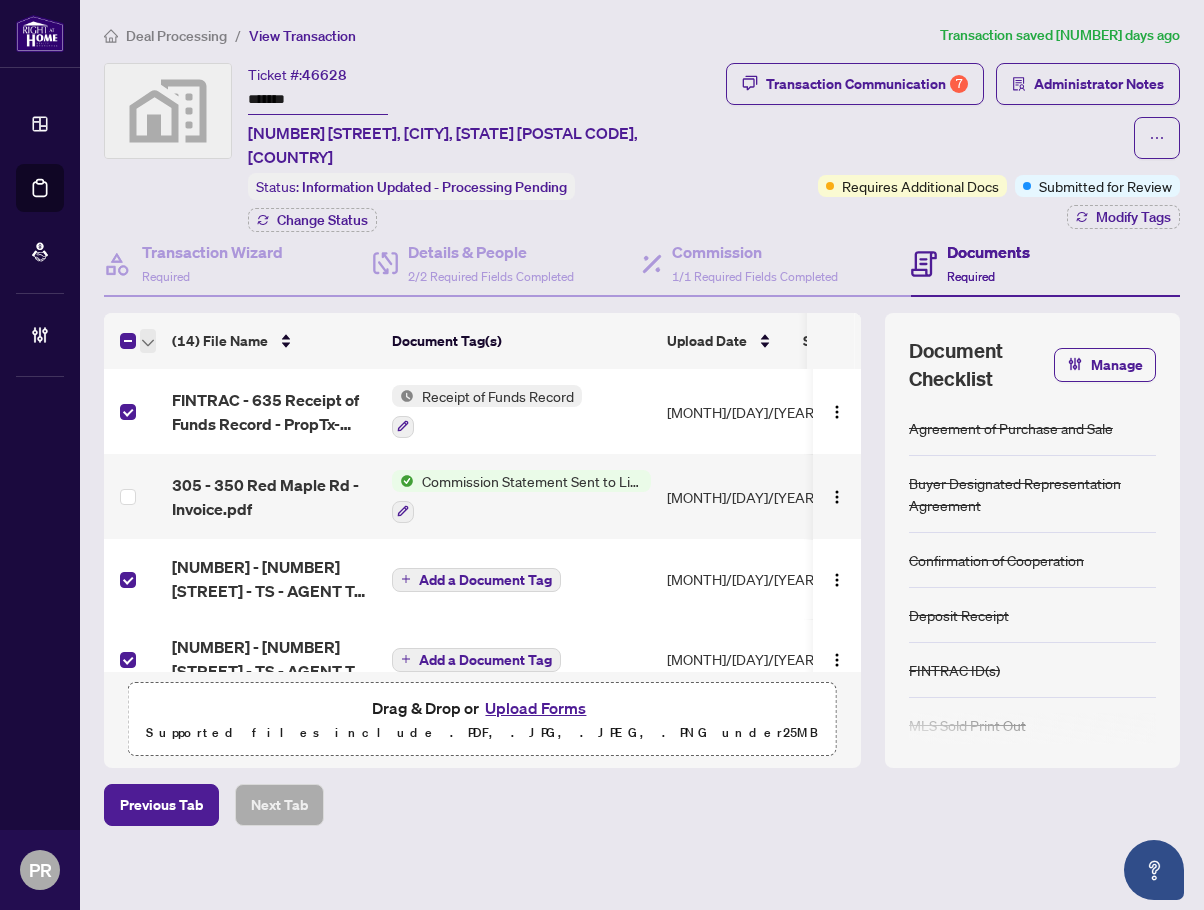 click at bounding box center [148, 341] 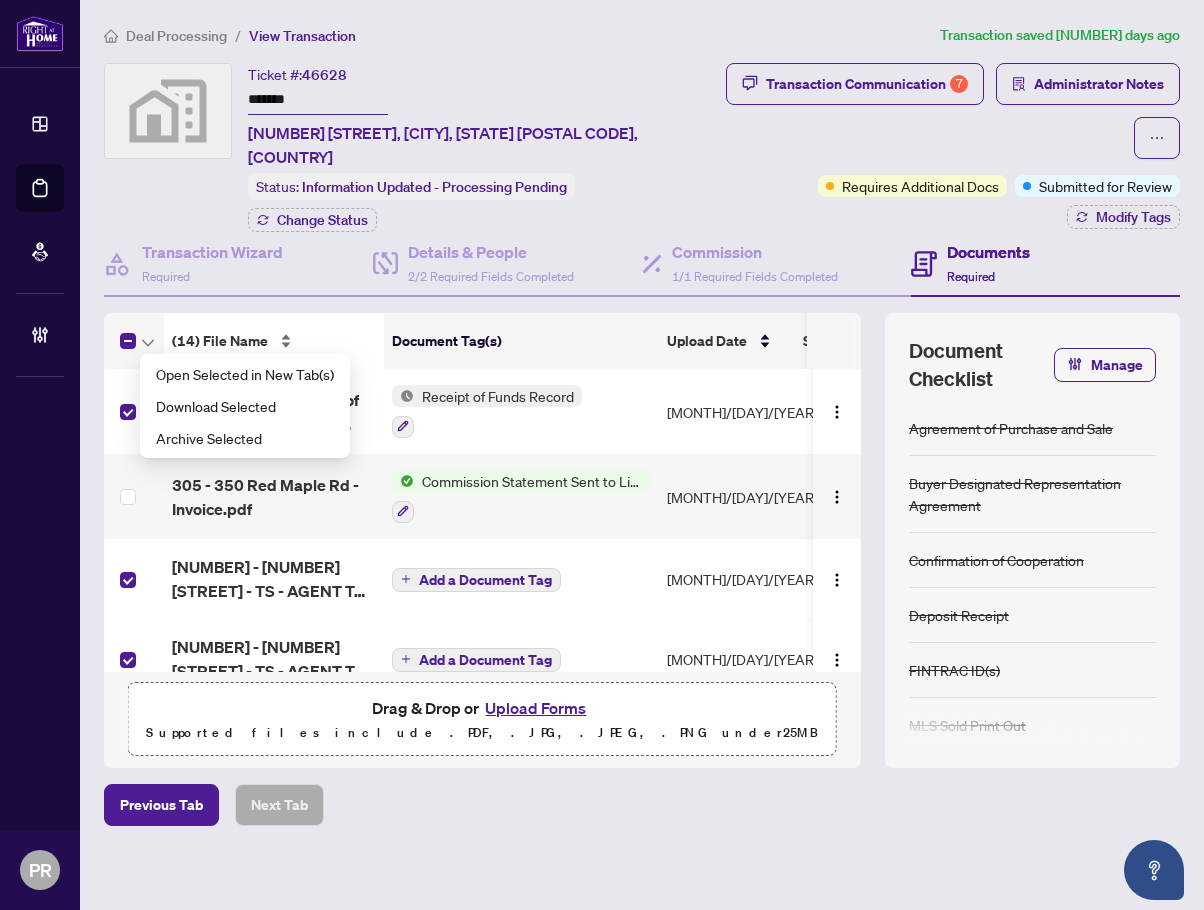 click on "(14) File Name" at bounding box center (220, 341) 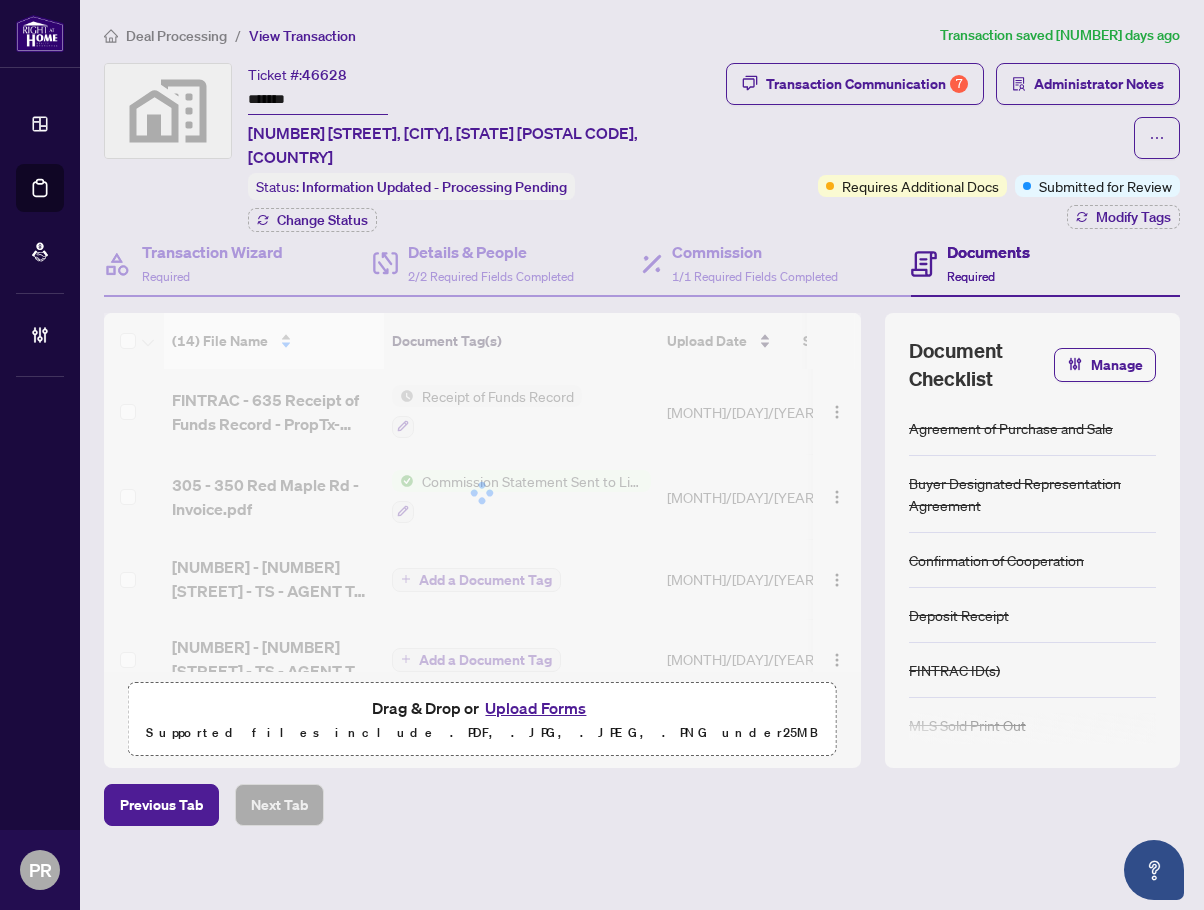 click at bounding box center [482, 492] 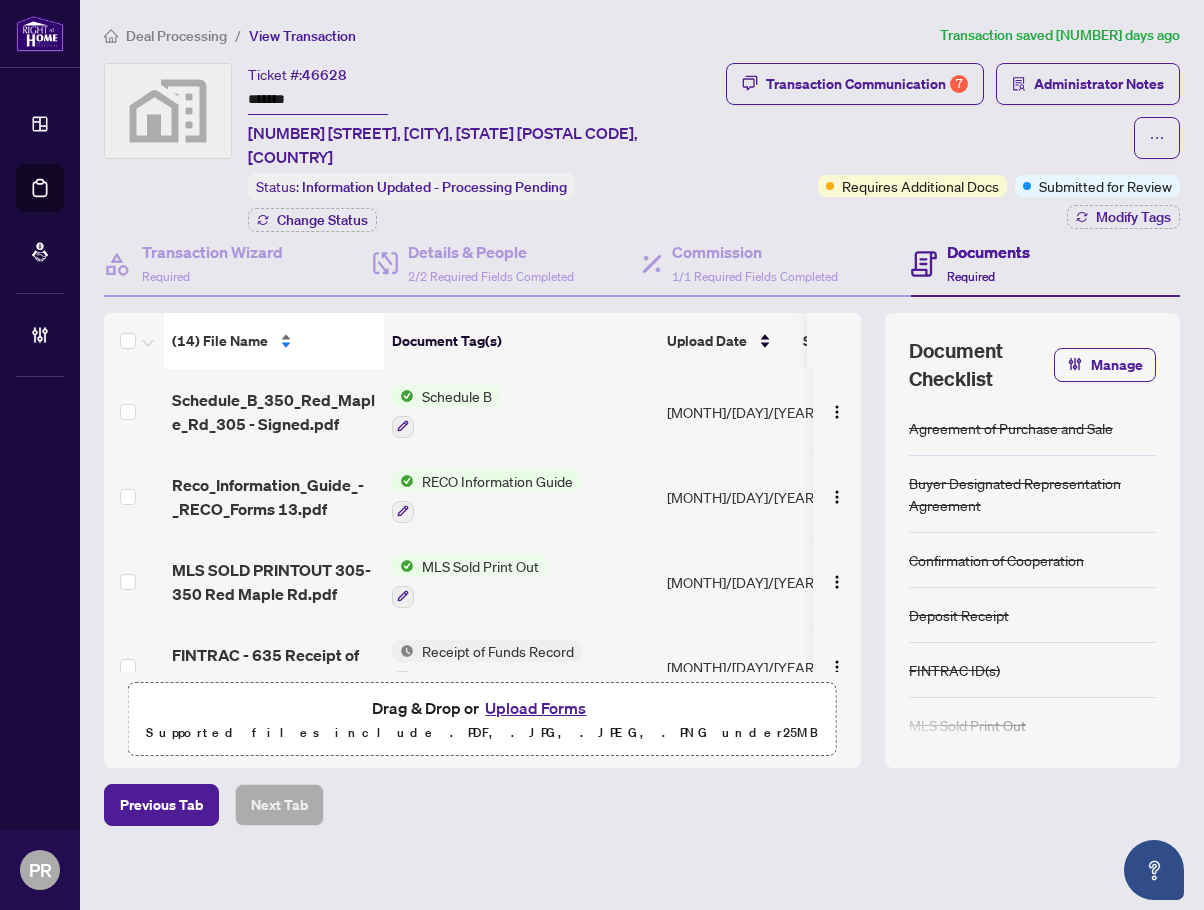 click on "(14) File Name" at bounding box center (220, 341) 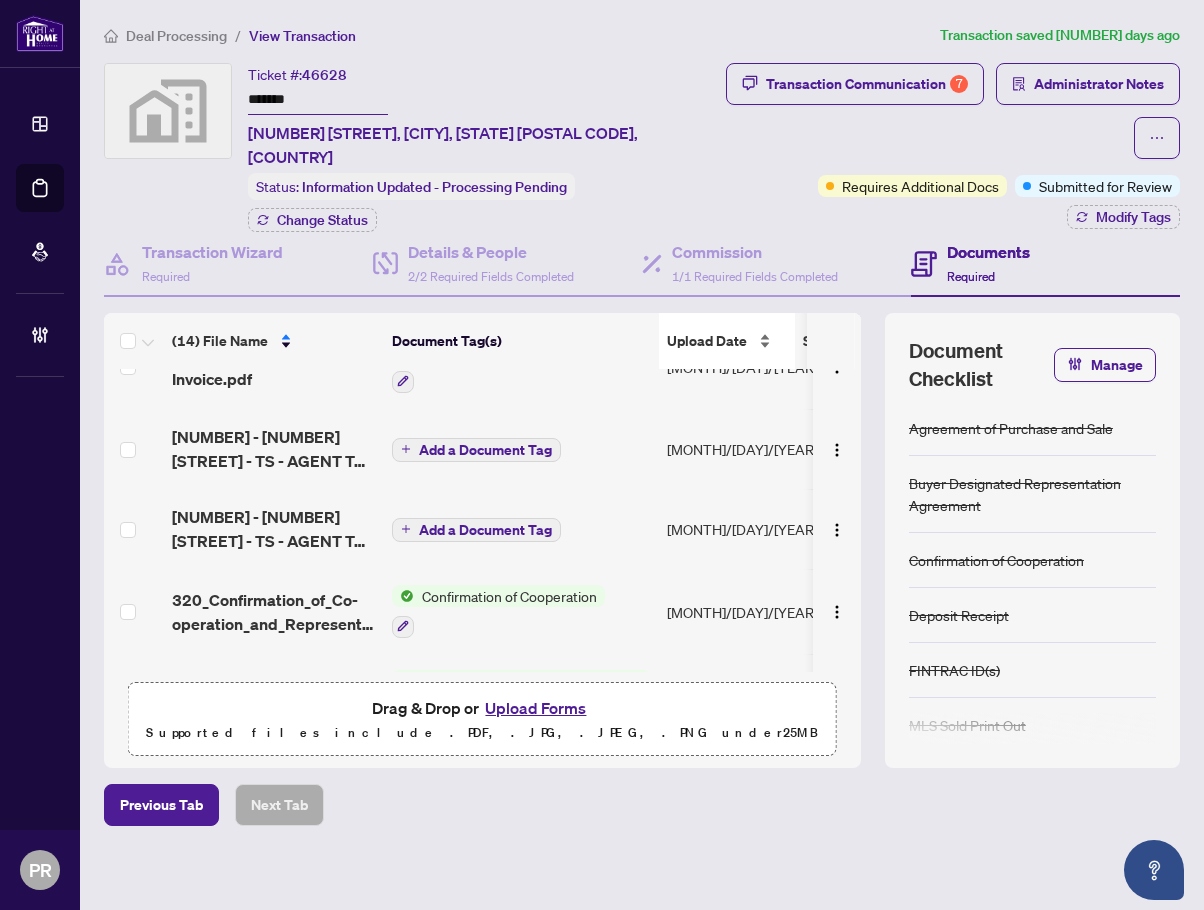 click on "Upload Date" at bounding box center [707, 341] 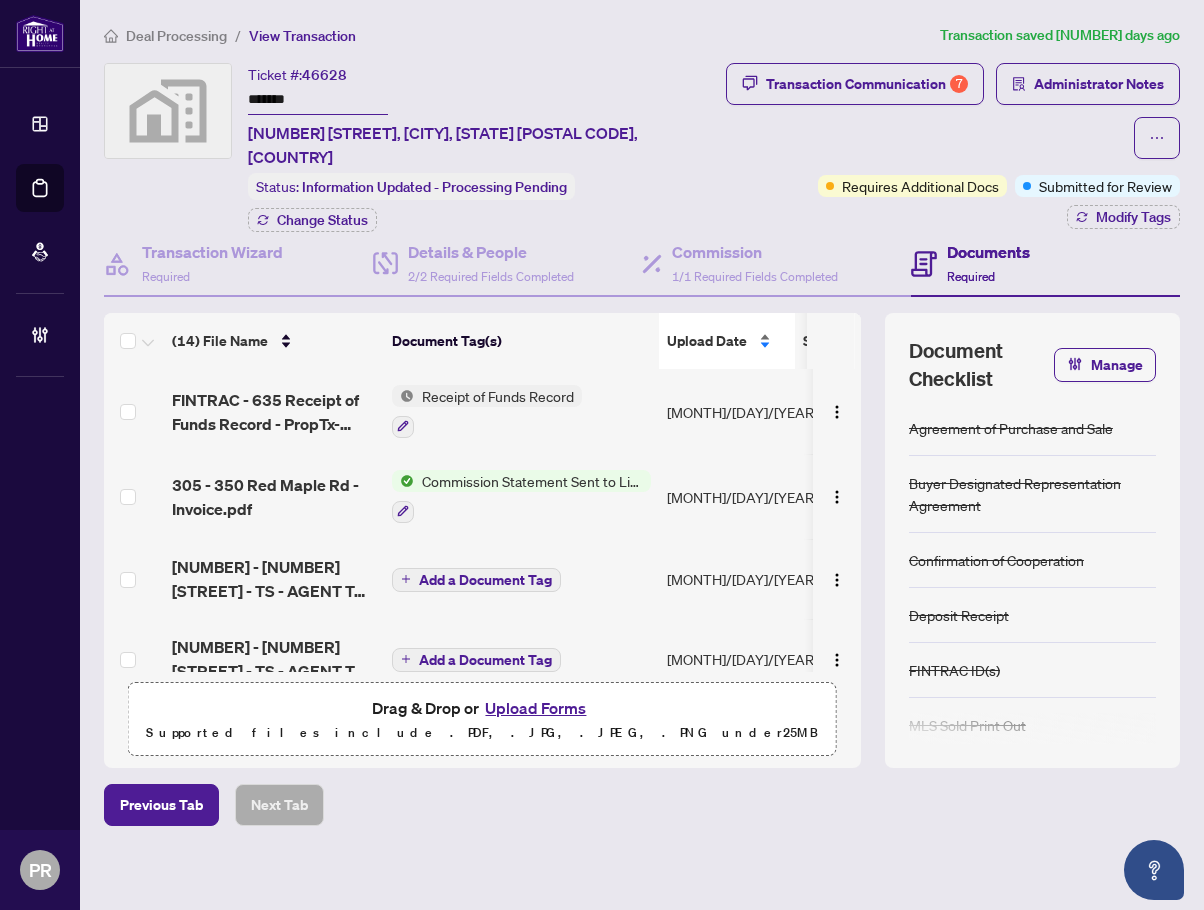 scroll, scrollTop: 0, scrollLeft: 0, axis: both 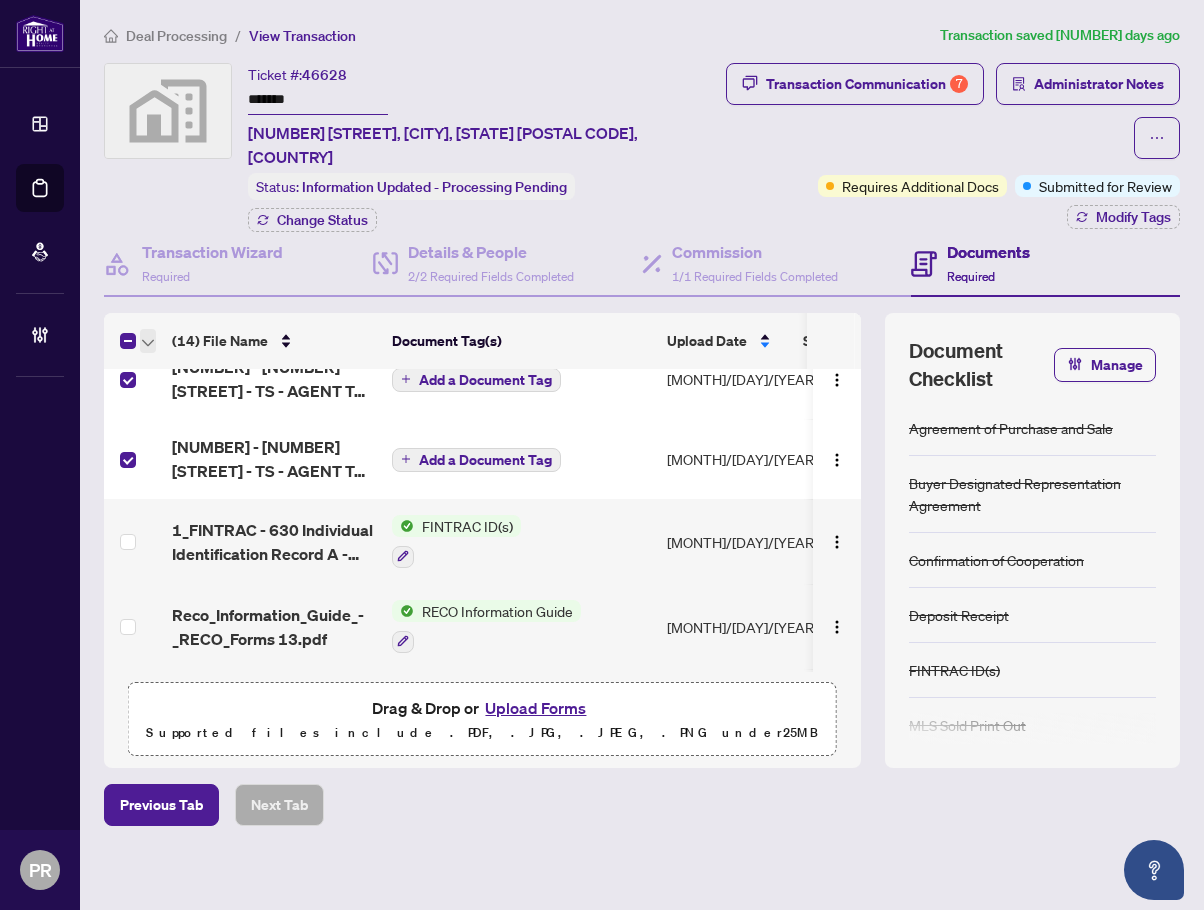 click 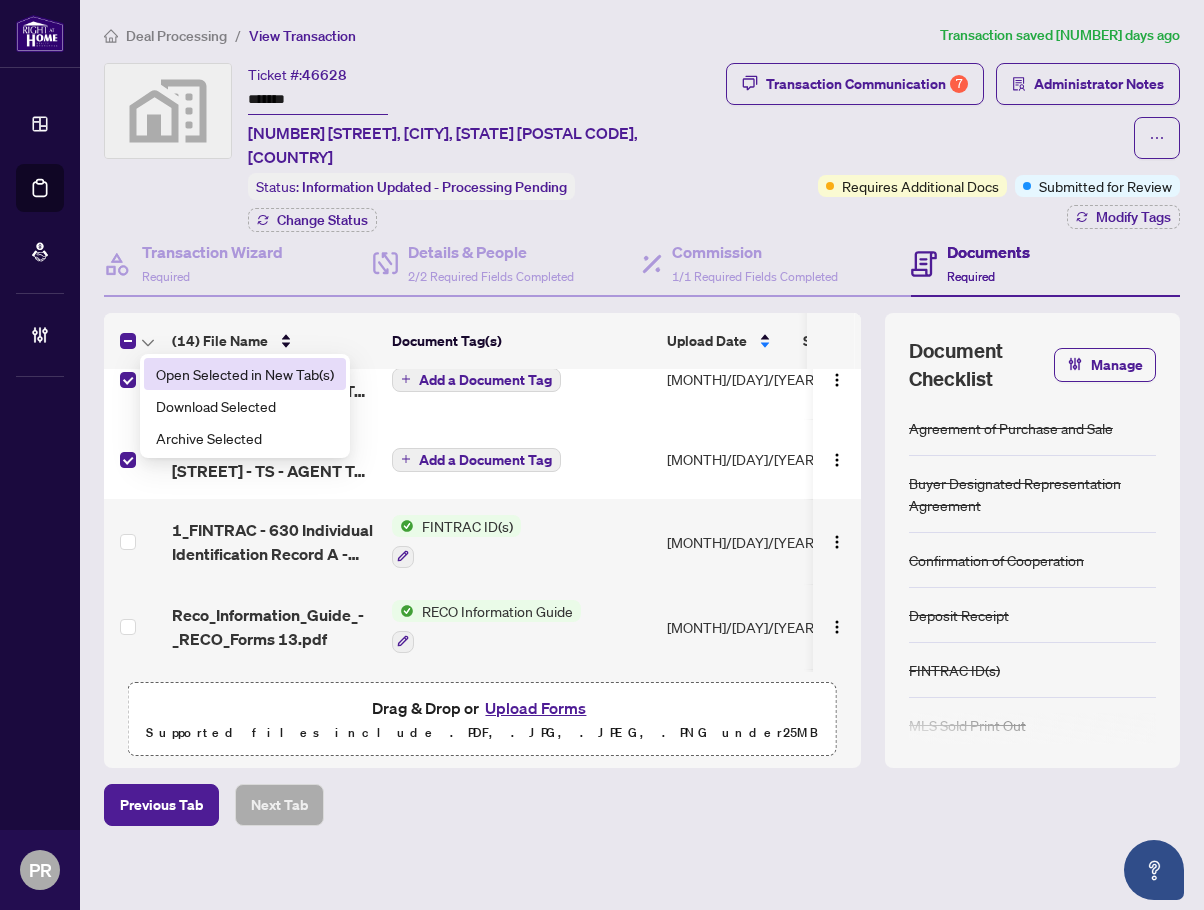 click on "Open Selected in New Tab(s)" at bounding box center (245, 374) 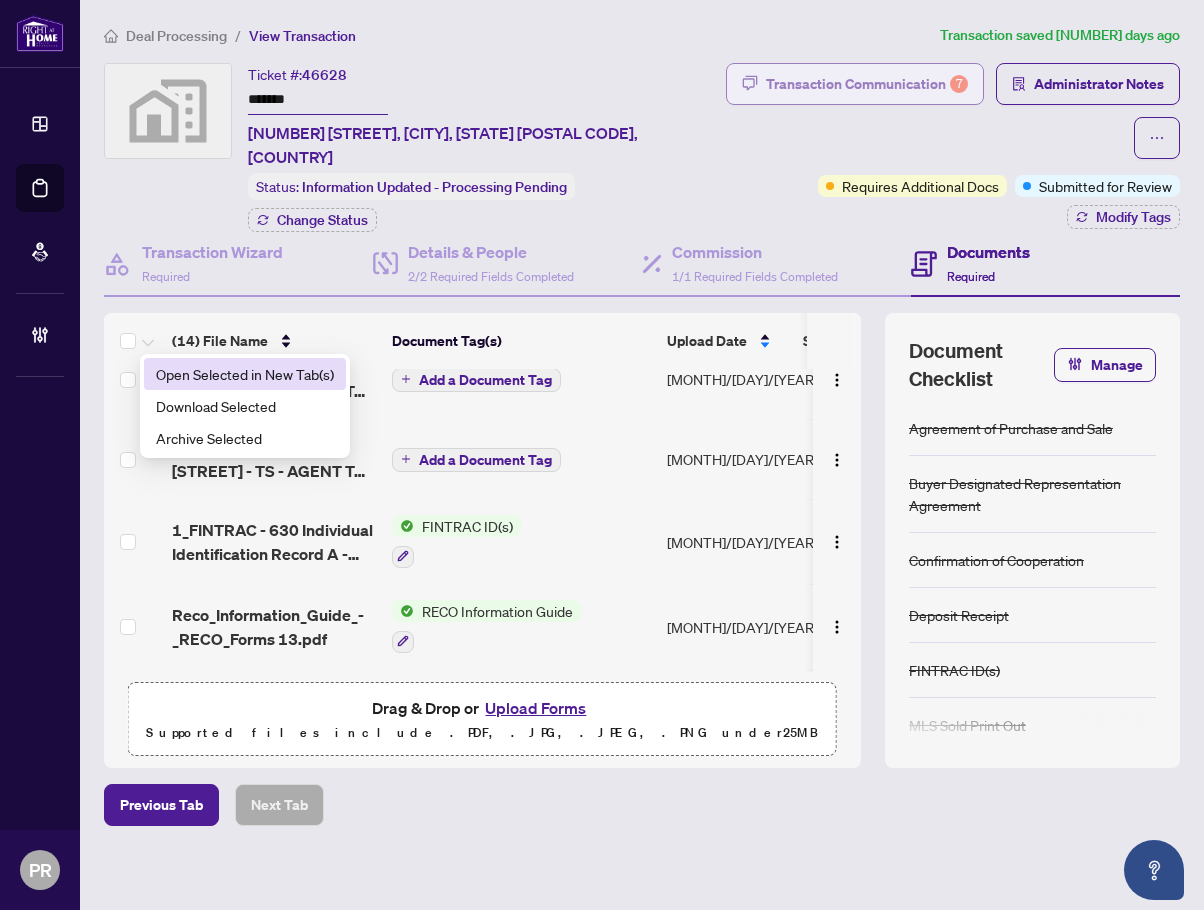 click on "Transaction Communication 7" at bounding box center [867, 84] 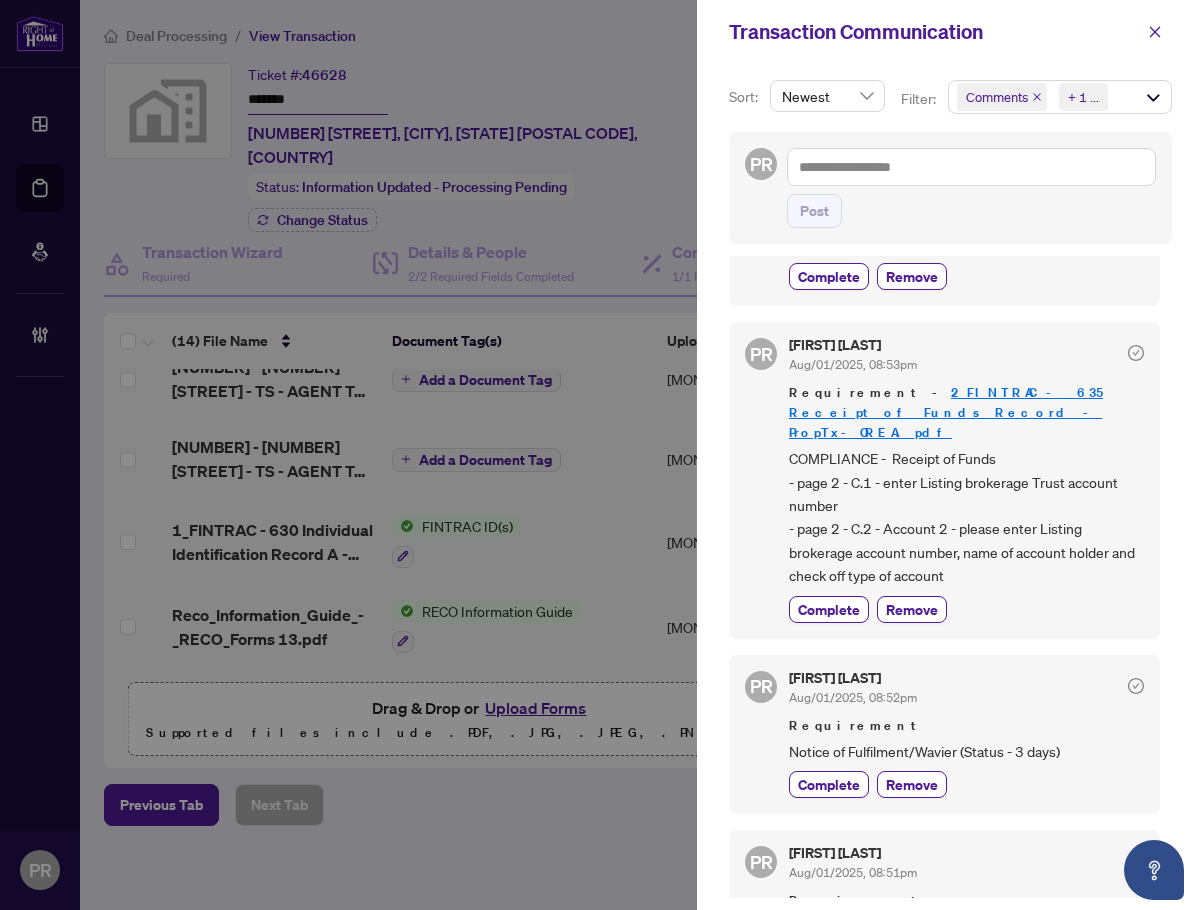 scroll, scrollTop: 300, scrollLeft: 0, axis: vertical 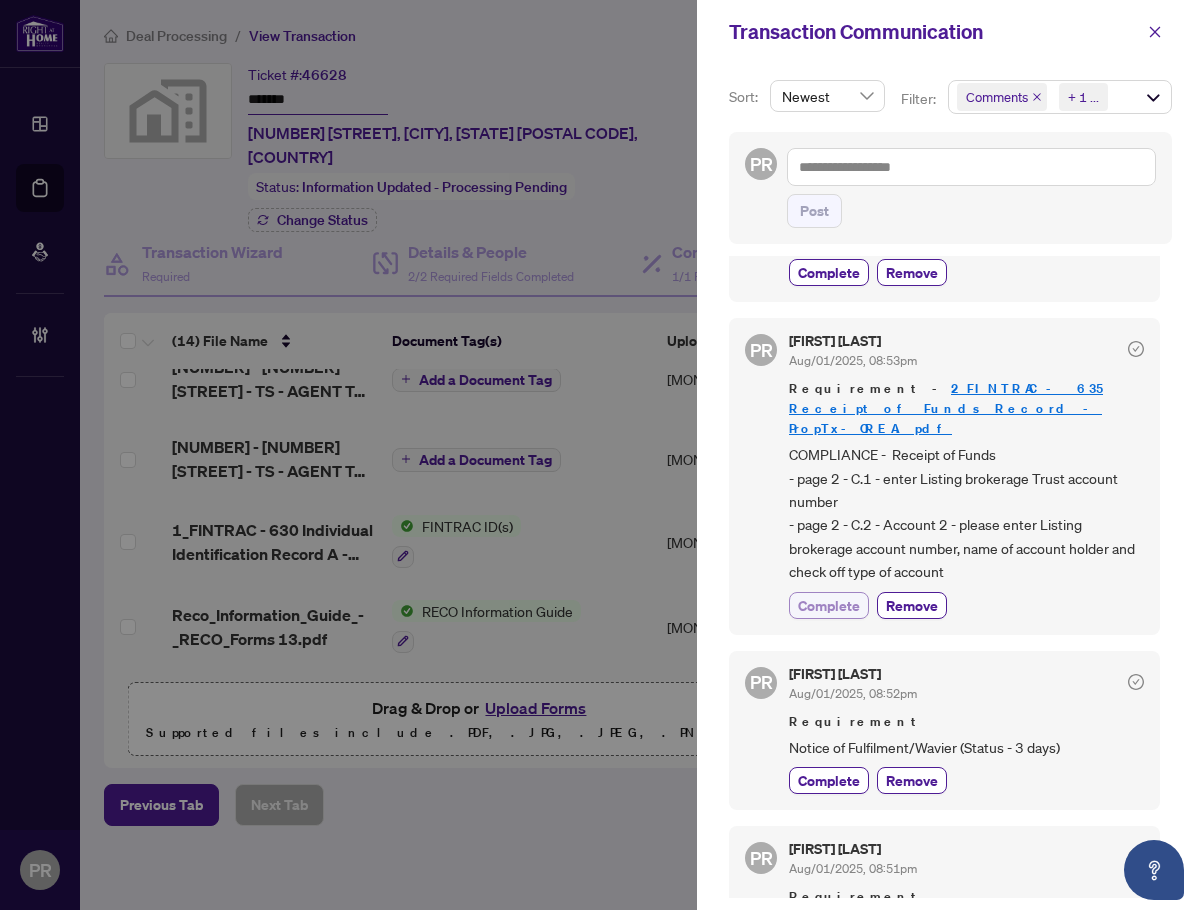 click on "Complete" at bounding box center (829, 605) 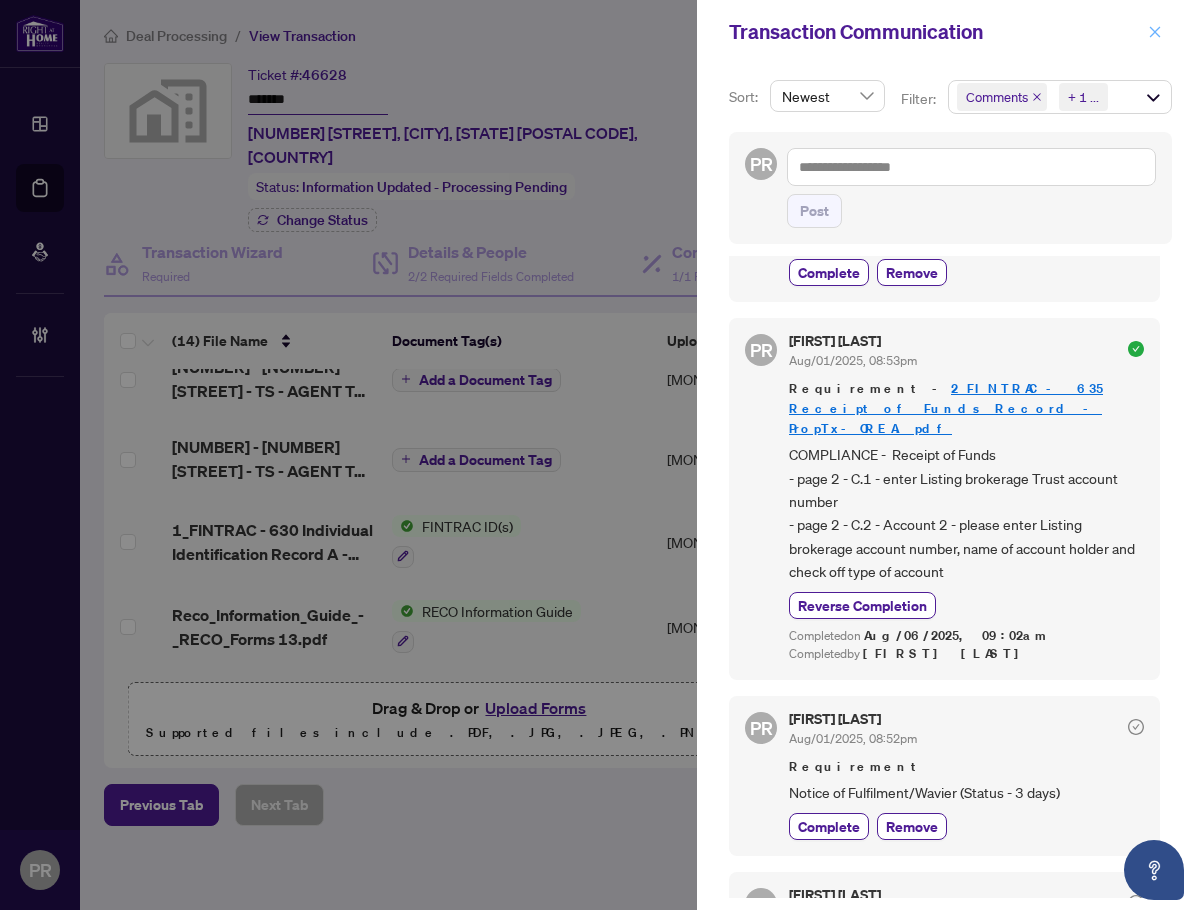 click 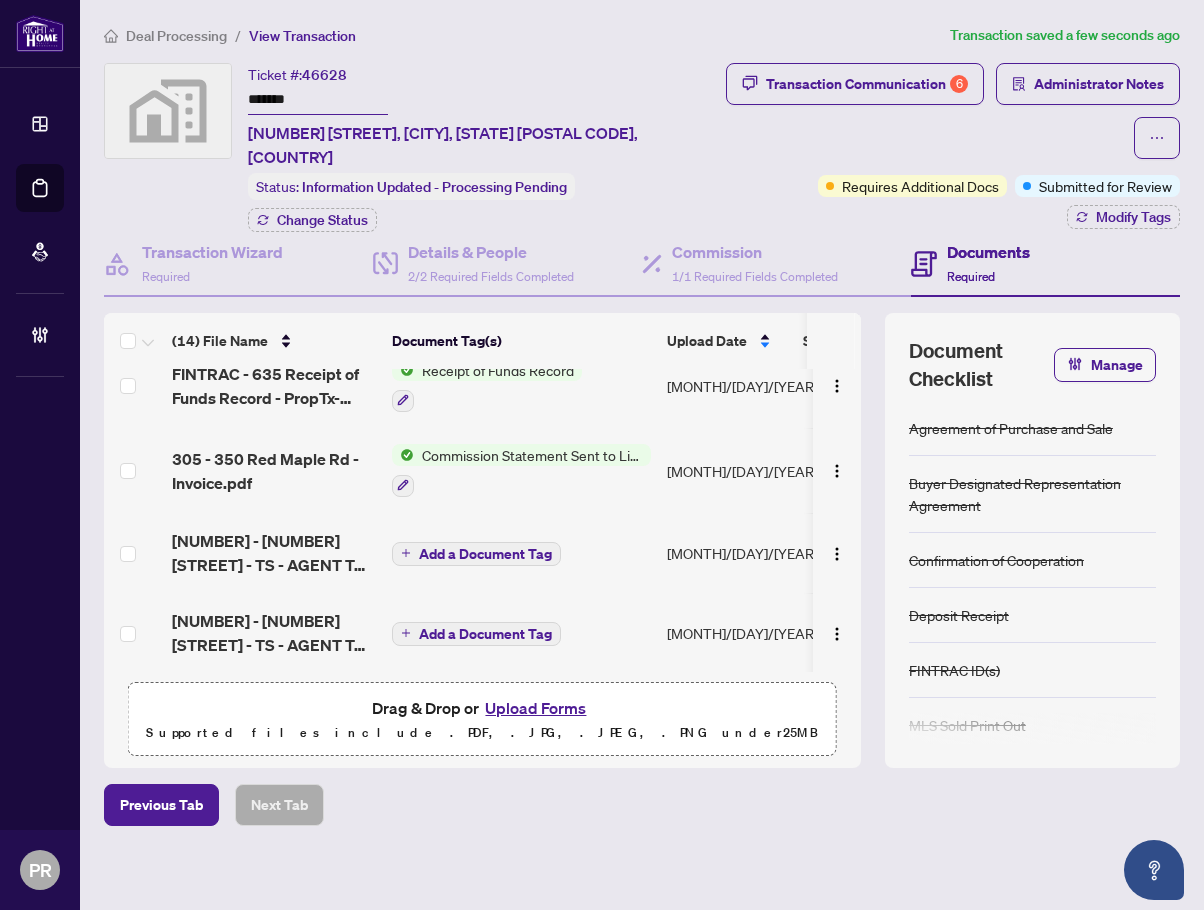 scroll, scrollTop: 0, scrollLeft: 0, axis: both 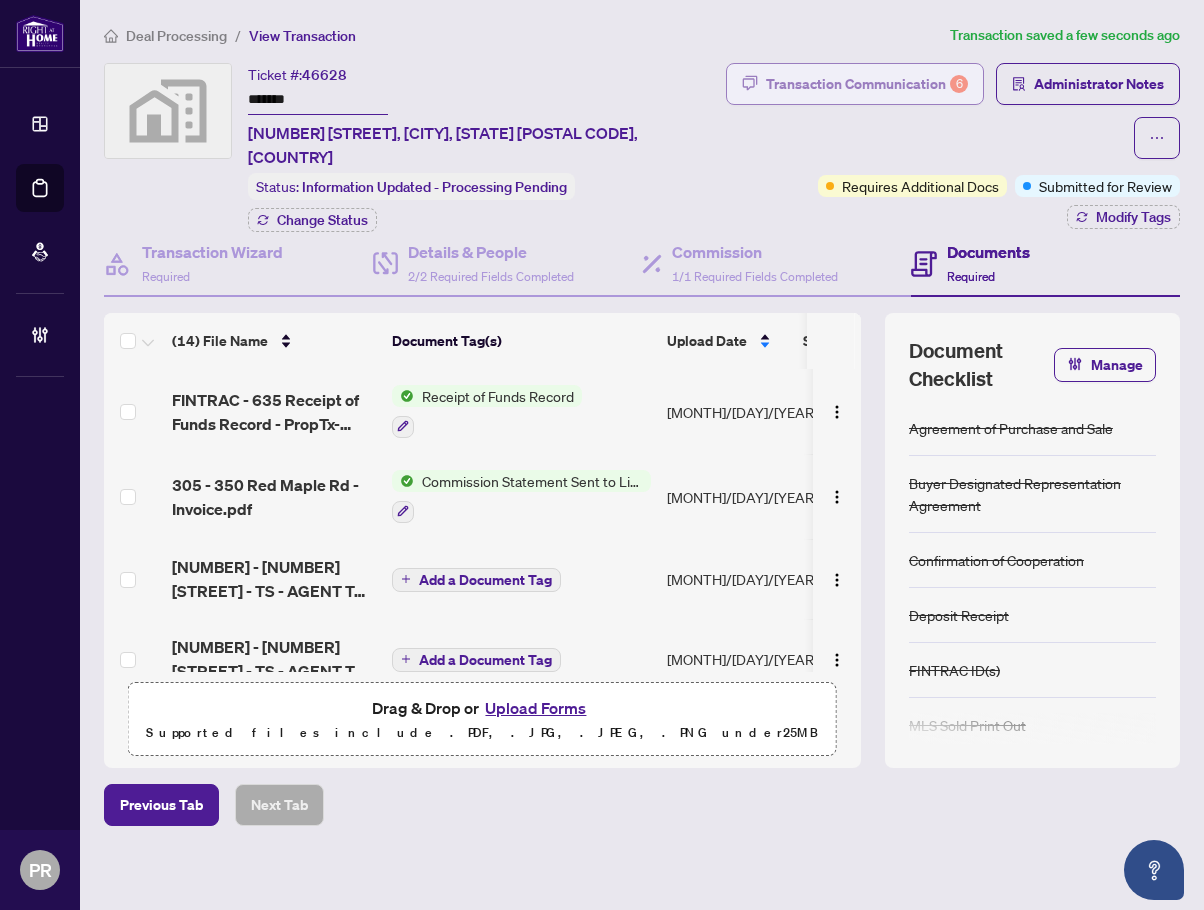 click on "Transaction Communication 6" at bounding box center (867, 84) 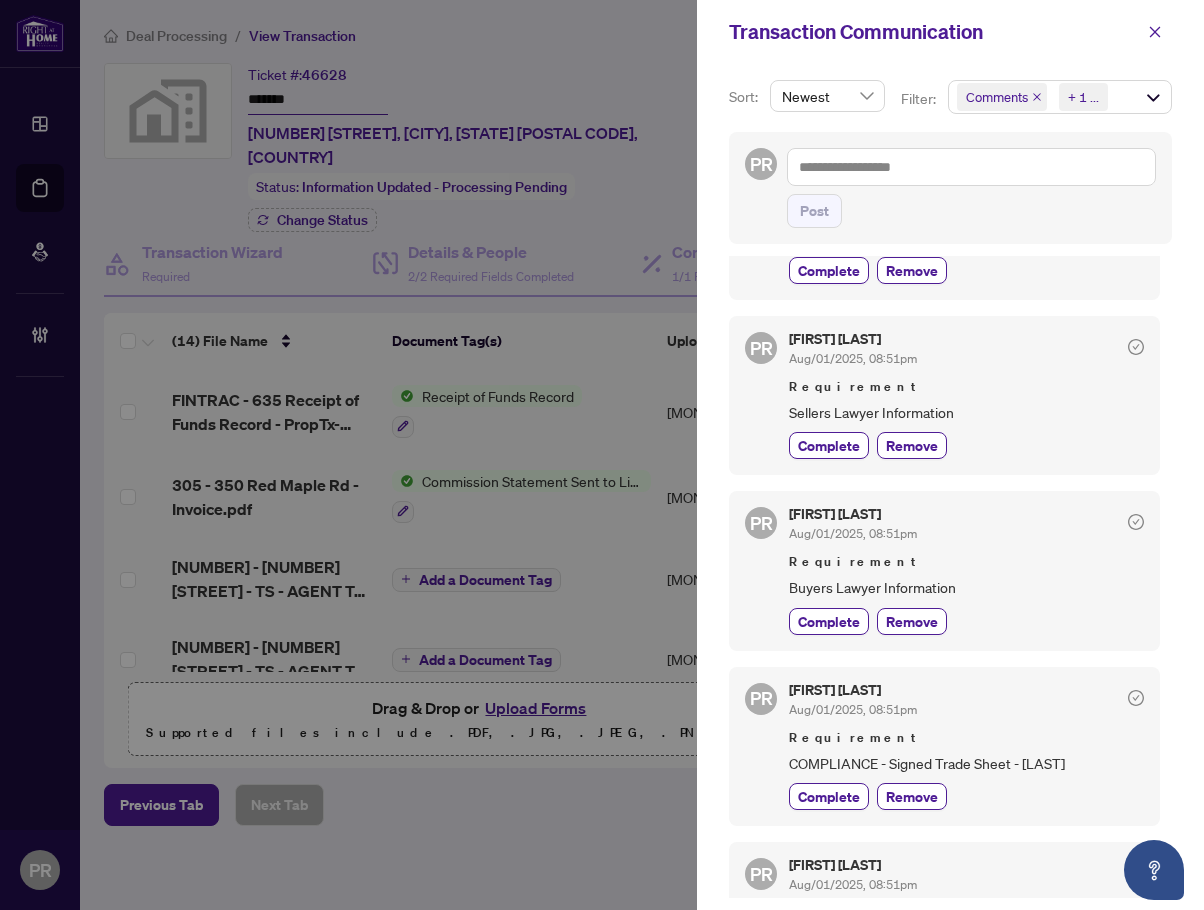scroll, scrollTop: 900, scrollLeft: 0, axis: vertical 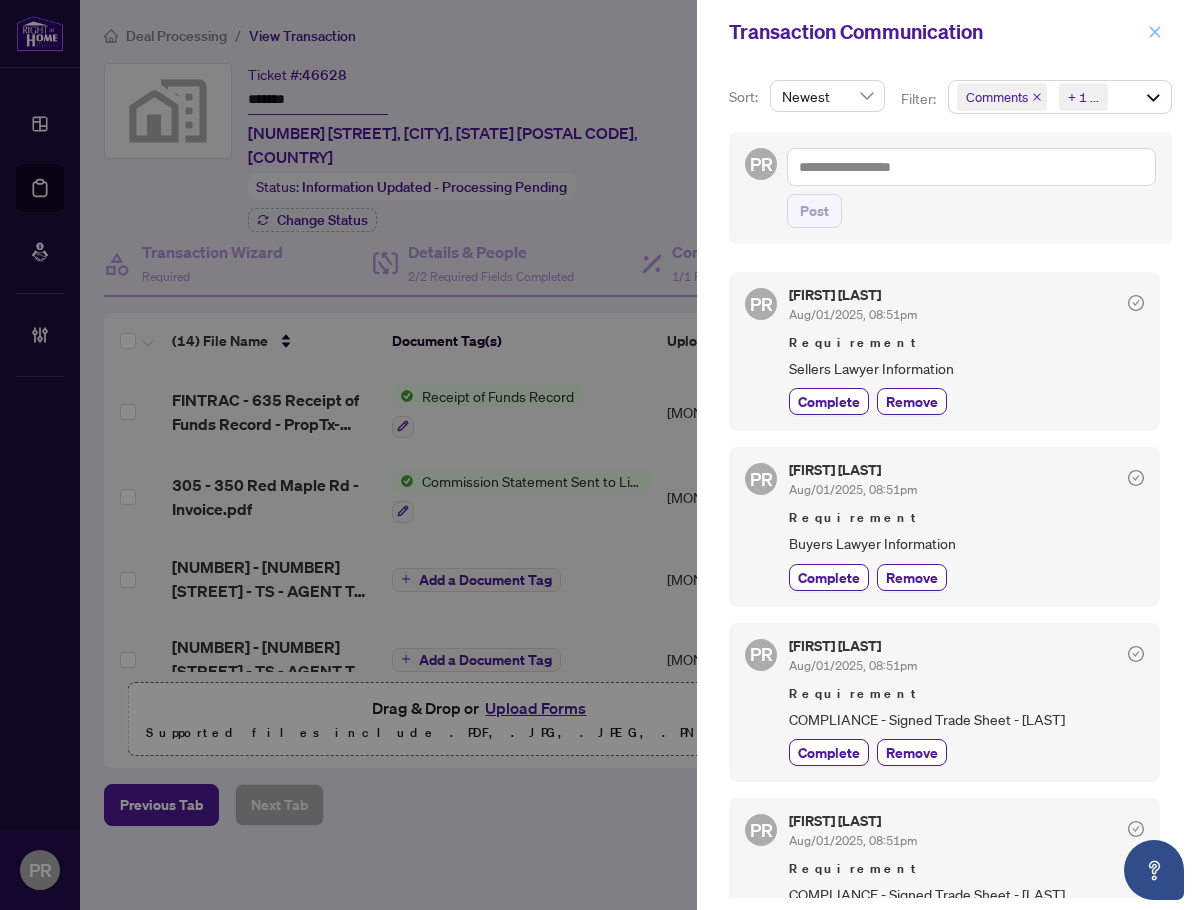 click at bounding box center (1155, 32) 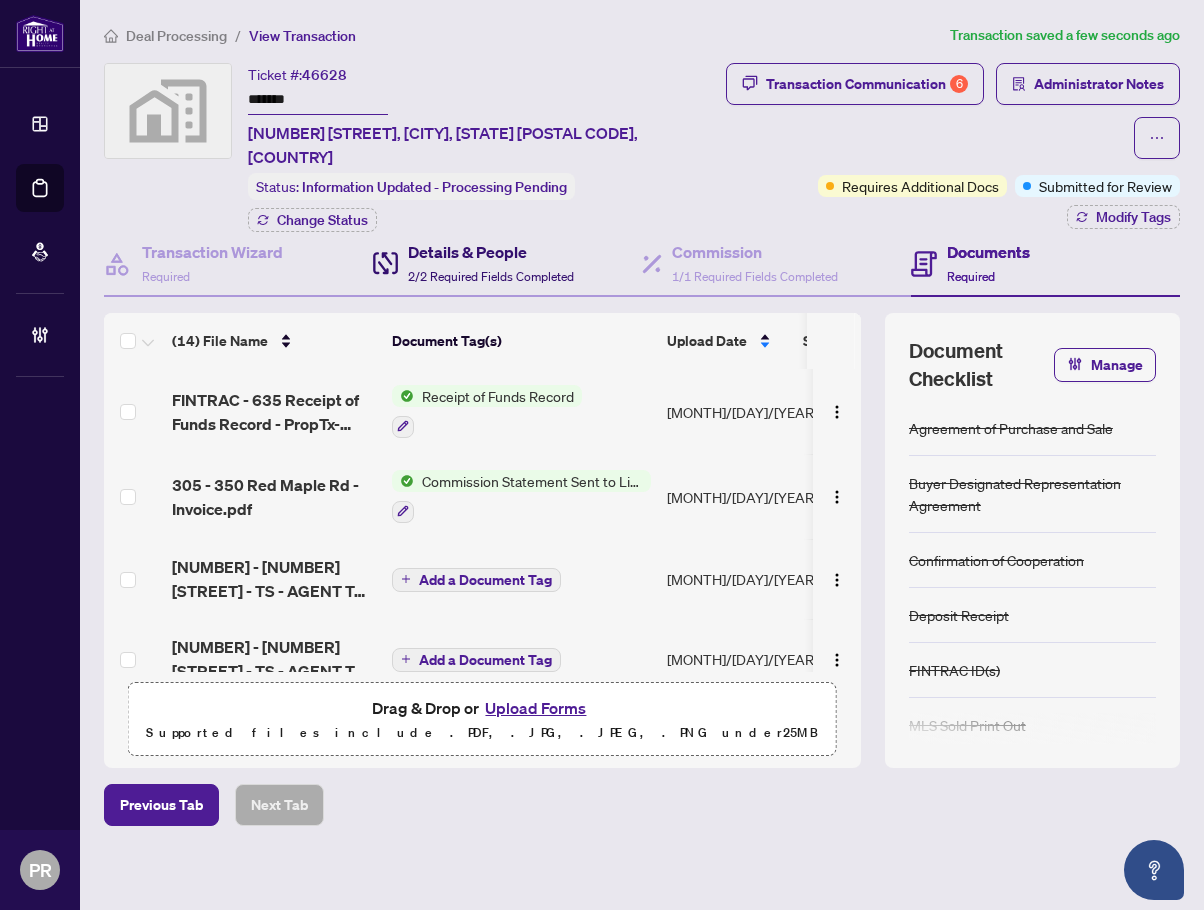 click on "Details & People" at bounding box center (491, 252) 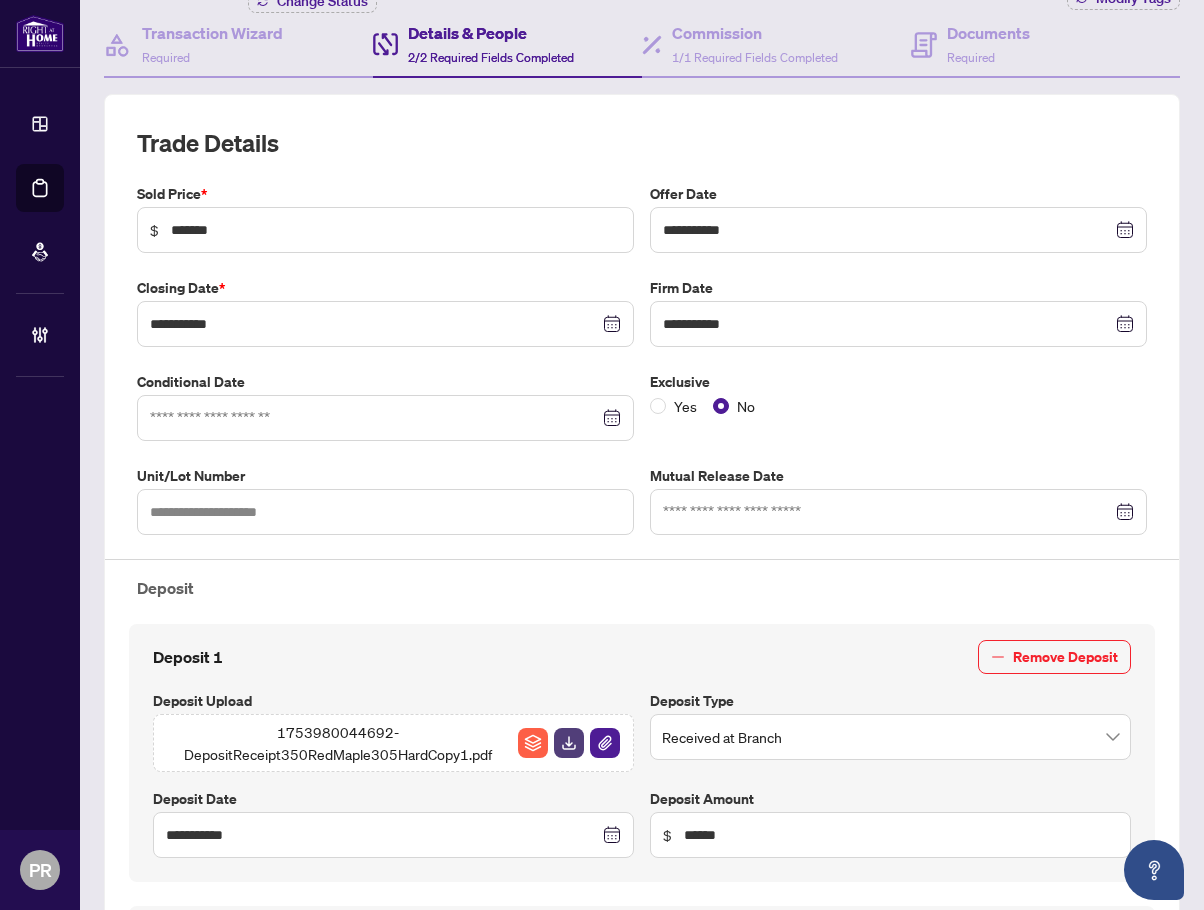 scroll, scrollTop: 0, scrollLeft: 0, axis: both 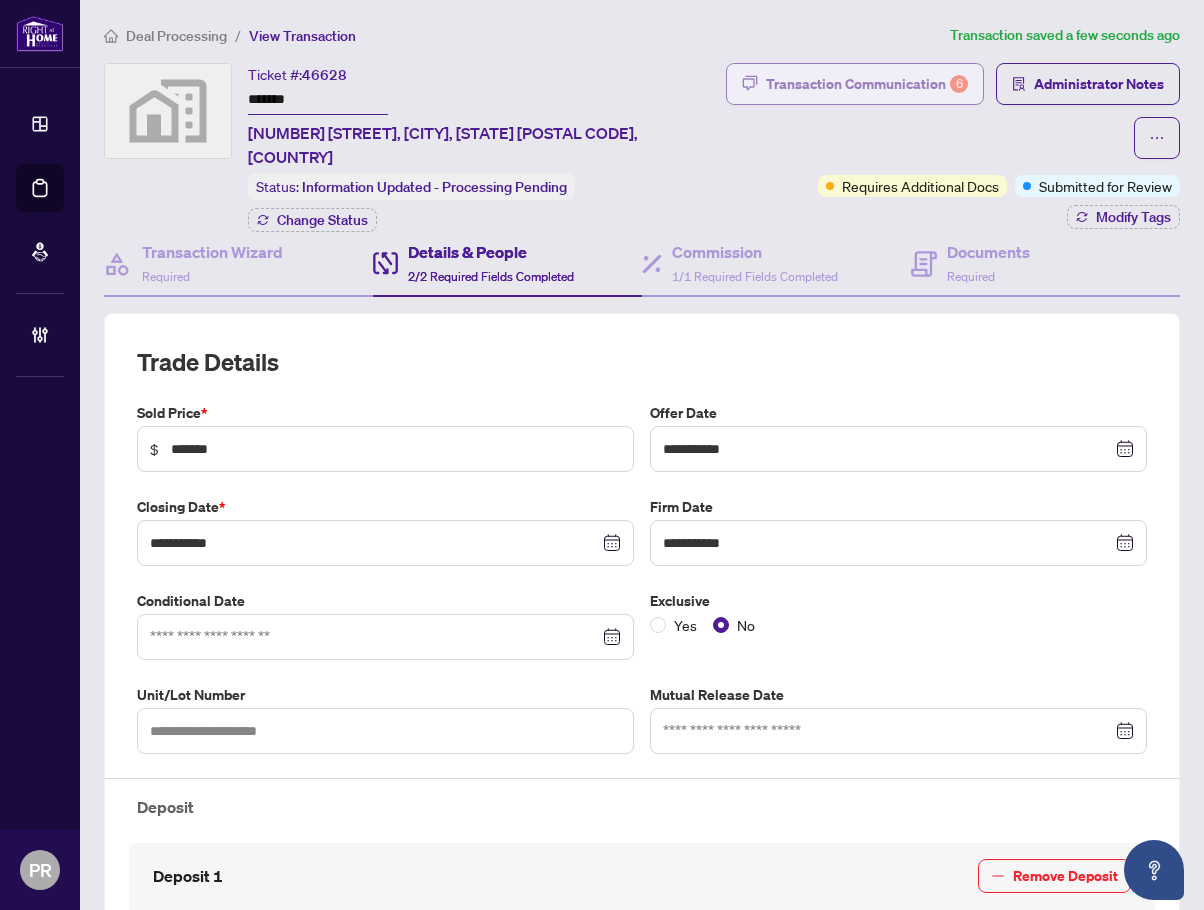 click on "Transaction Communication 6" at bounding box center [867, 84] 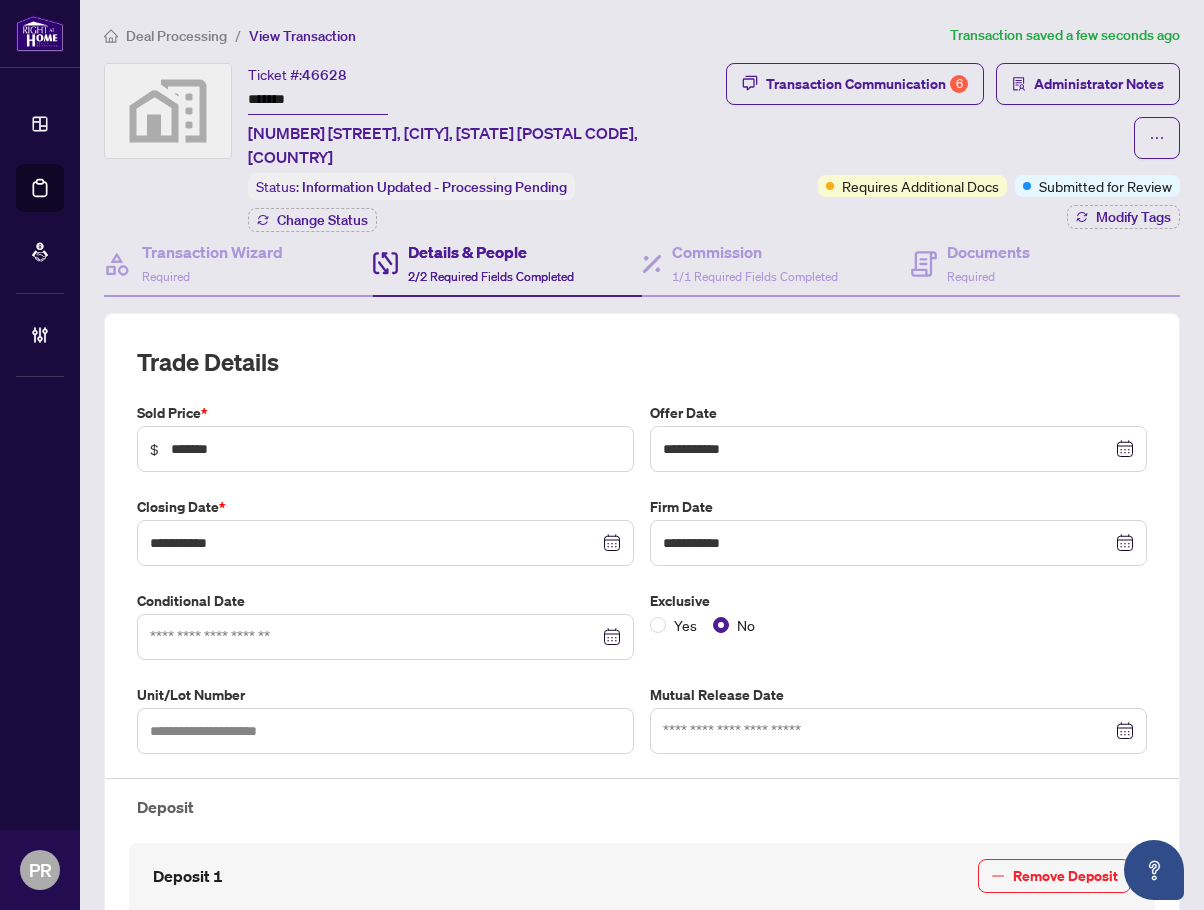 scroll, scrollTop: 0, scrollLeft: 0, axis: both 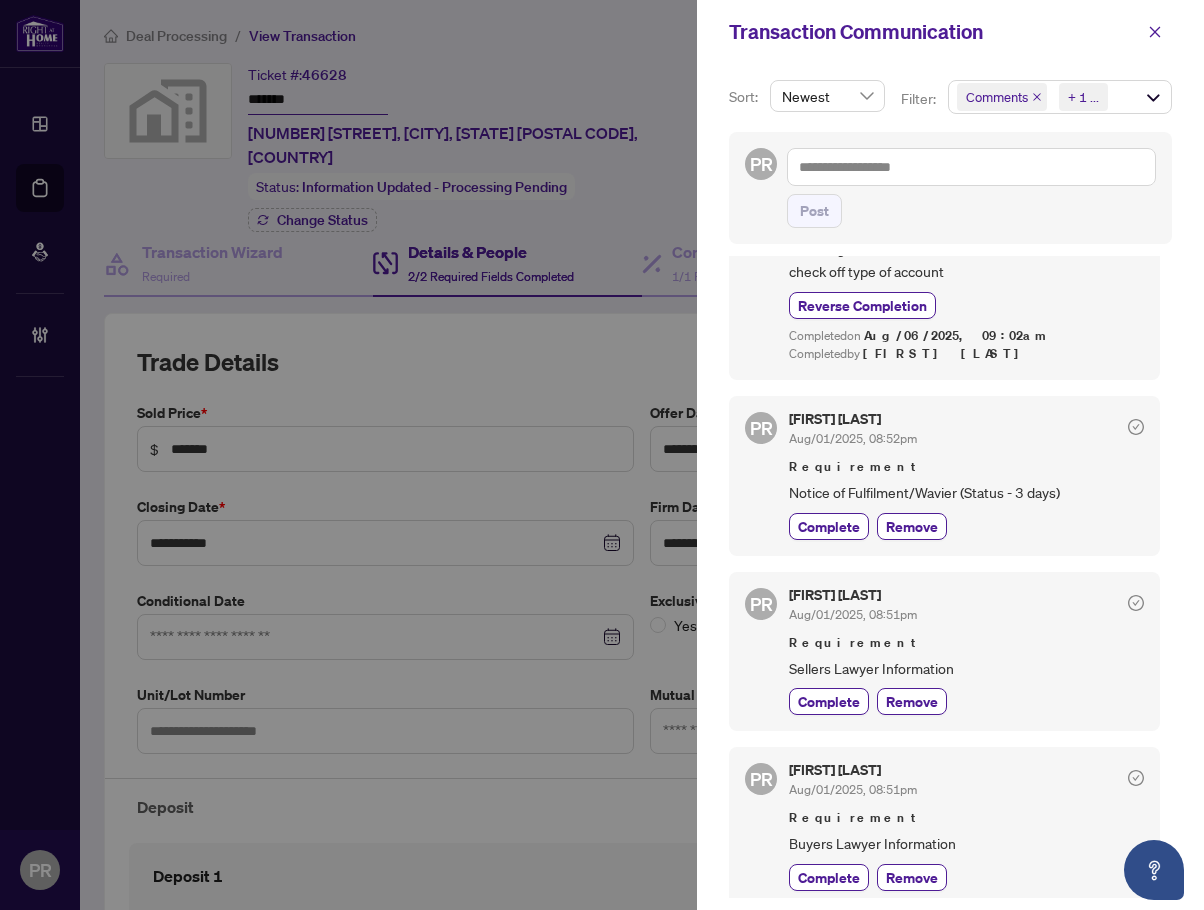 click on "Requirement" at bounding box center [966, 643] 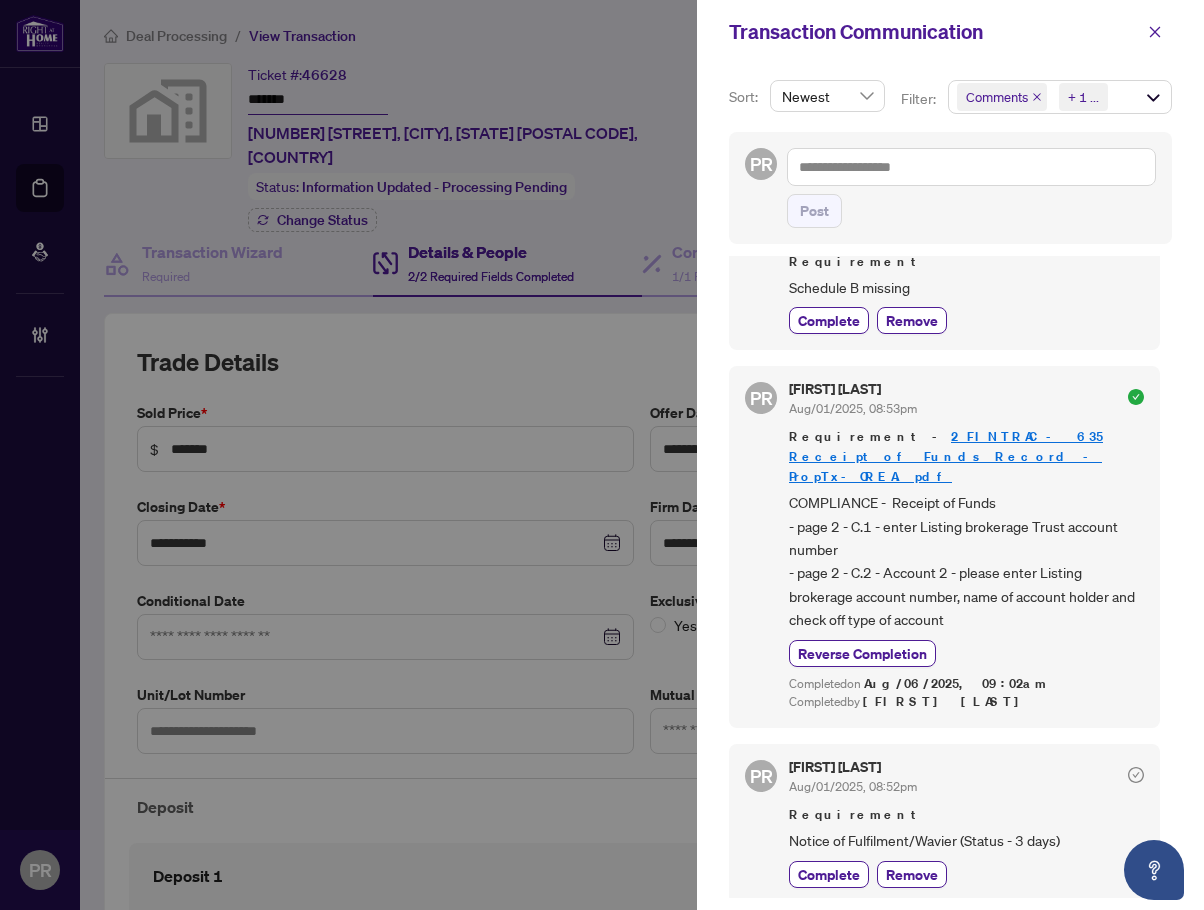 scroll, scrollTop: 0, scrollLeft: 0, axis: both 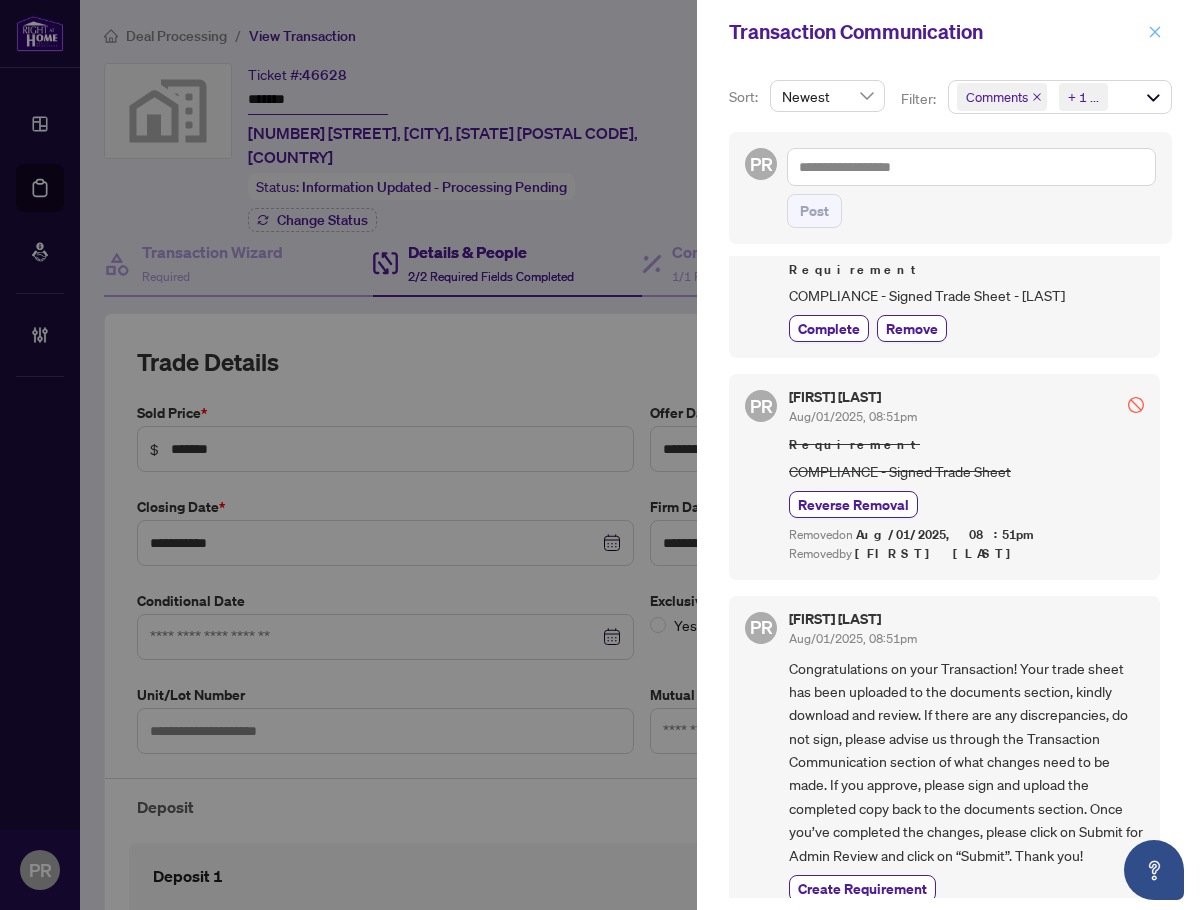 click 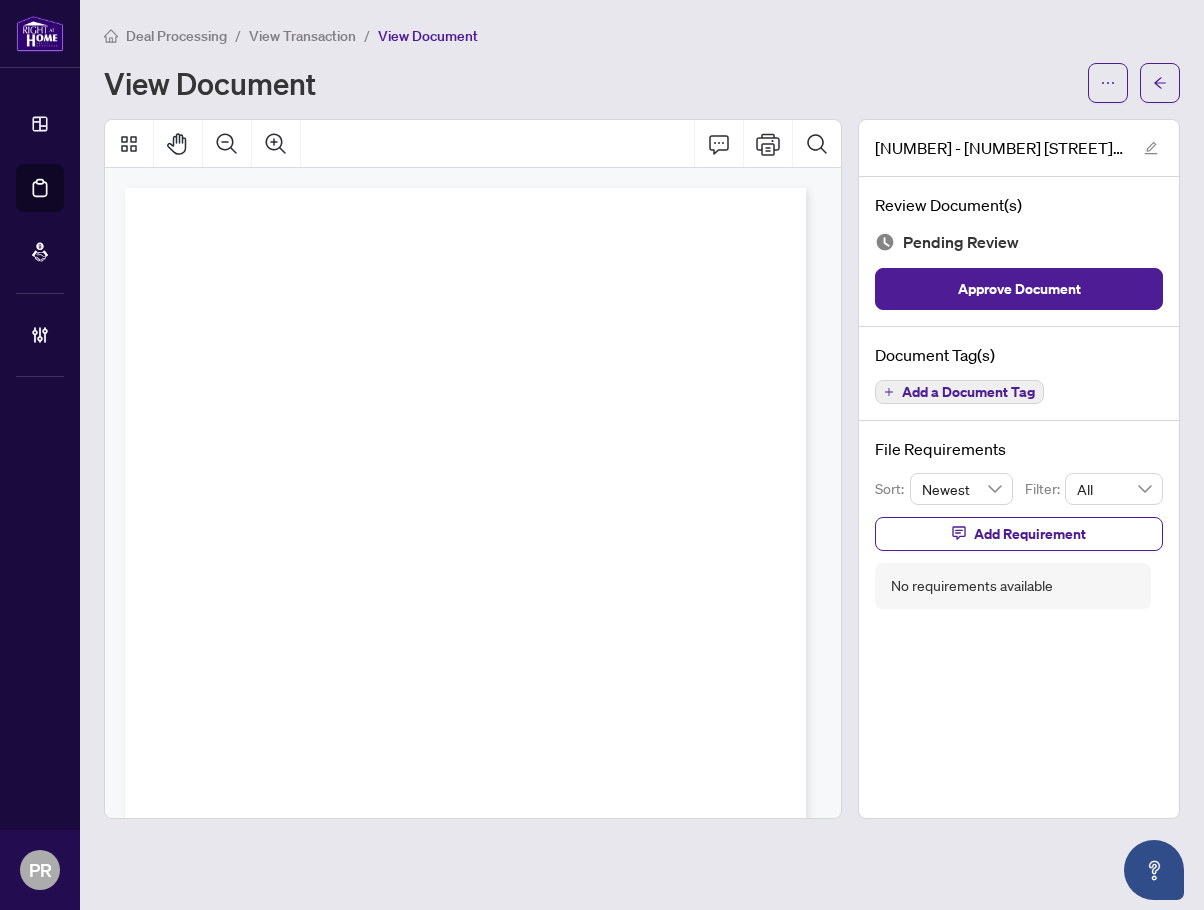 scroll, scrollTop: 0, scrollLeft: 0, axis: both 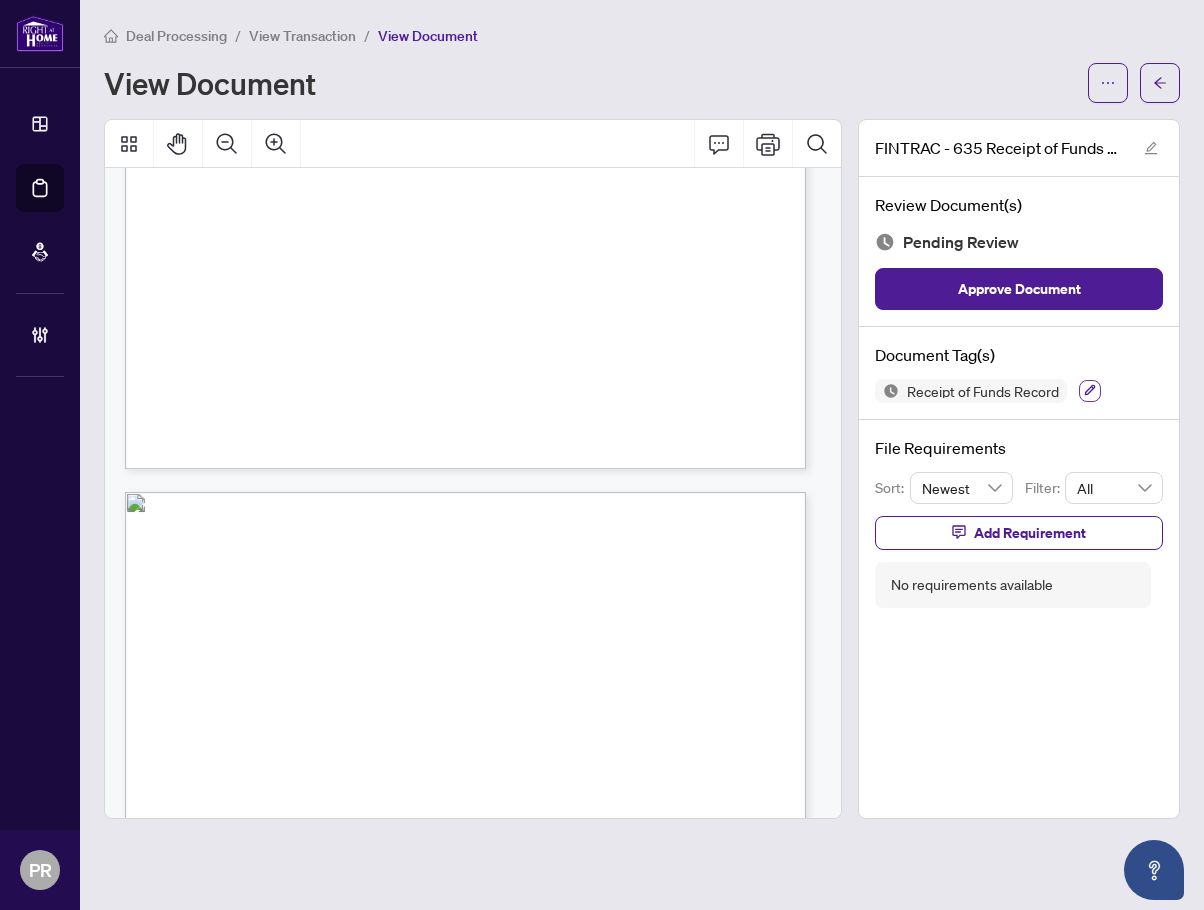 click at bounding box center [1090, 391] 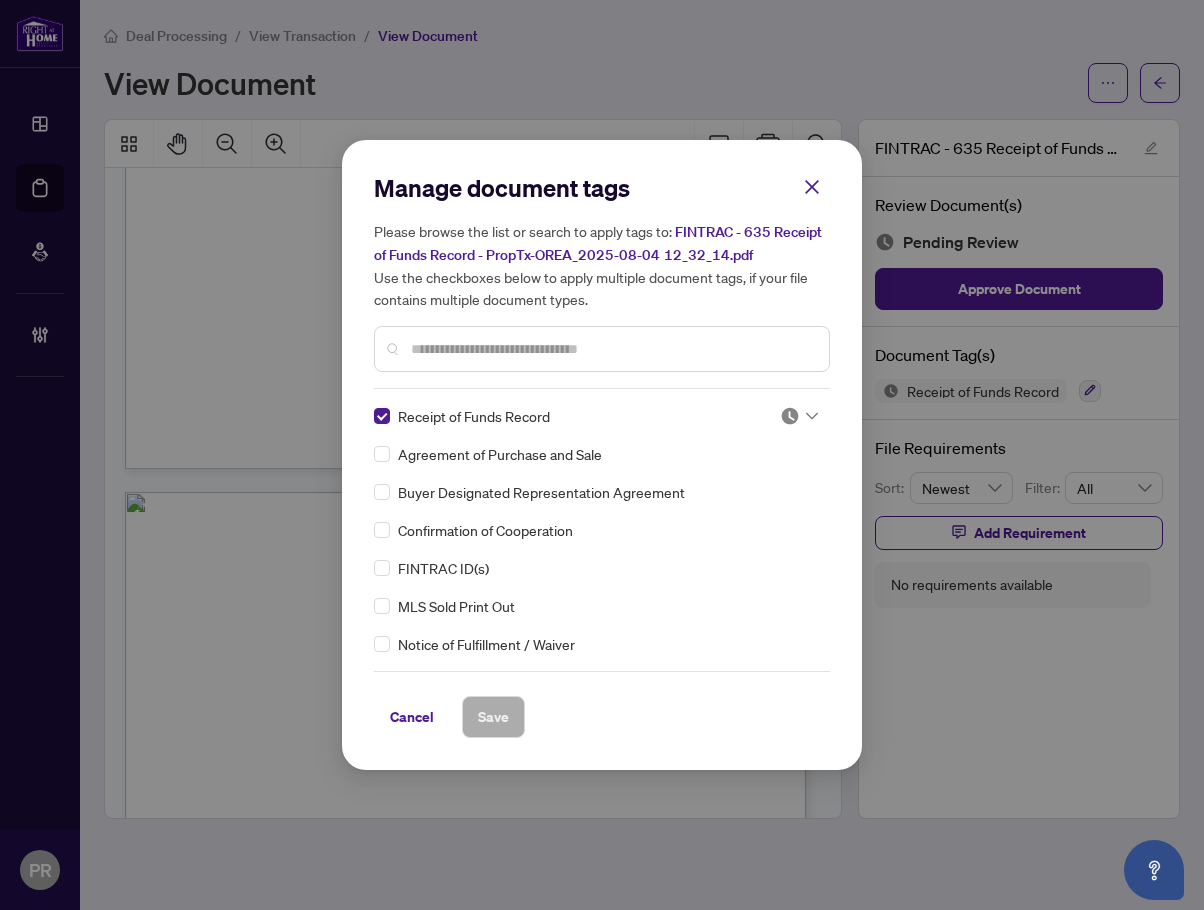 click at bounding box center [790, 416] 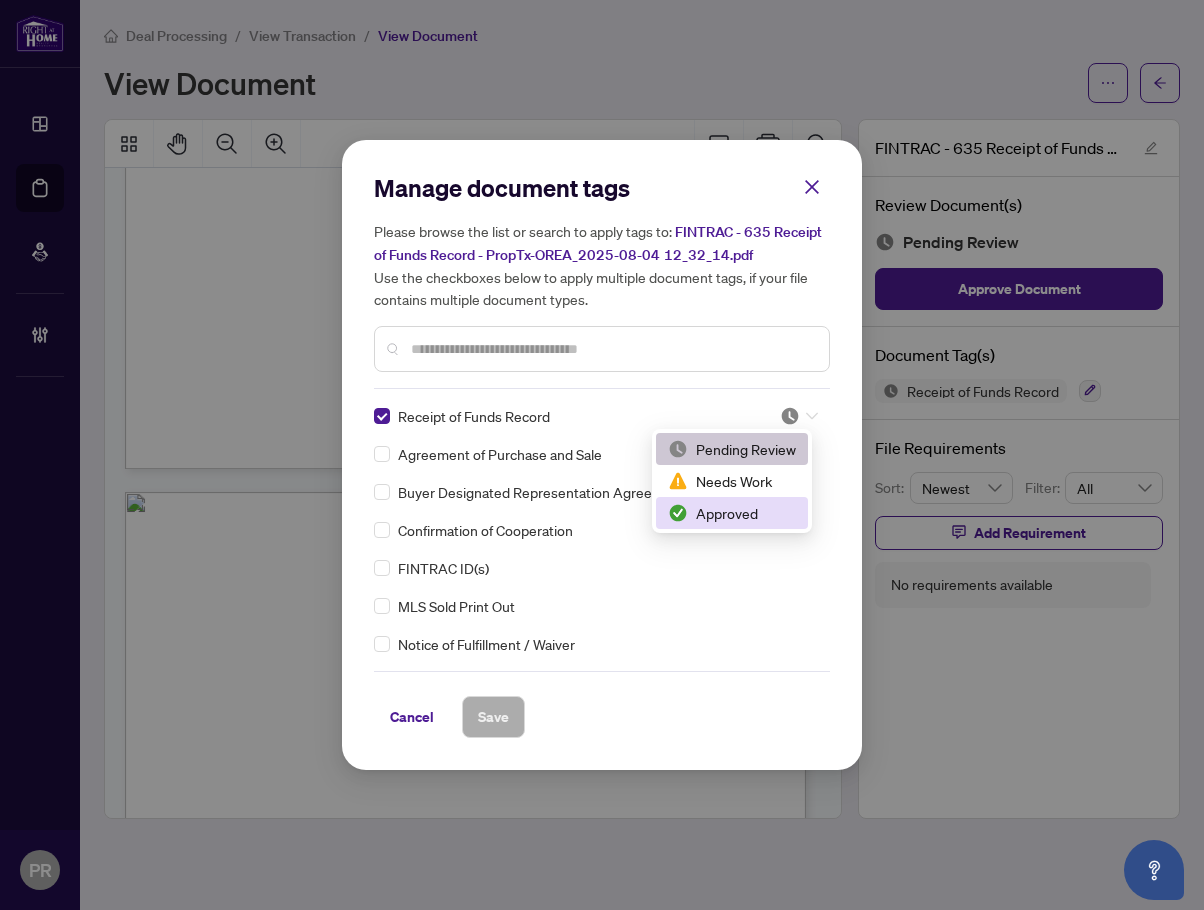 click on "Approved" at bounding box center [732, 513] 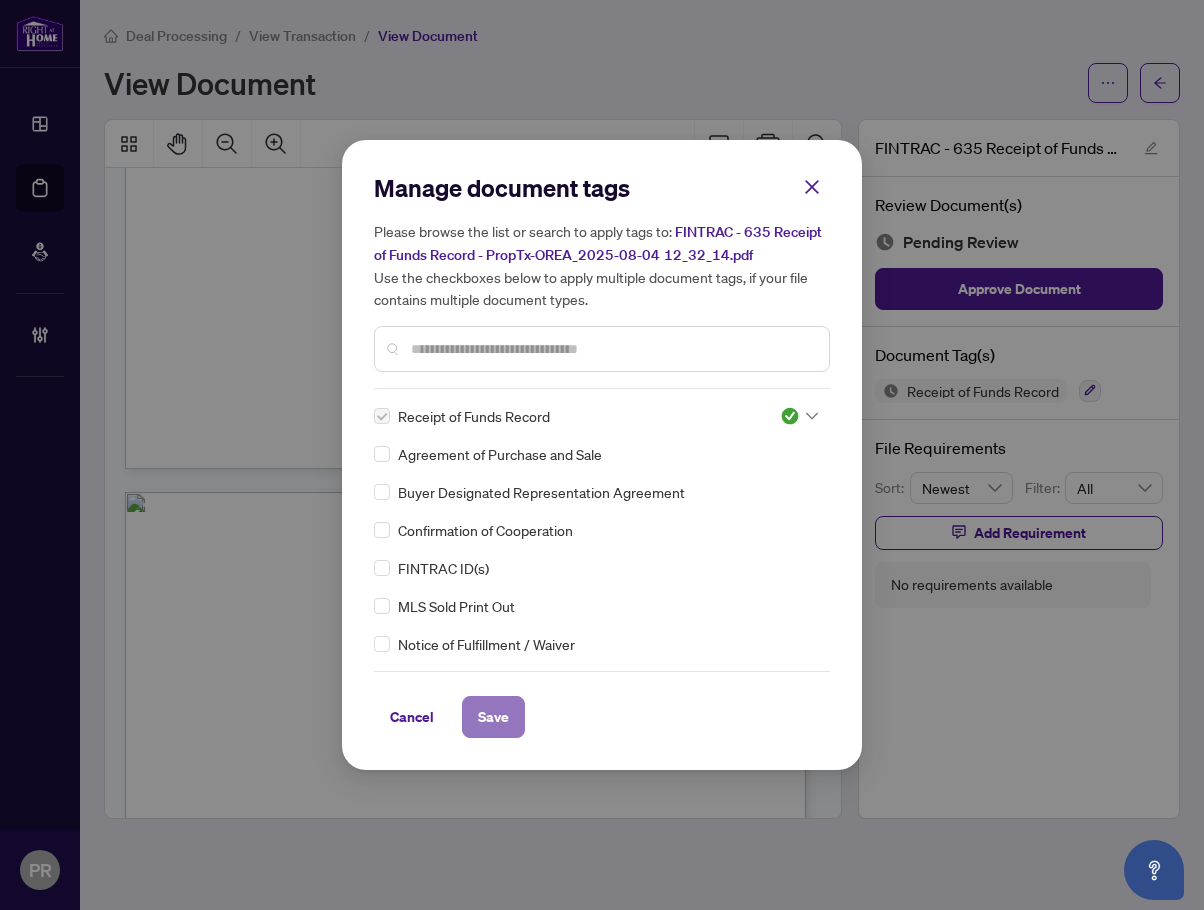 click on "Save" at bounding box center (493, 717) 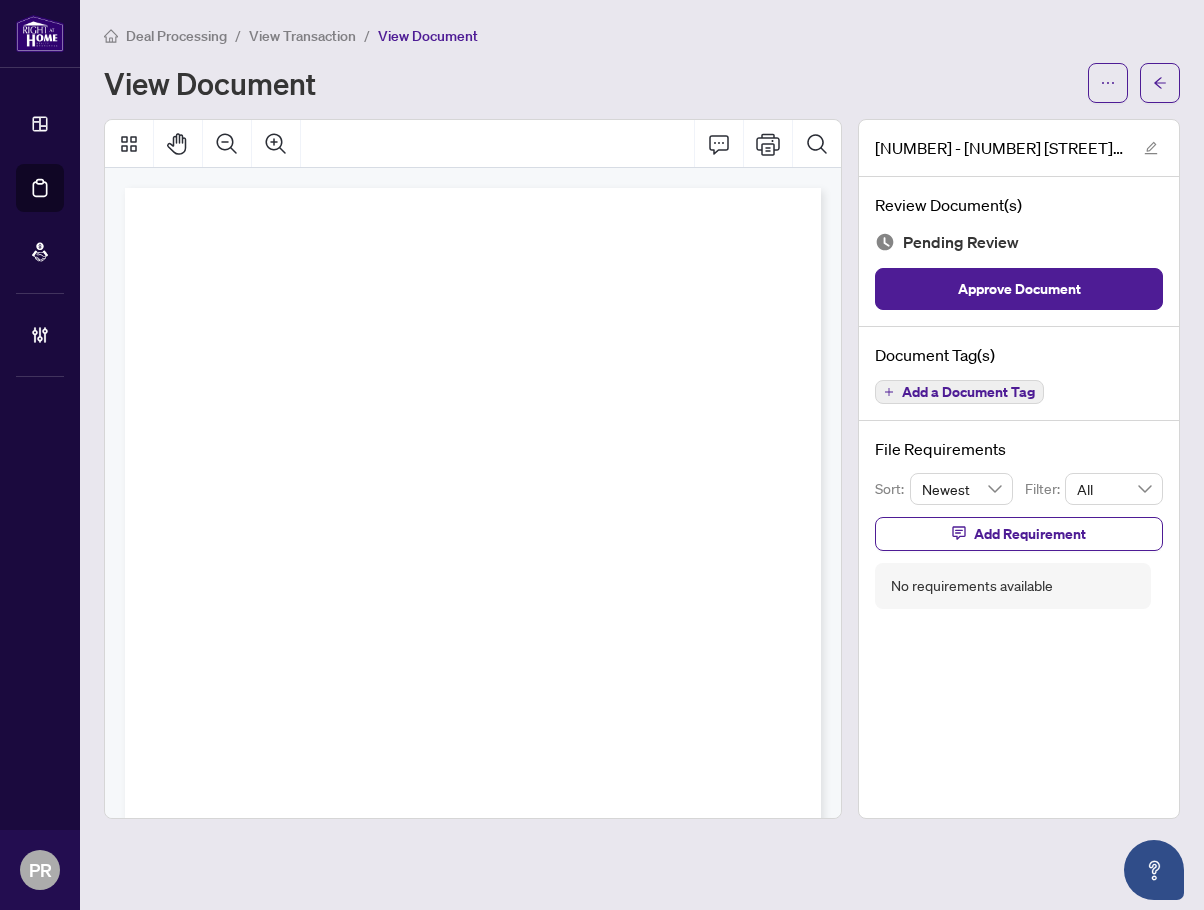 scroll, scrollTop: 0, scrollLeft: 0, axis: both 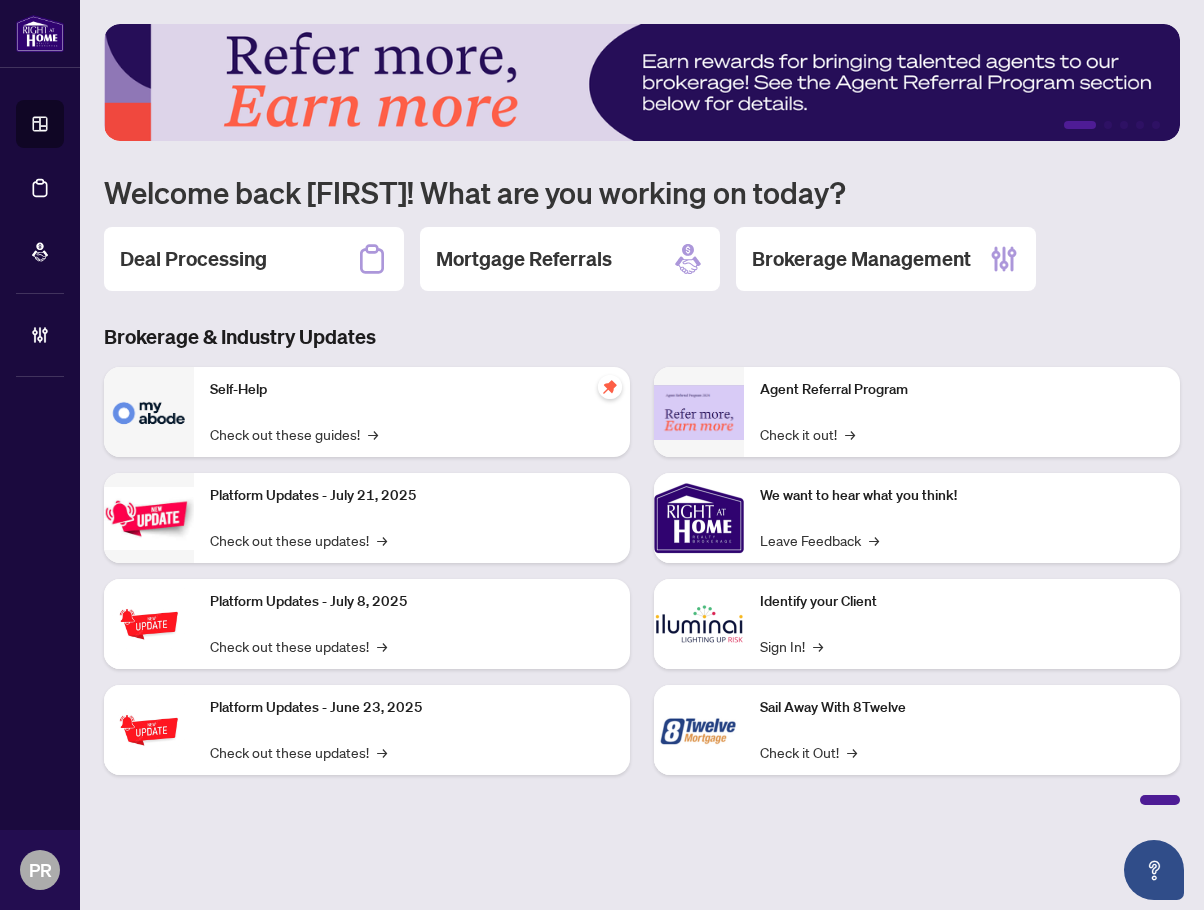 click on "1 2 3 4 5 Welcome back [FIRST]! What are you working on today? Deal Processing Mortgage Referrals Brokerage Management Brokerage & Industry Updates Self-Help Check out these guides! → Platform Updates - [DATE], [YEAR] Check out these updates! → Platform Updates - [DATE], [YEAR] Check out these updates! → Platform Updates - [DATE], [YEAR] Check out these updates! → Agent Referral Program Check it out! → We want to hear what you think! Leave Feedback → Identify your Client Sign In! → Sail Away With 8Twelve Check it Out! →" at bounding box center [642, 414] 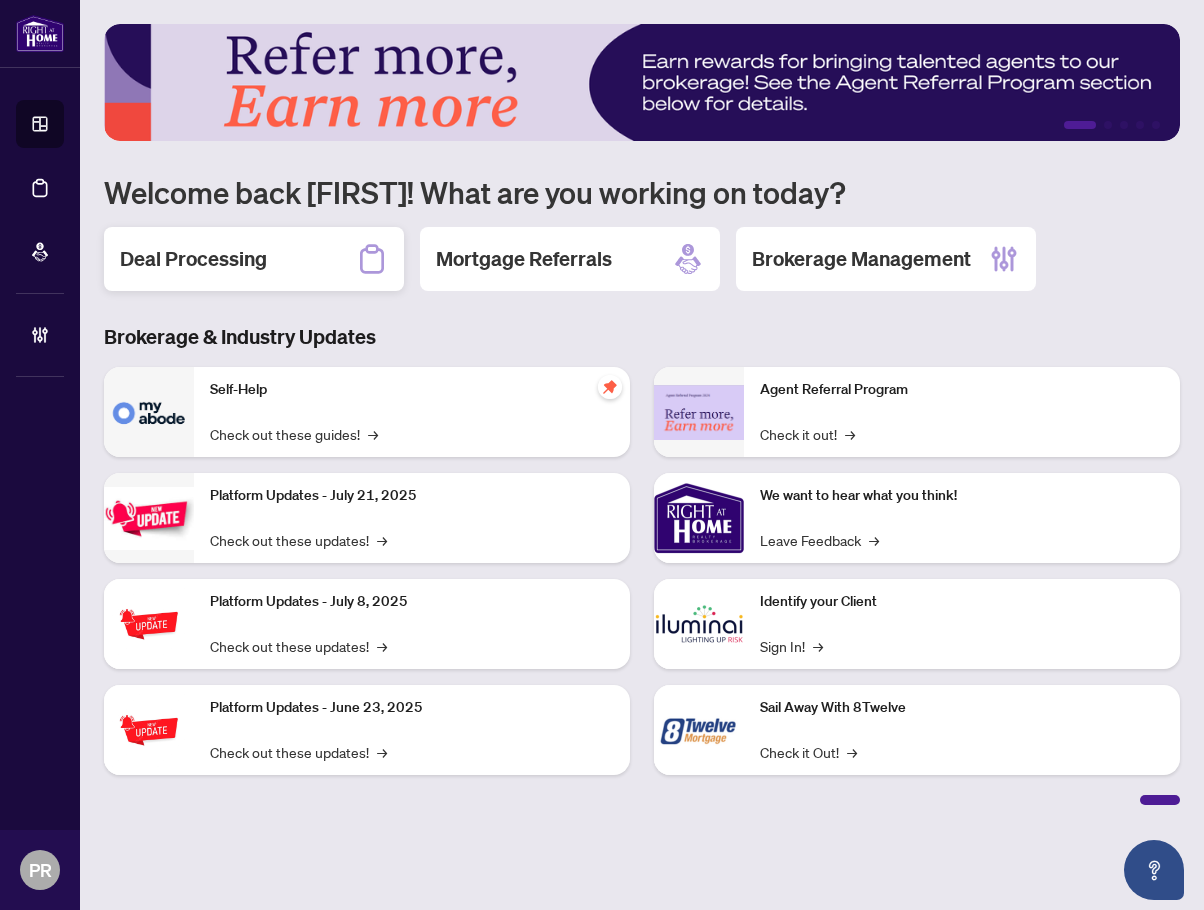 click on "Deal Processing" at bounding box center [254, 259] 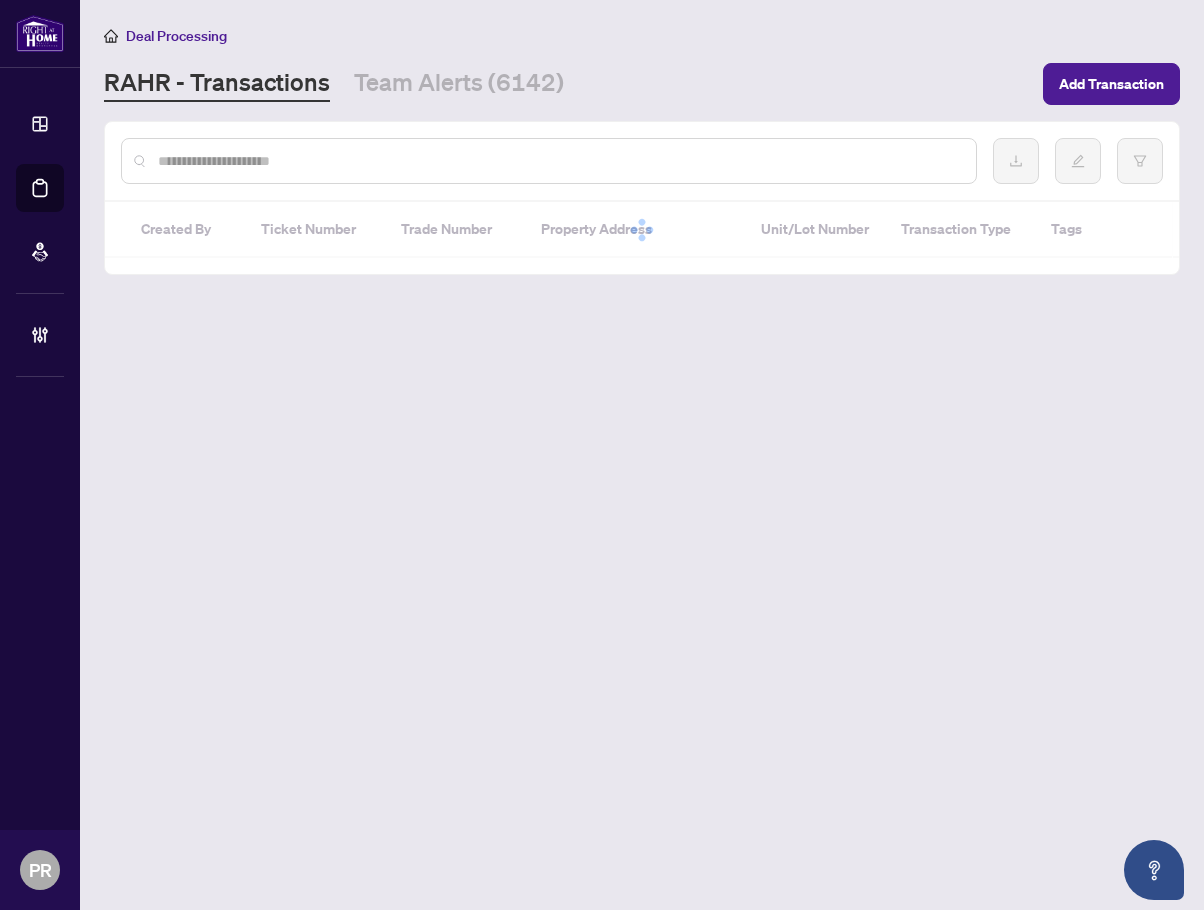 click at bounding box center (642, 161) 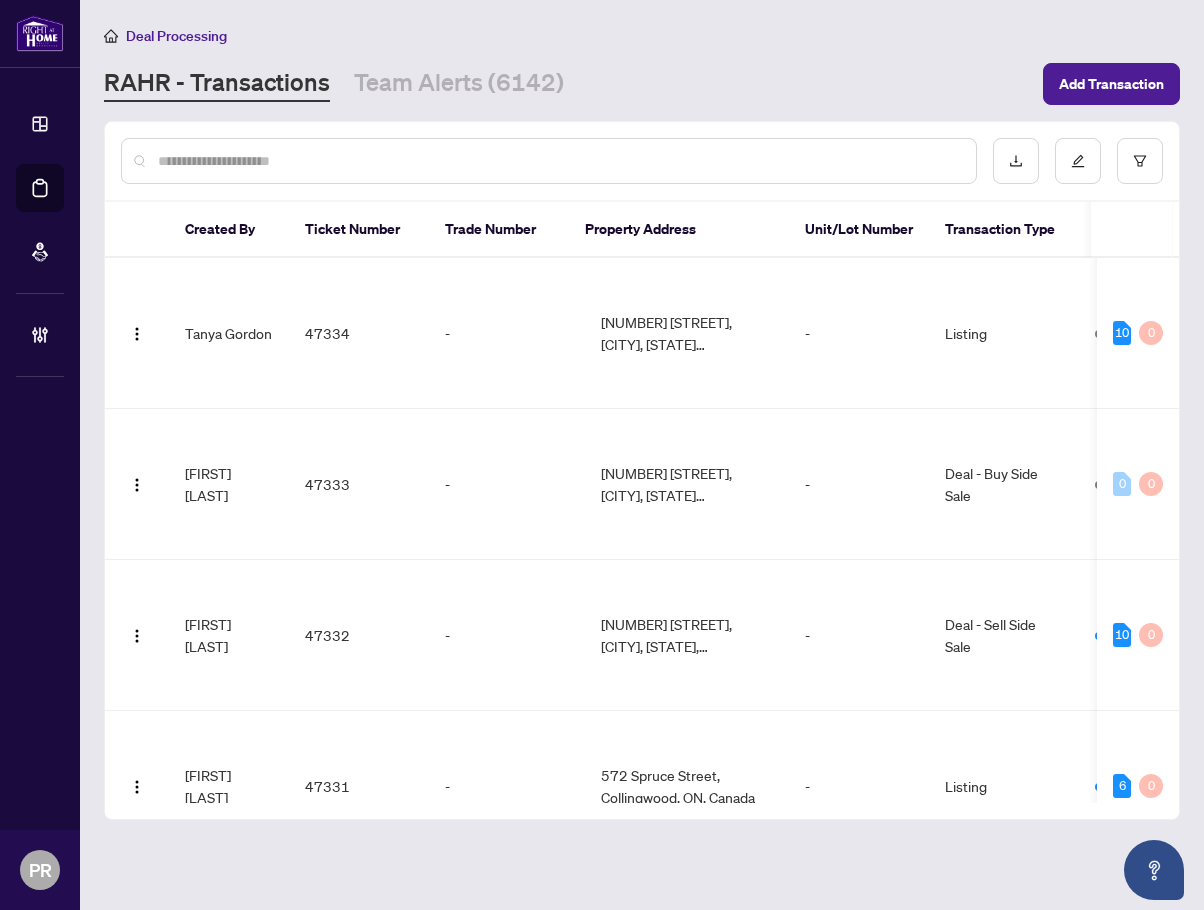 click at bounding box center (549, 161) 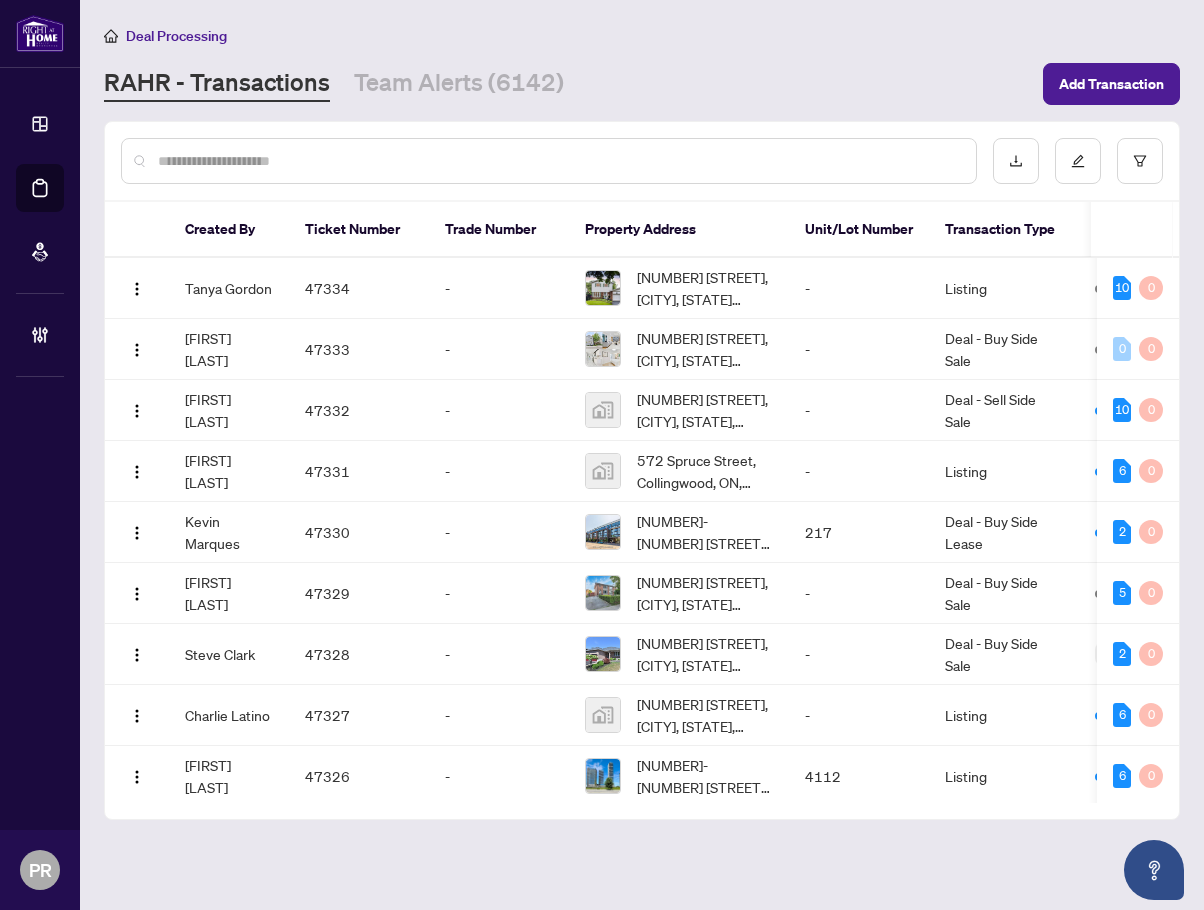 click at bounding box center [559, 161] 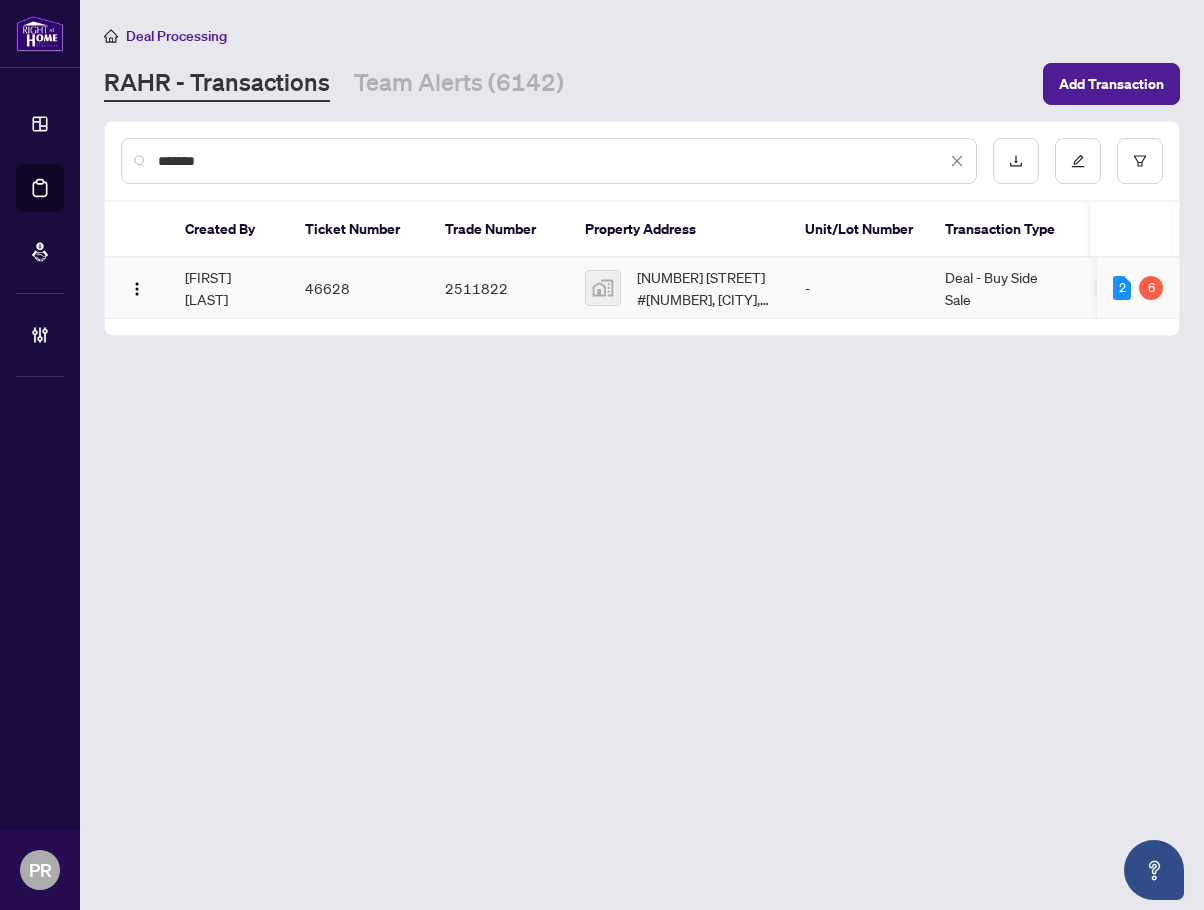 type on "*******" 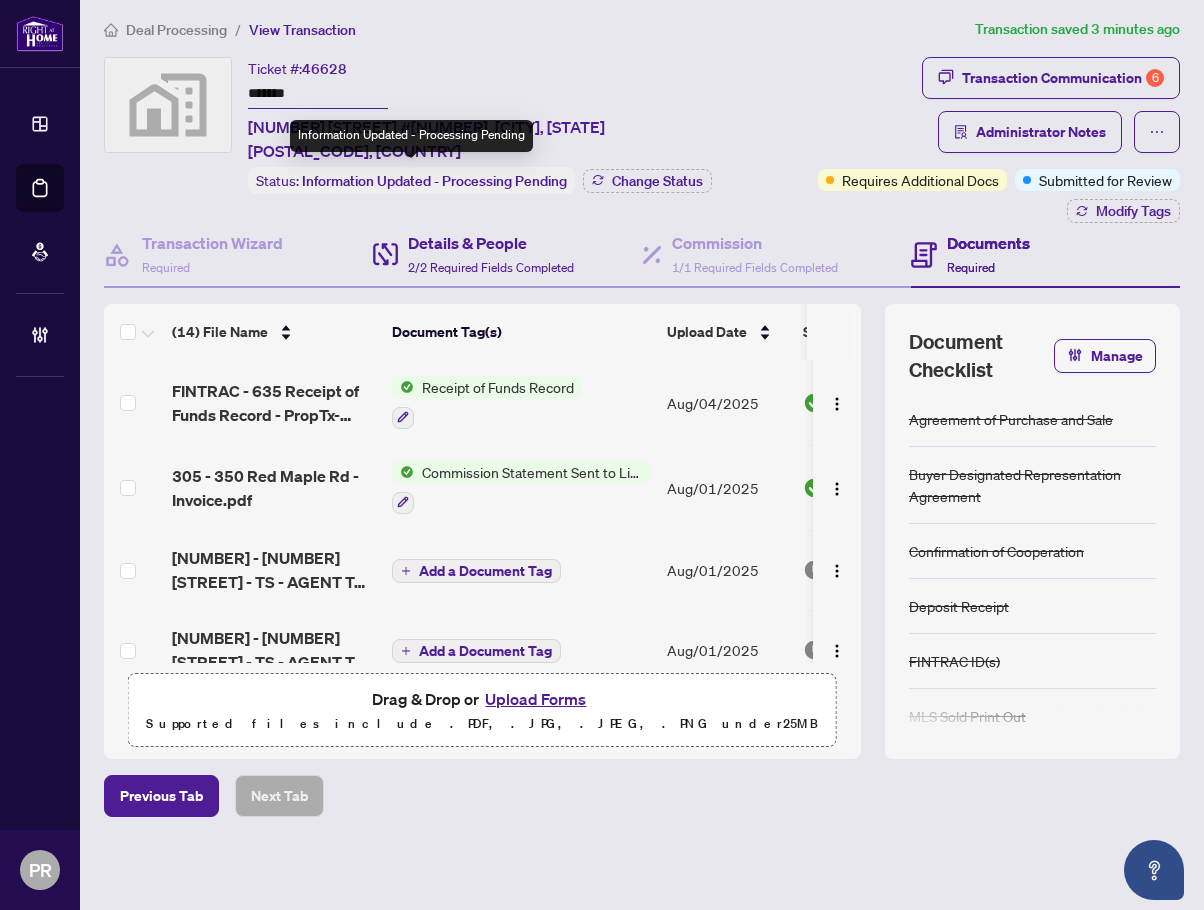 scroll, scrollTop: 7, scrollLeft: 0, axis: vertical 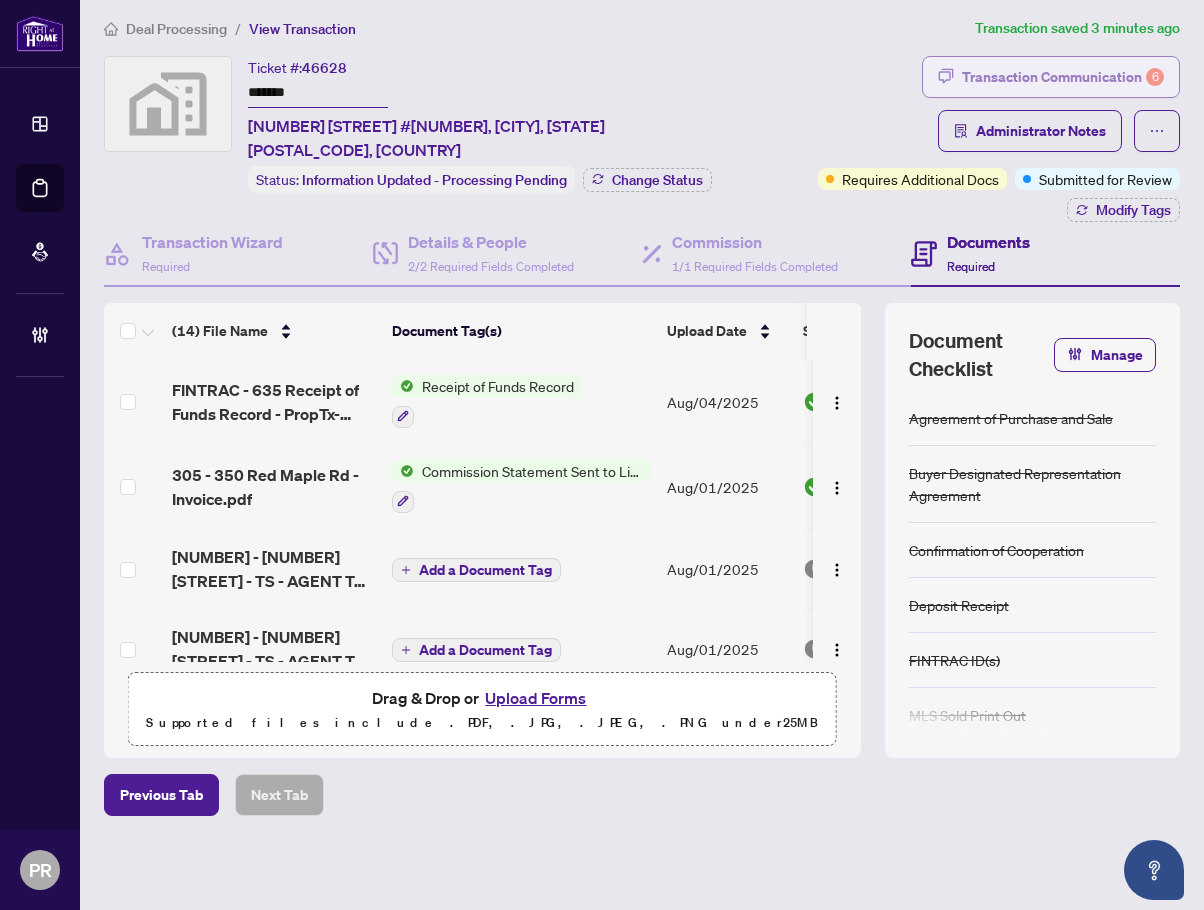 drag, startPoint x: 861, startPoint y: 97, endPoint x: 863, endPoint y: 85, distance: 12.165525 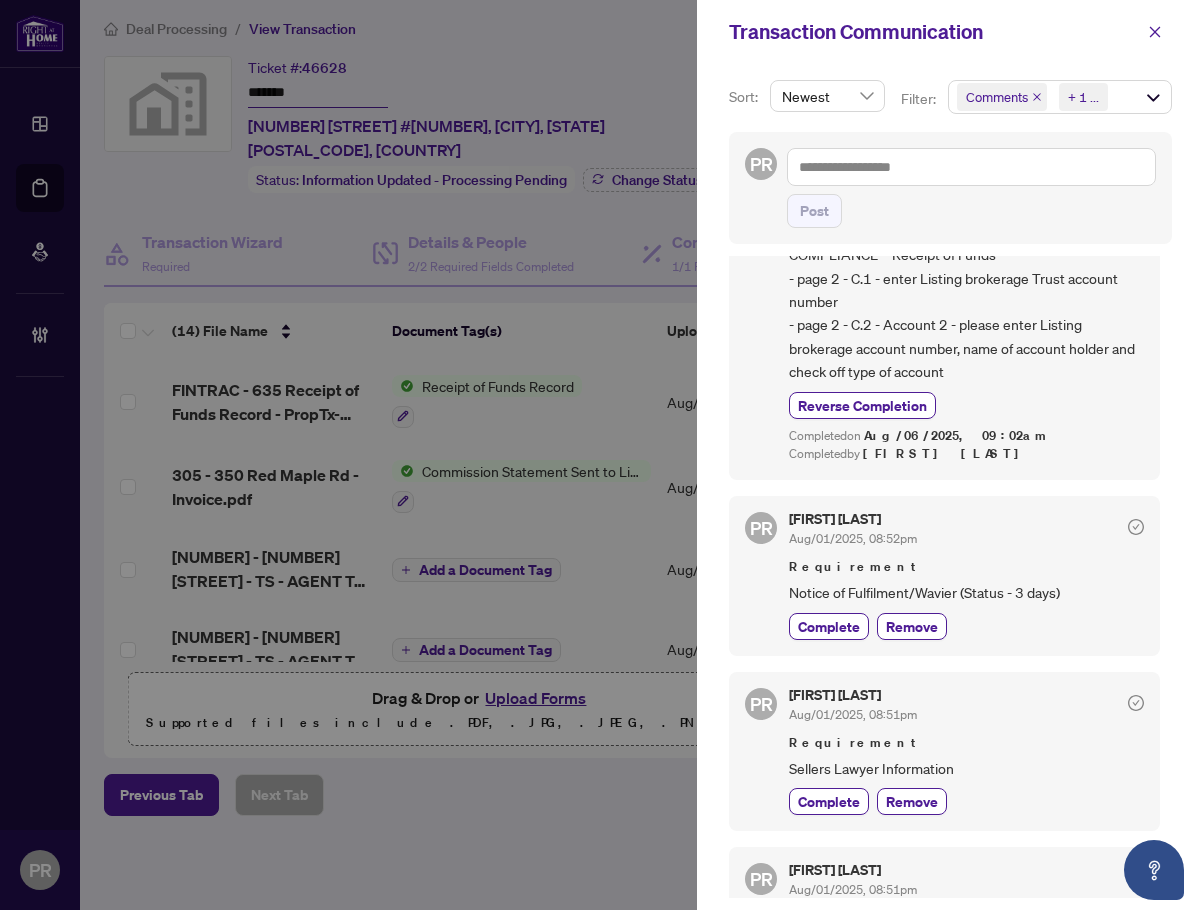 scroll, scrollTop: 700, scrollLeft: 0, axis: vertical 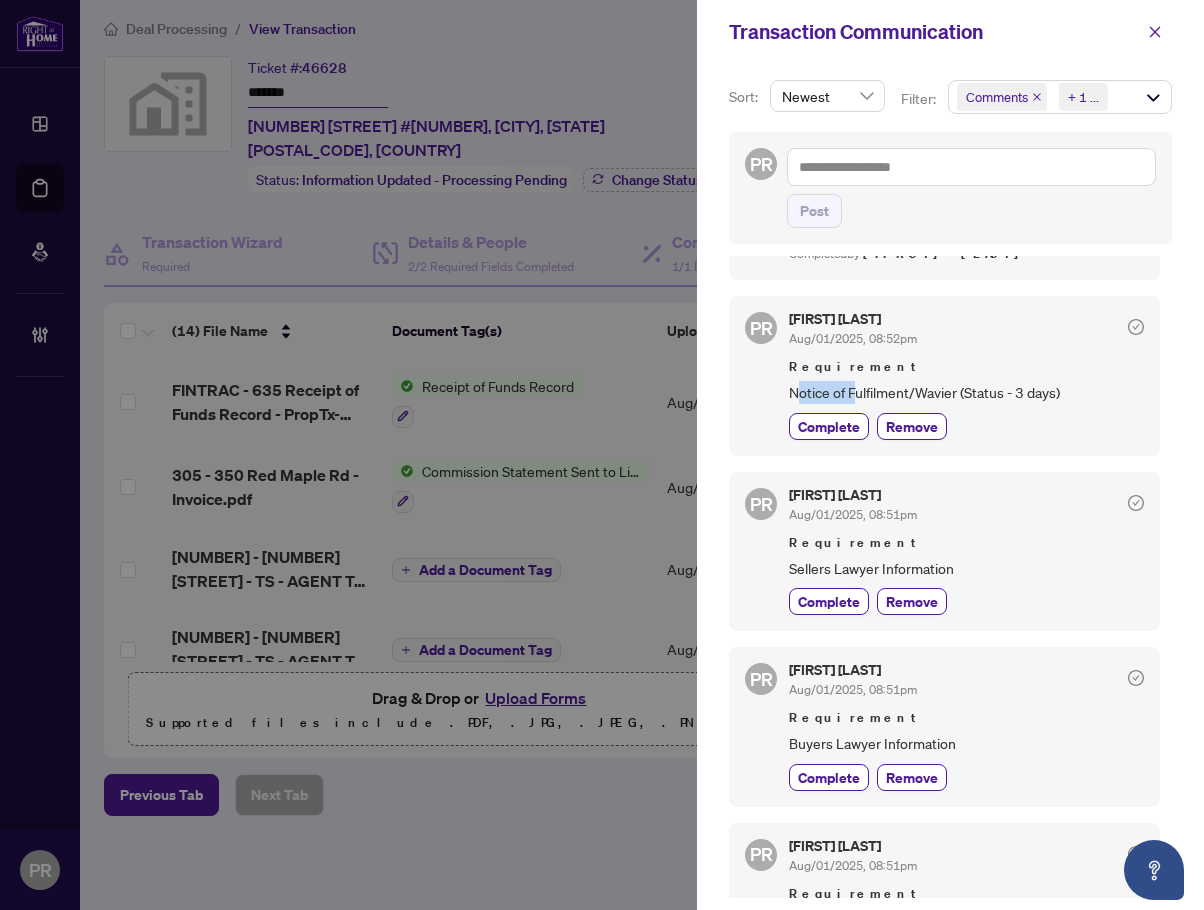 drag, startPoint x: 797, startPoint y: 379, endPoint x: 859, endPoint y: 379, distance: 62 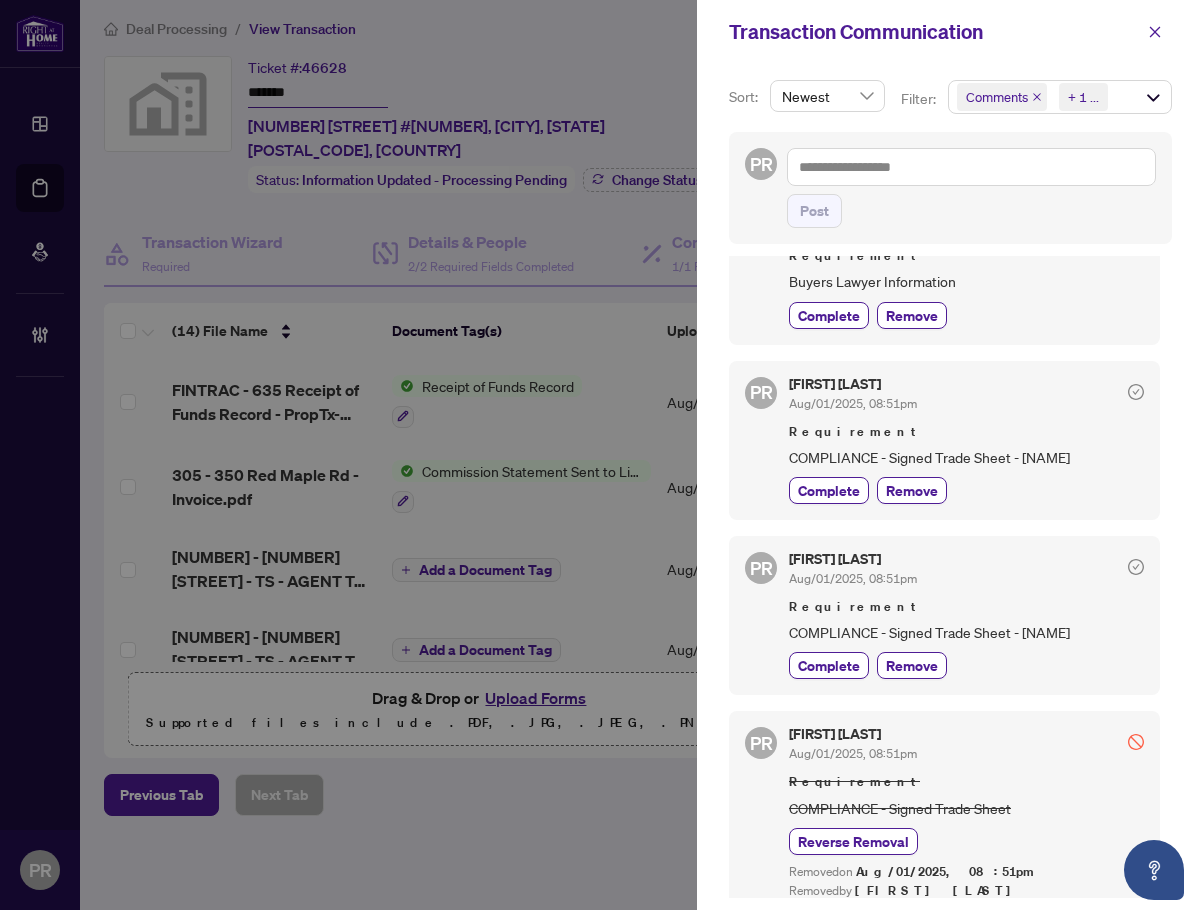 scroll, scrollTop: 1000, scrollLeft: 0, axis: vertical 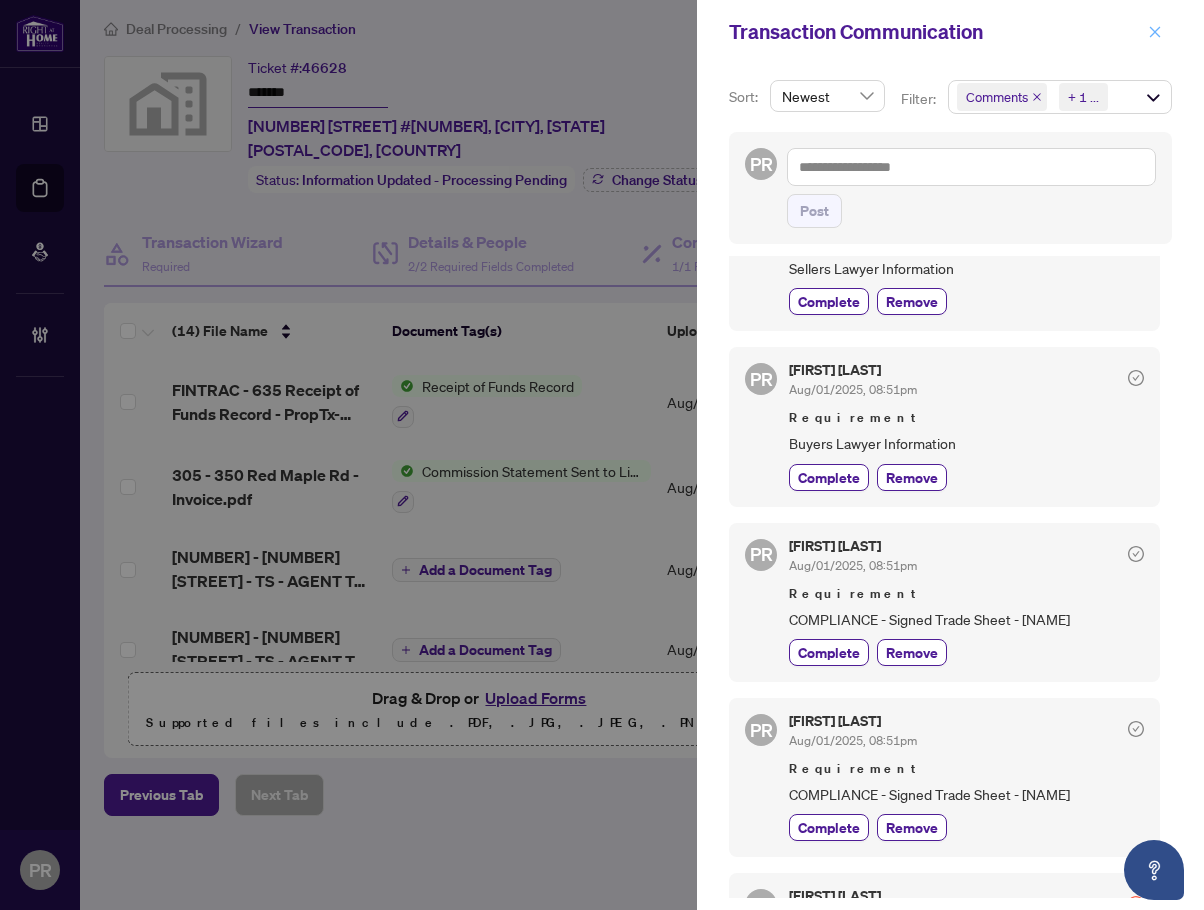 click 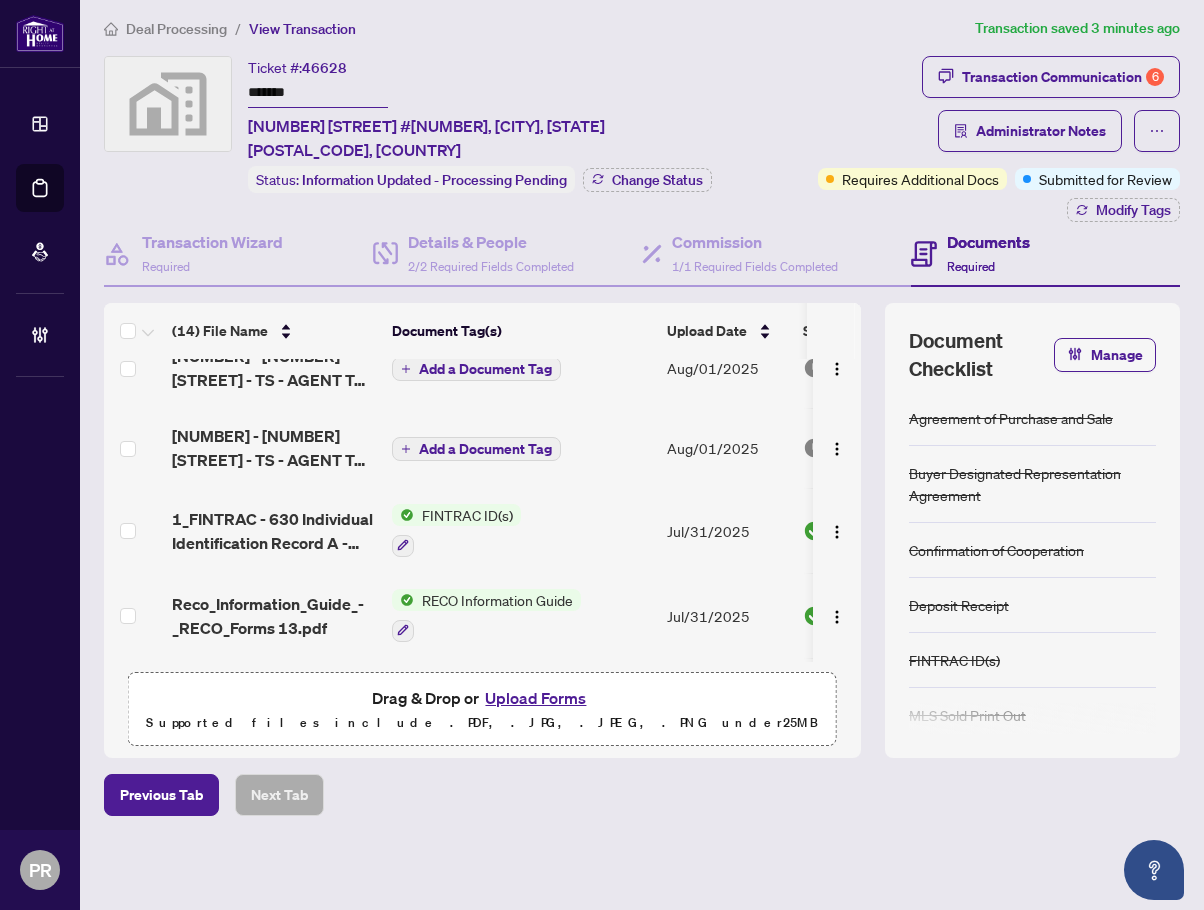 scroll, scrollTop: 0, scrollLeft: 0, axis: both 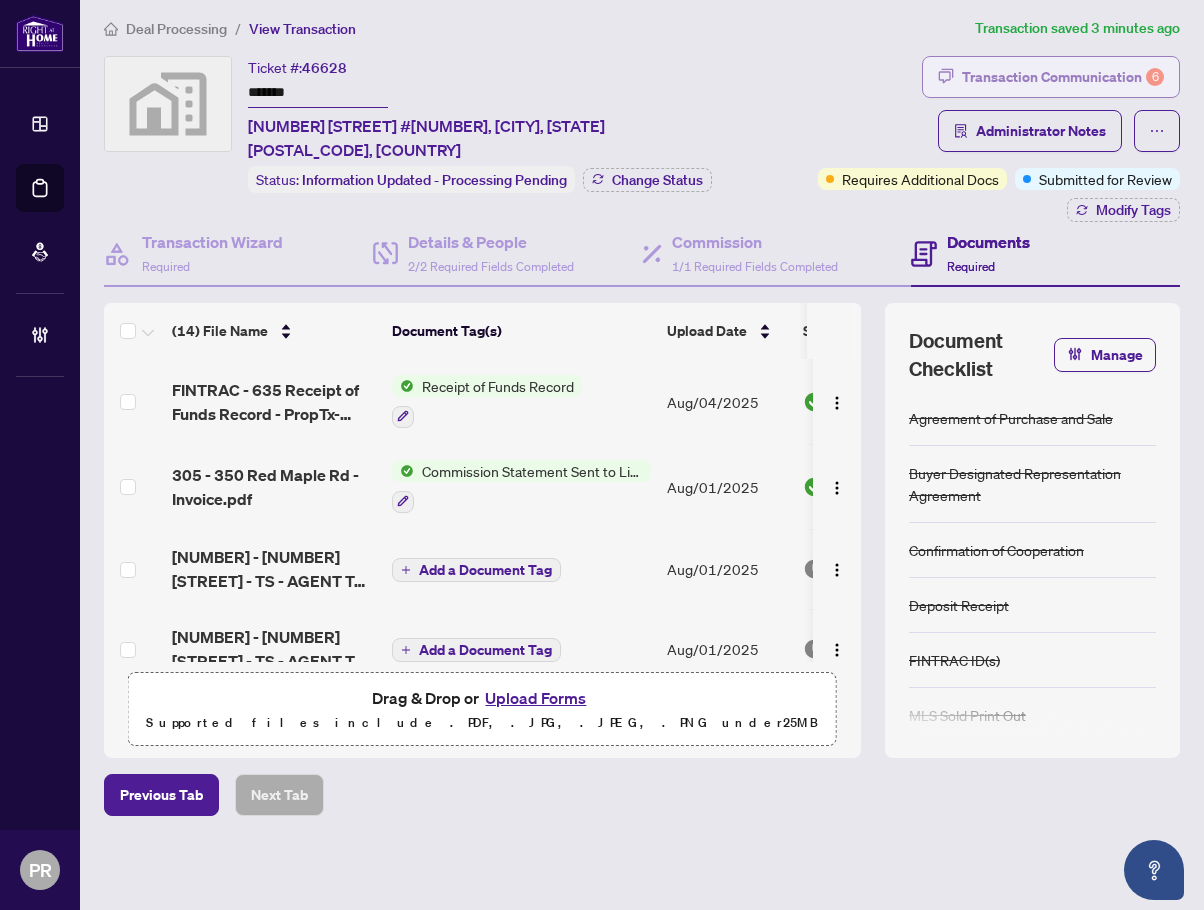 click on "Transaction Communication 6" at bounding box center [1051, 77] 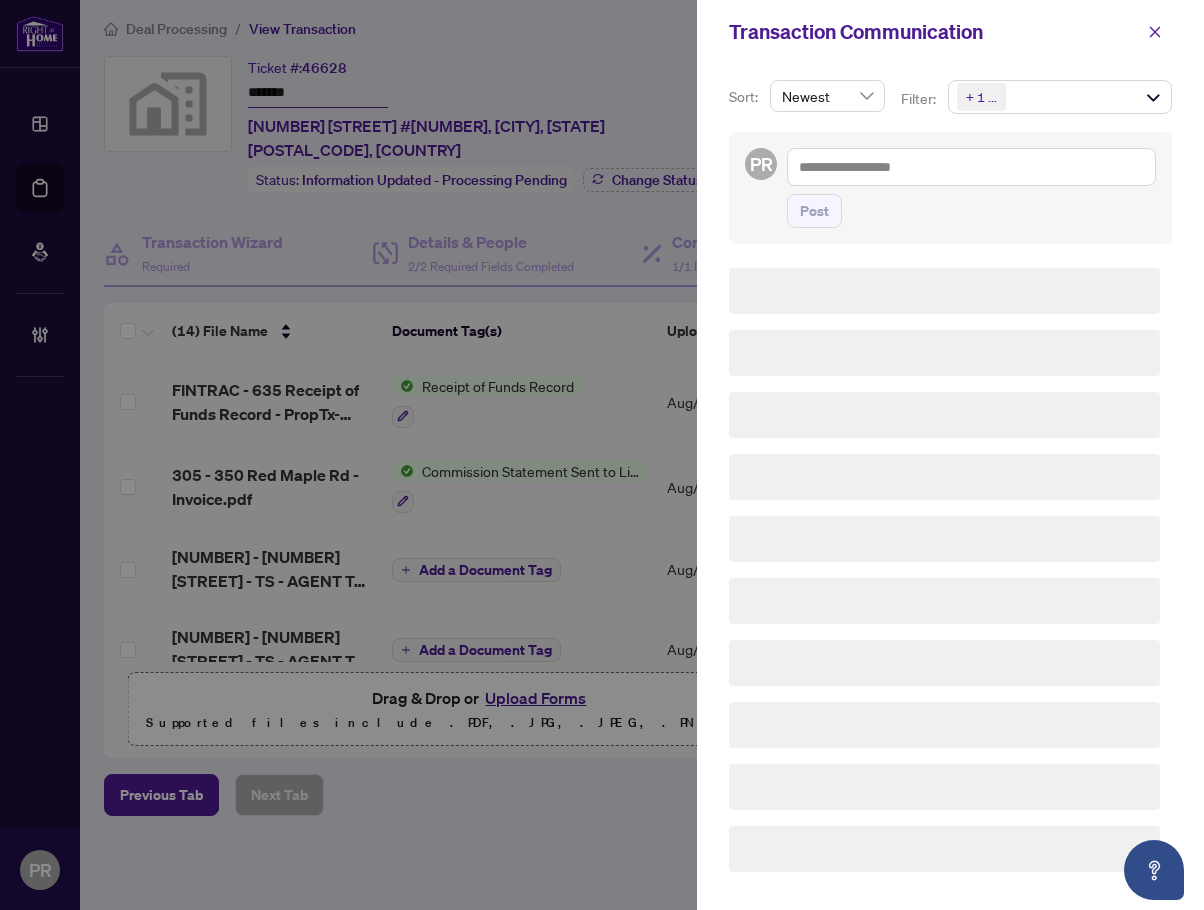 scroll, scrollTop: 0, scrollLeft: 0, axis: both 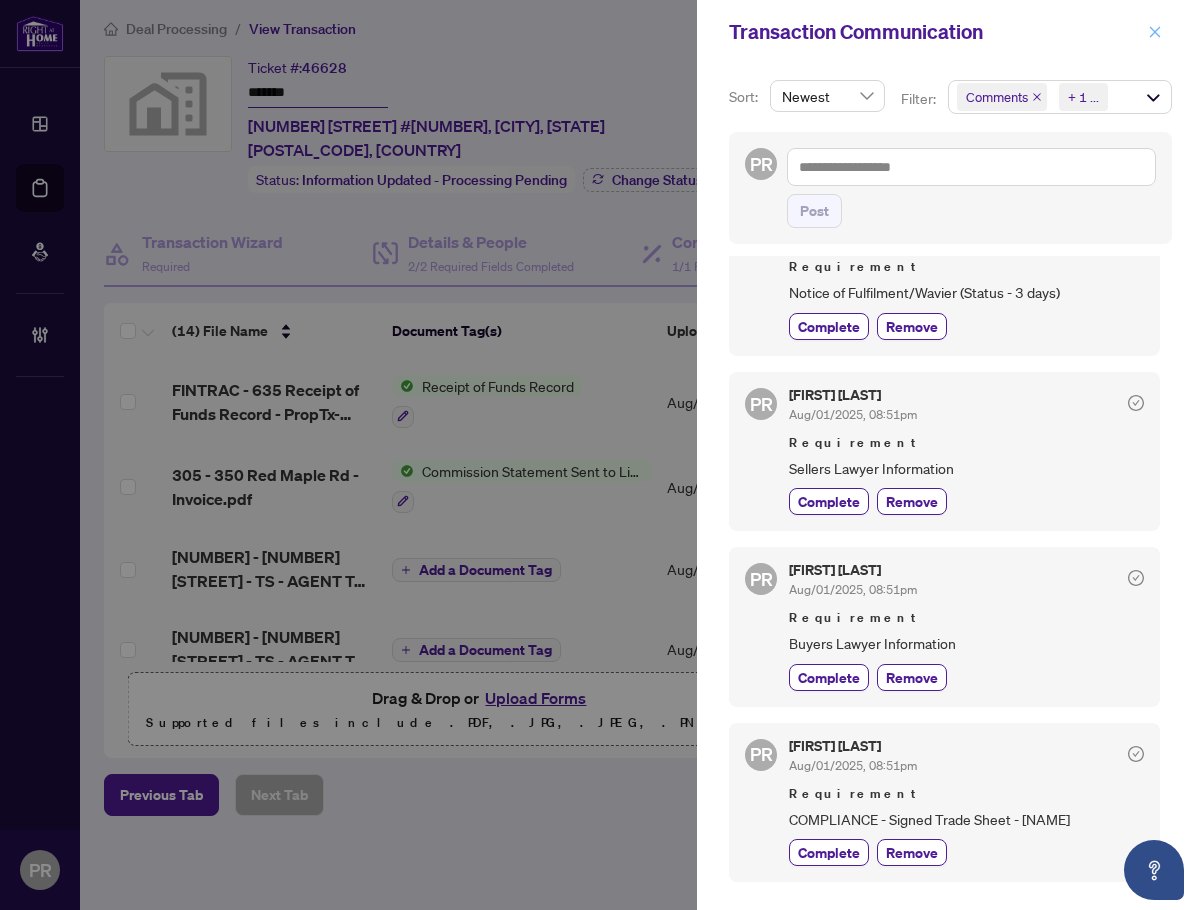click at bounding box center (1155, 32) 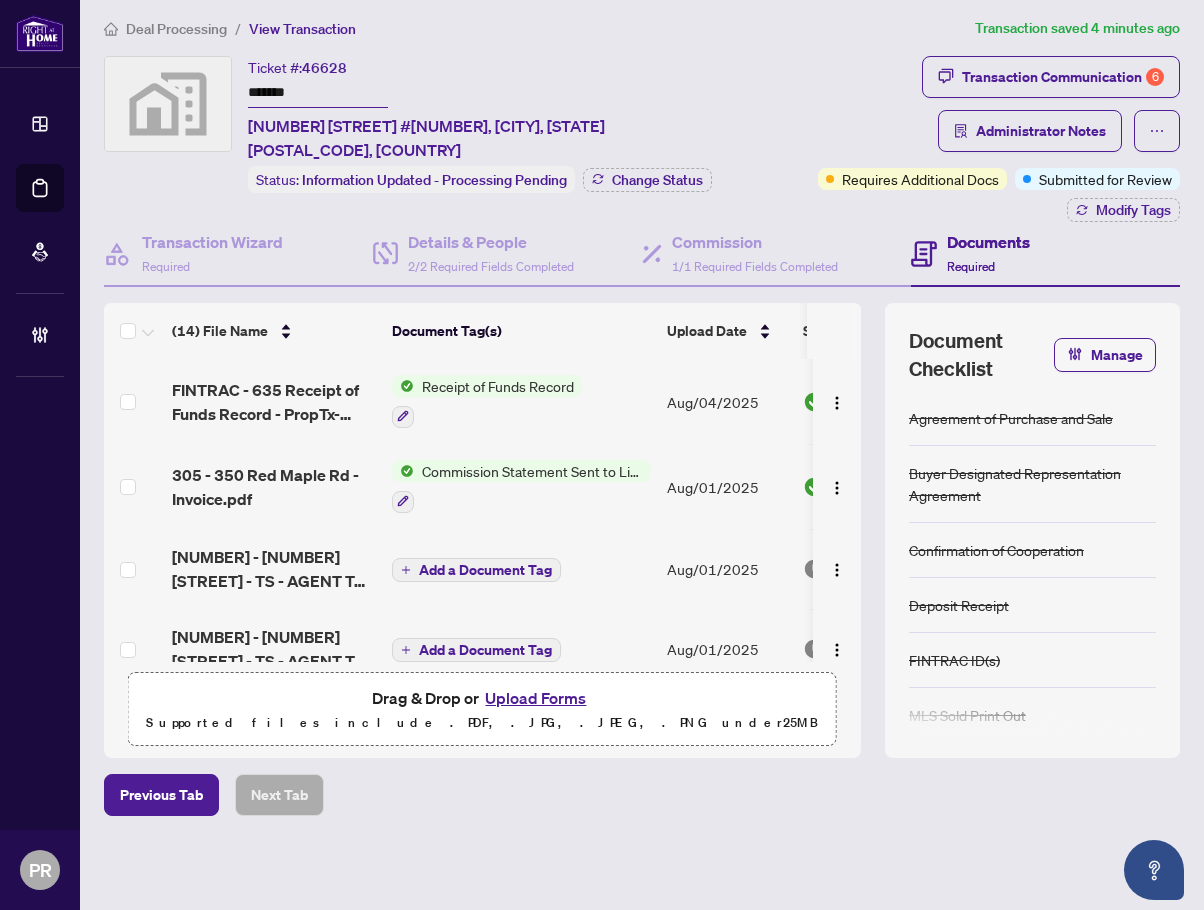 click on "*******" at bounding box center (318, 93) 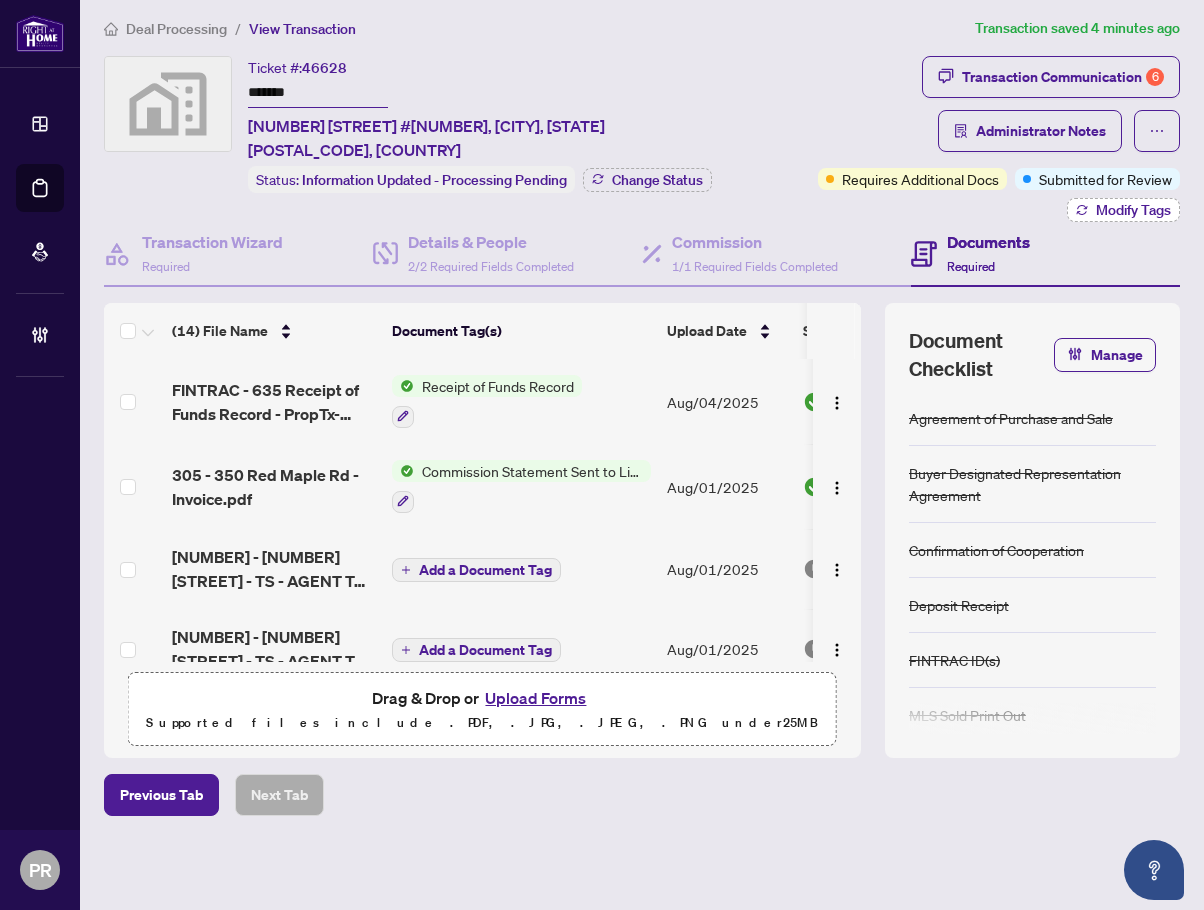 click on "Modify Tags" at bounding box center [1133, 210] 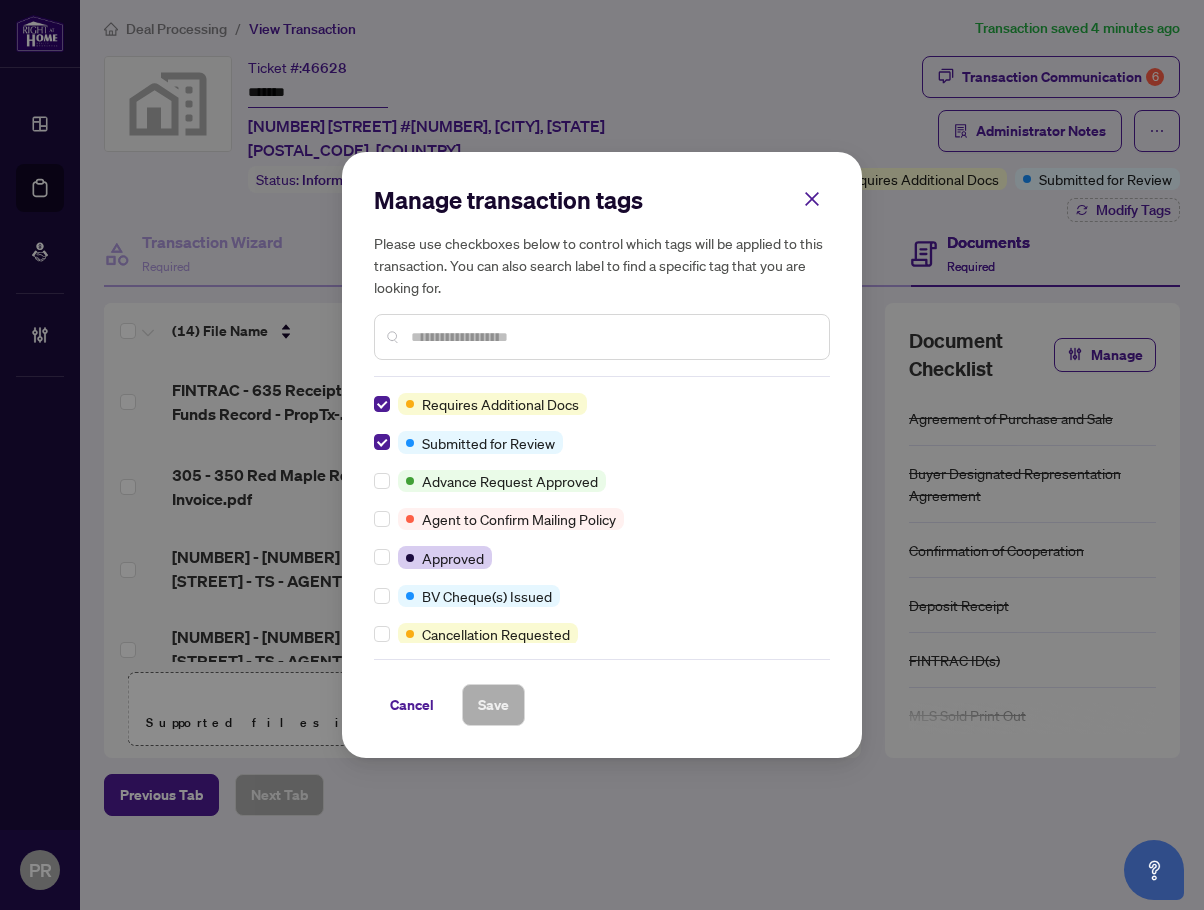 scroll, scrollTop: 0, scrollLeft: 0, axis: both 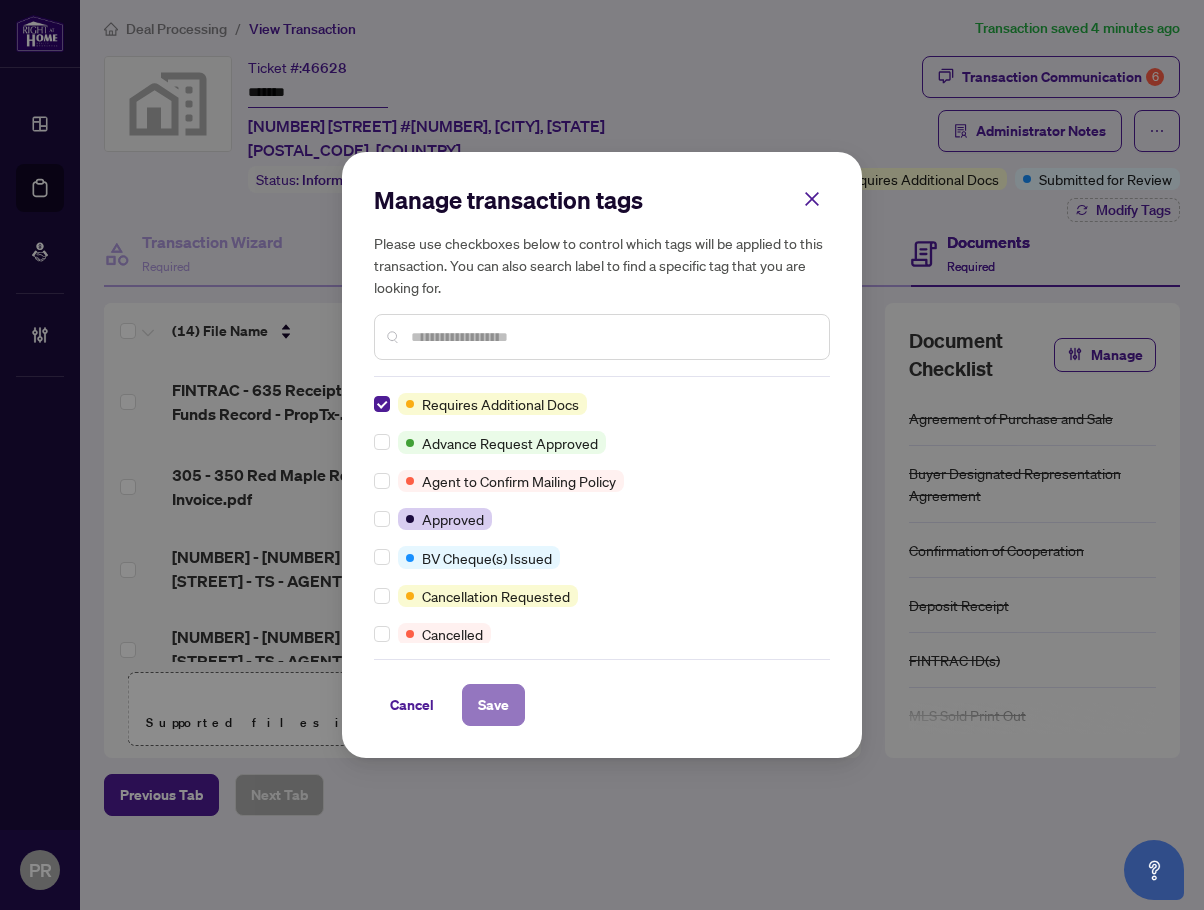 click on "Save" at bounding box center [493, 705] 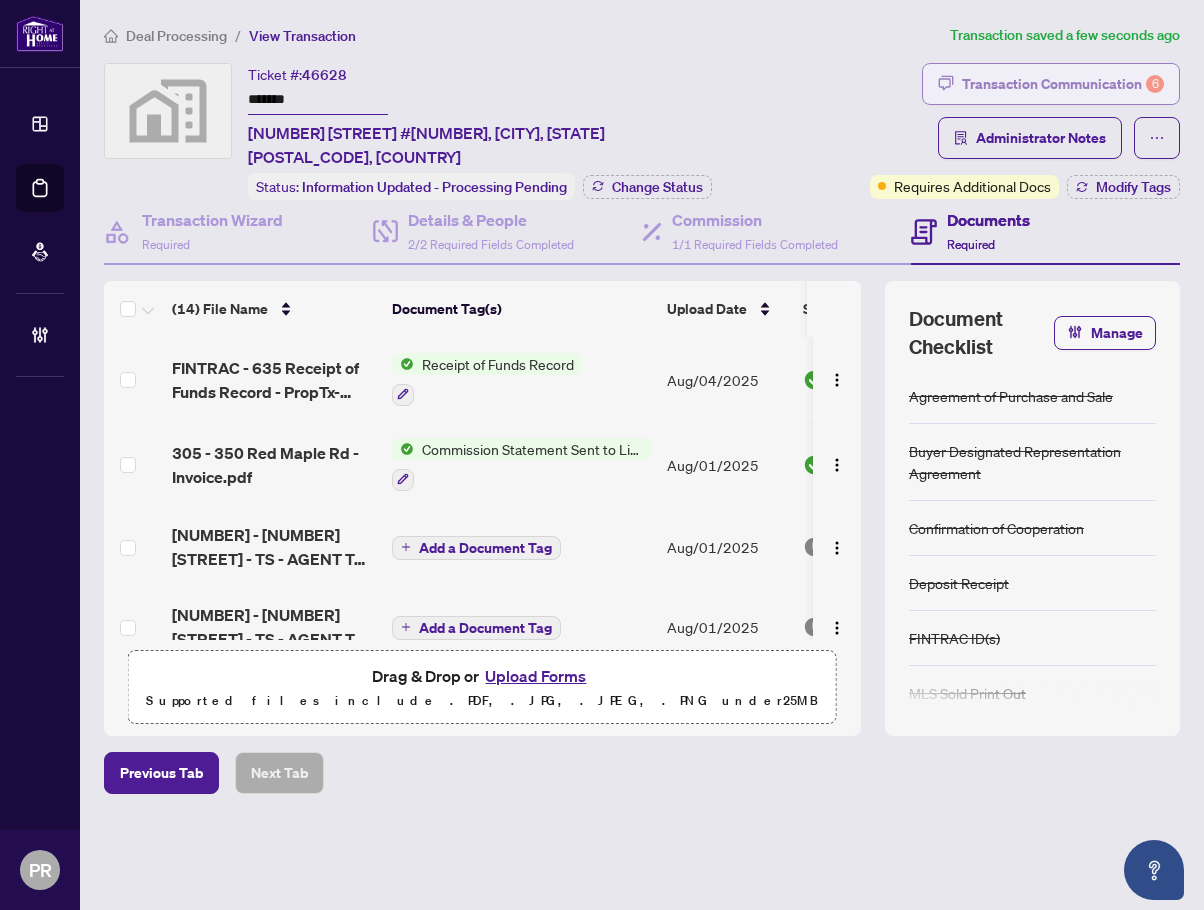 click on "Transaction Communication 6" at bounding box center [1063, 84] 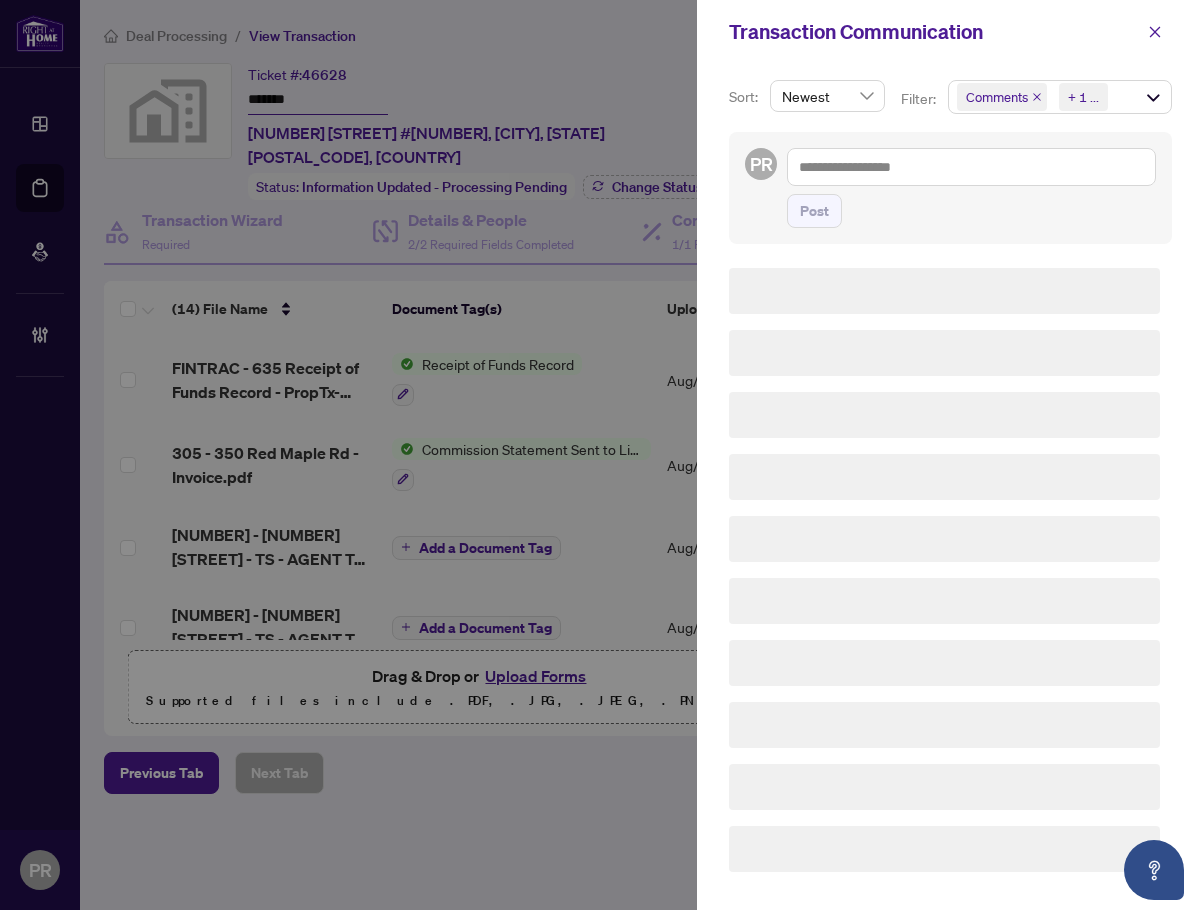 scroll, scrollTop: 0, scrollLeft: 0, axis: both 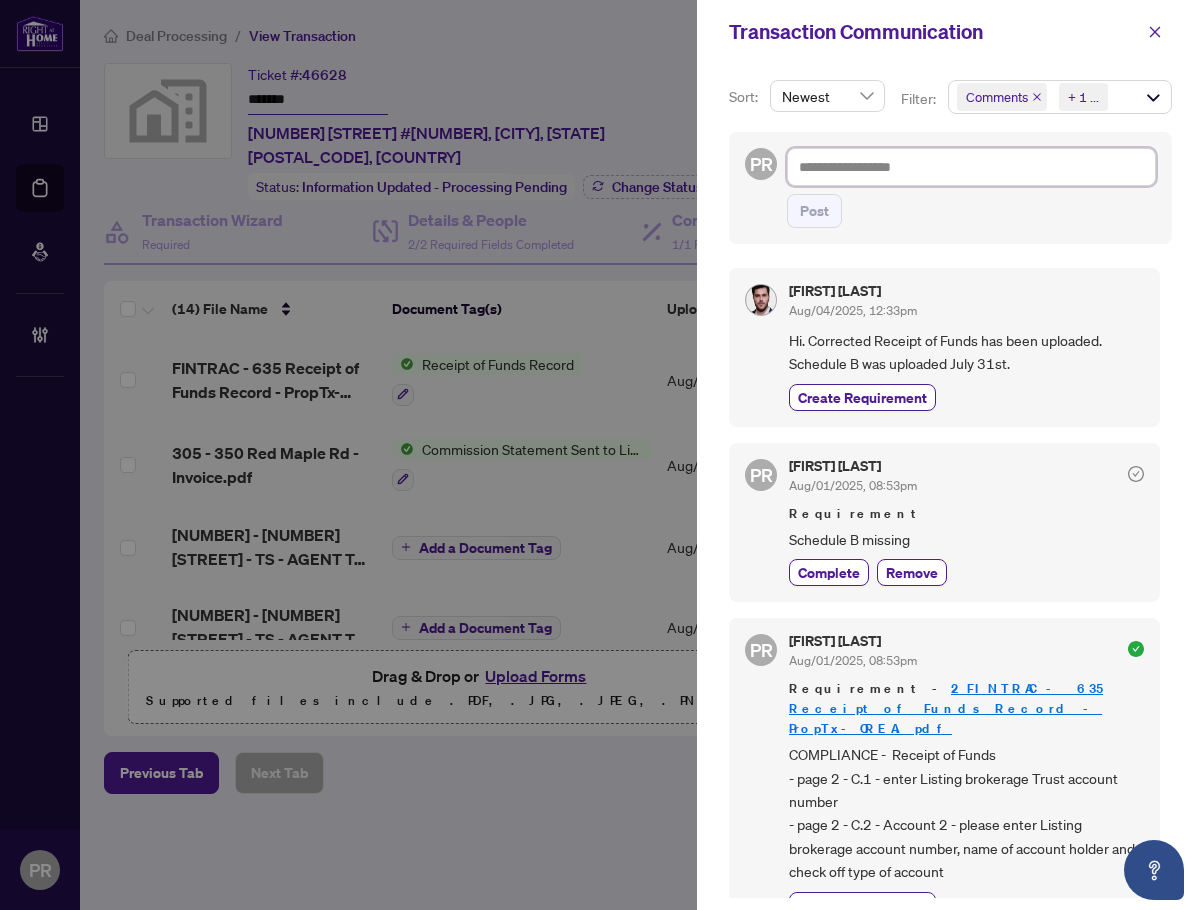 click at bounding box center (971, 167) 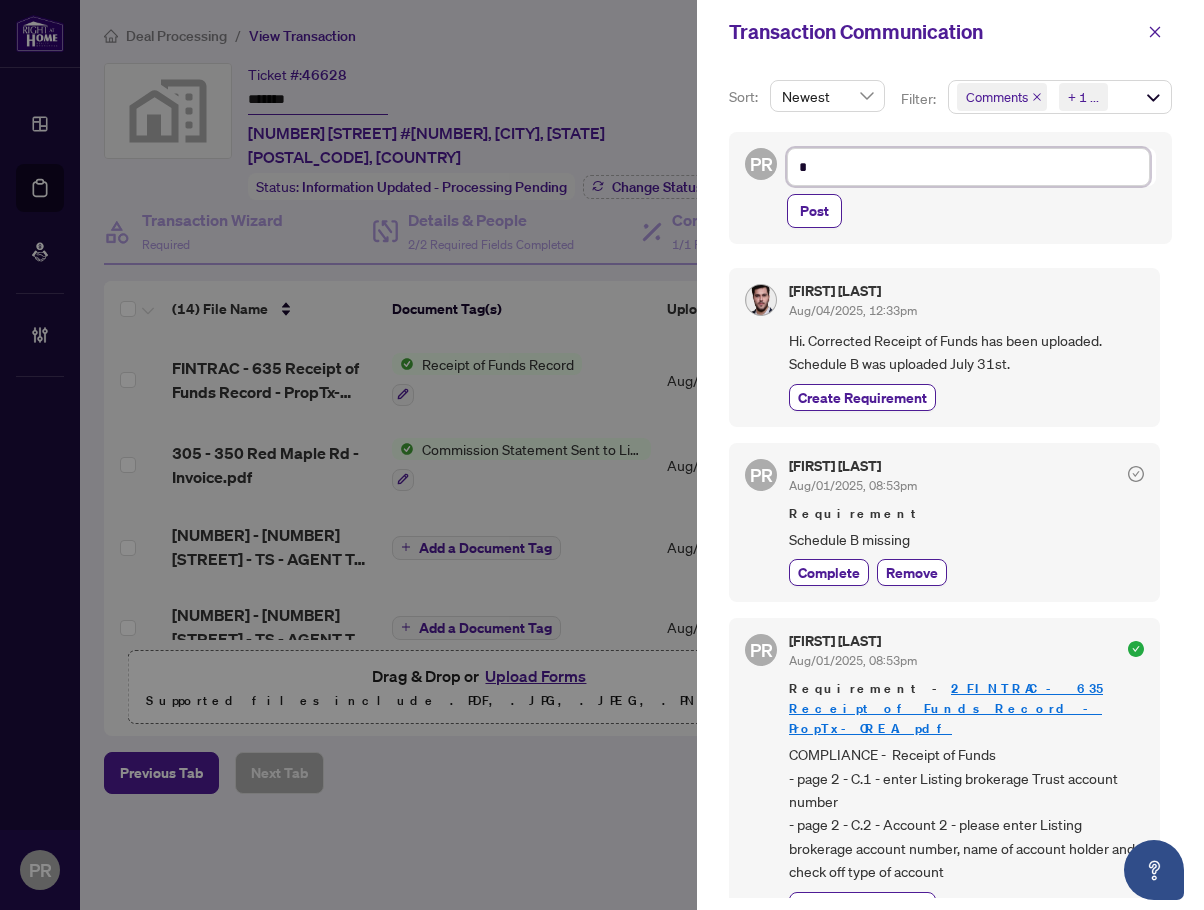 type 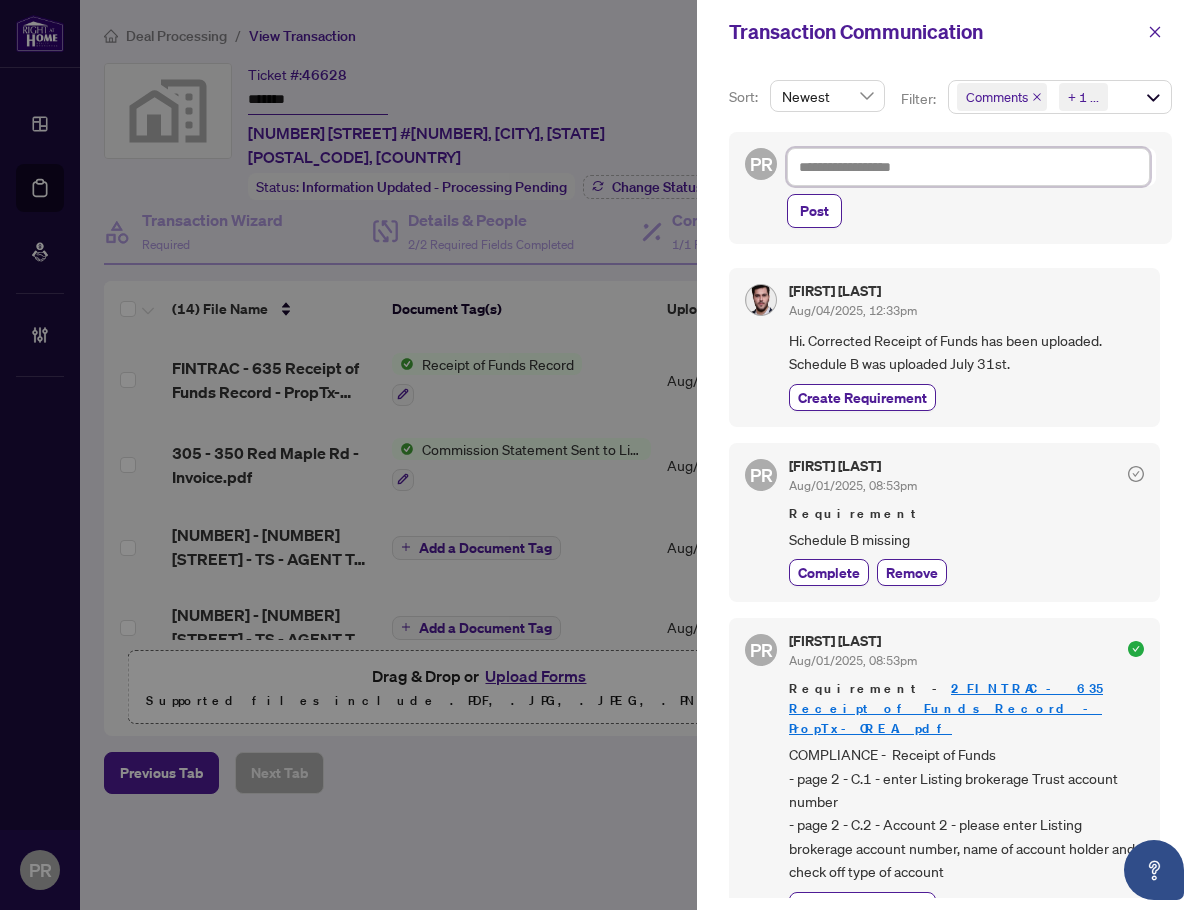 type on "*" 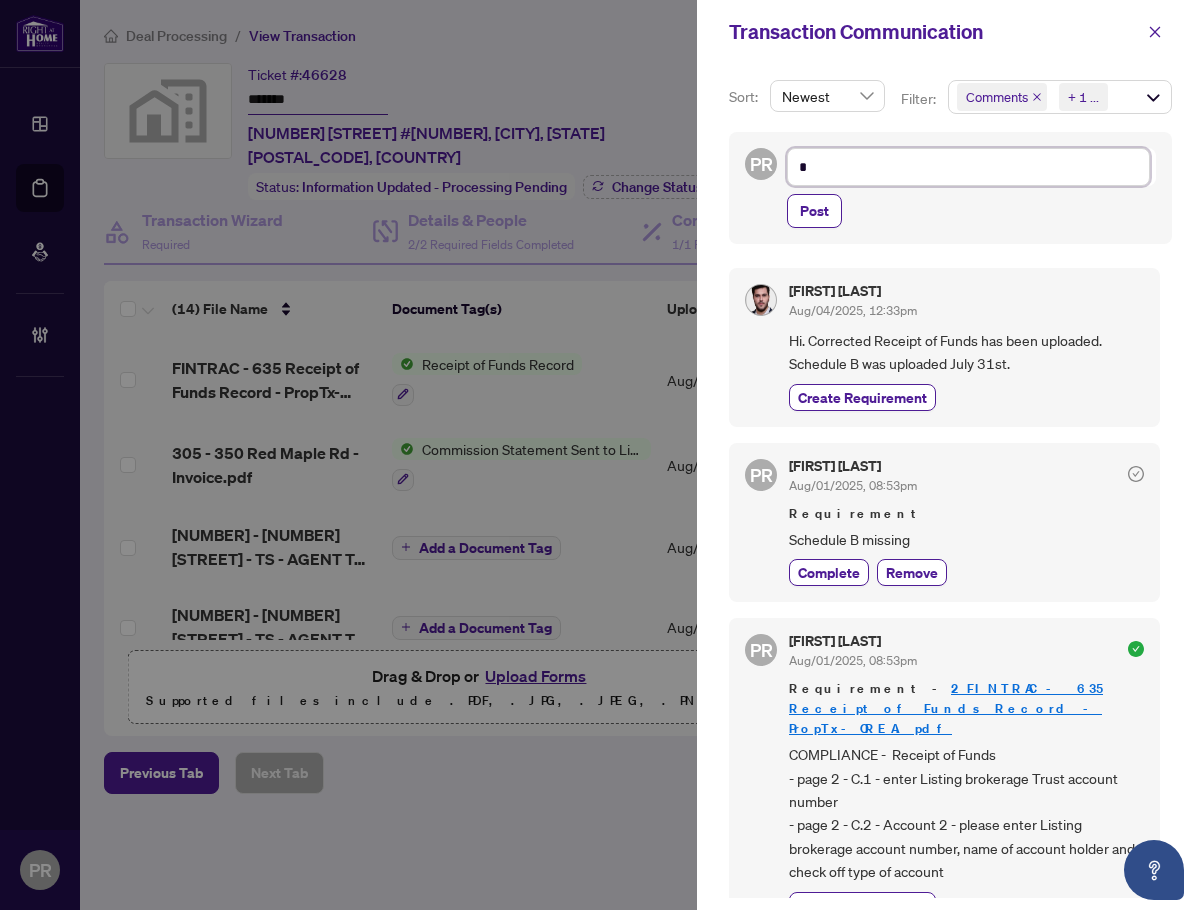 type on "**" 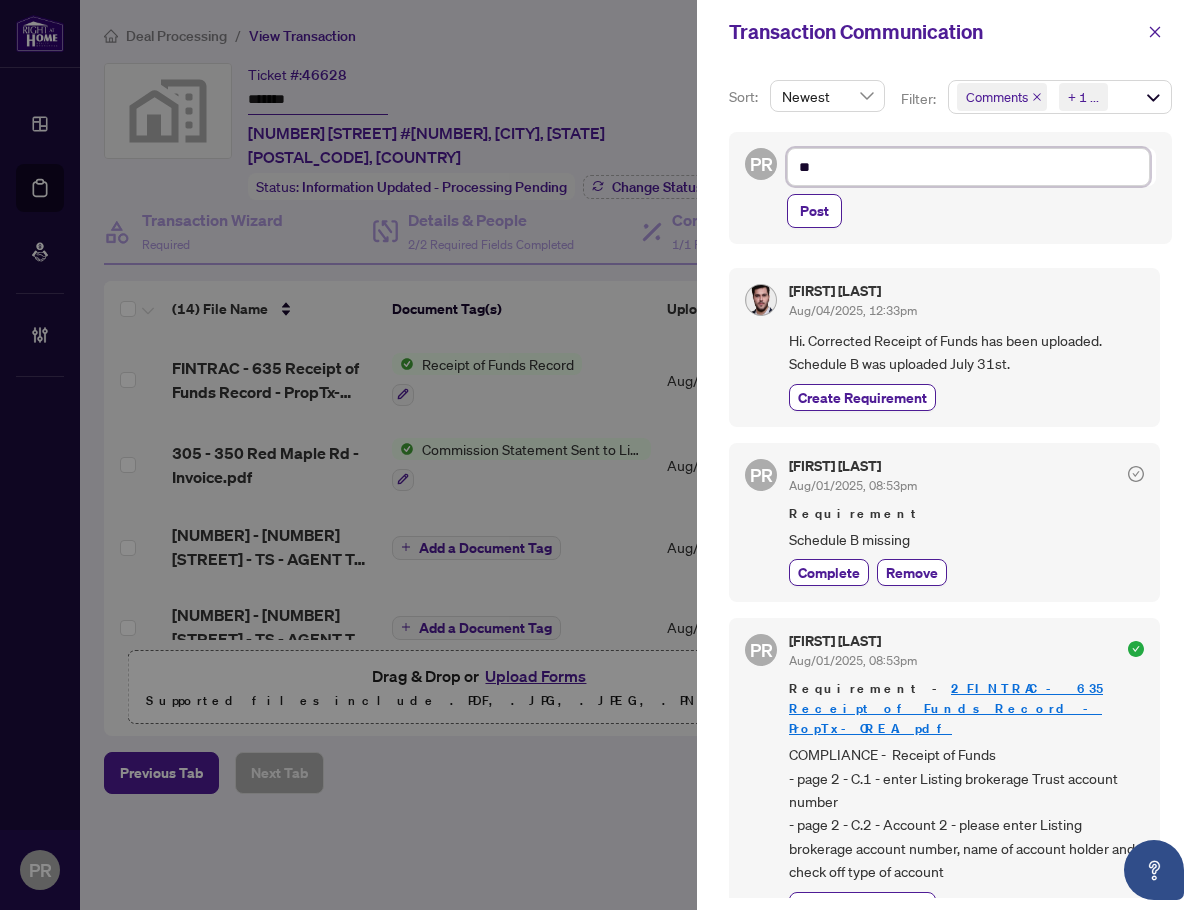 type on "**" 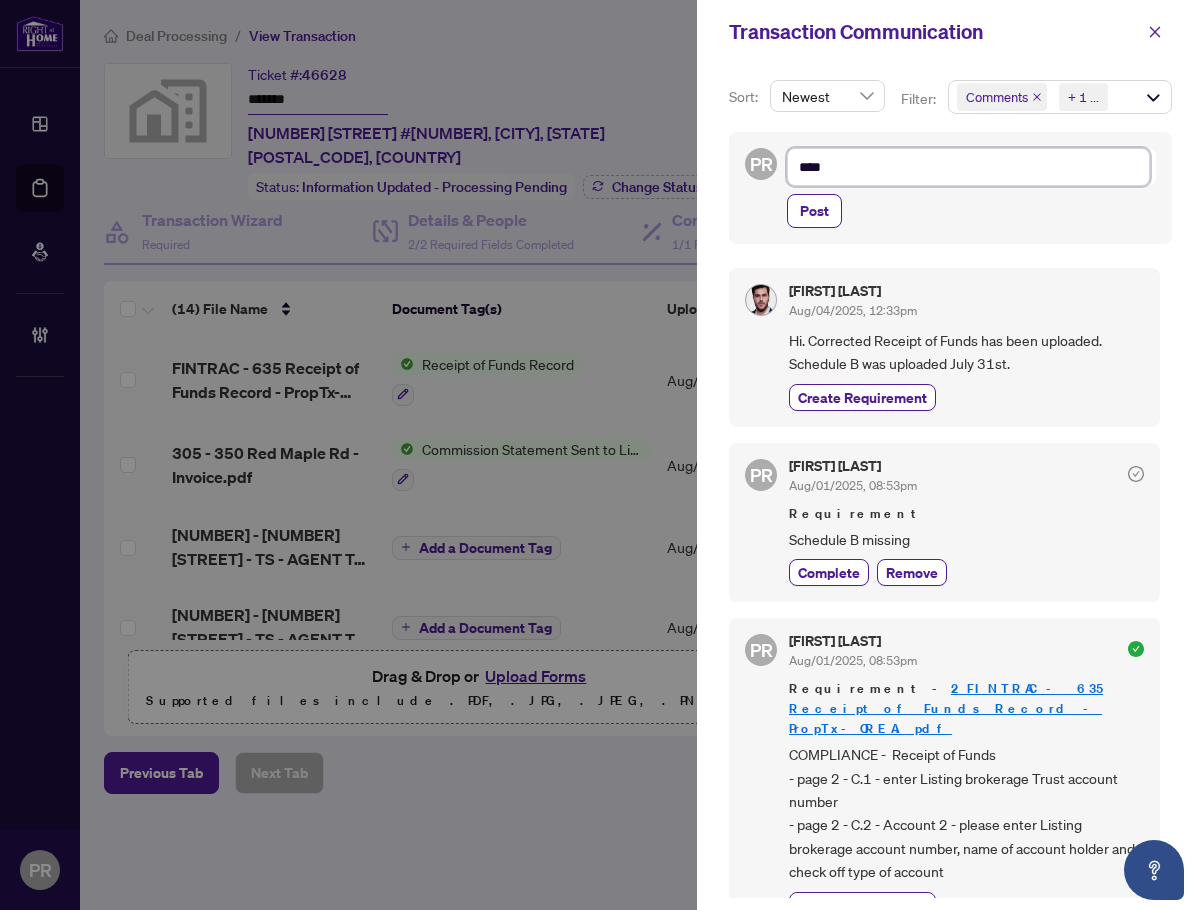 type on "*****" 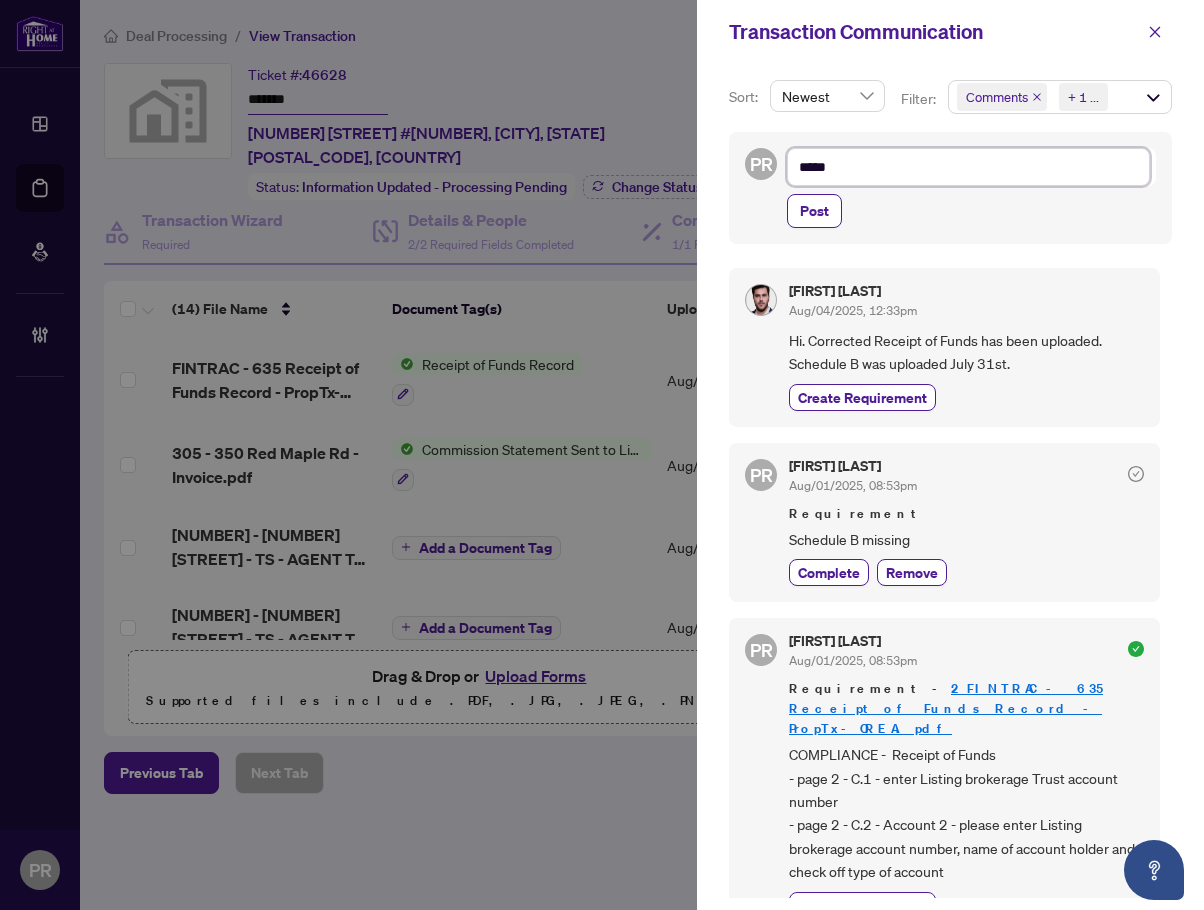 type on "******" 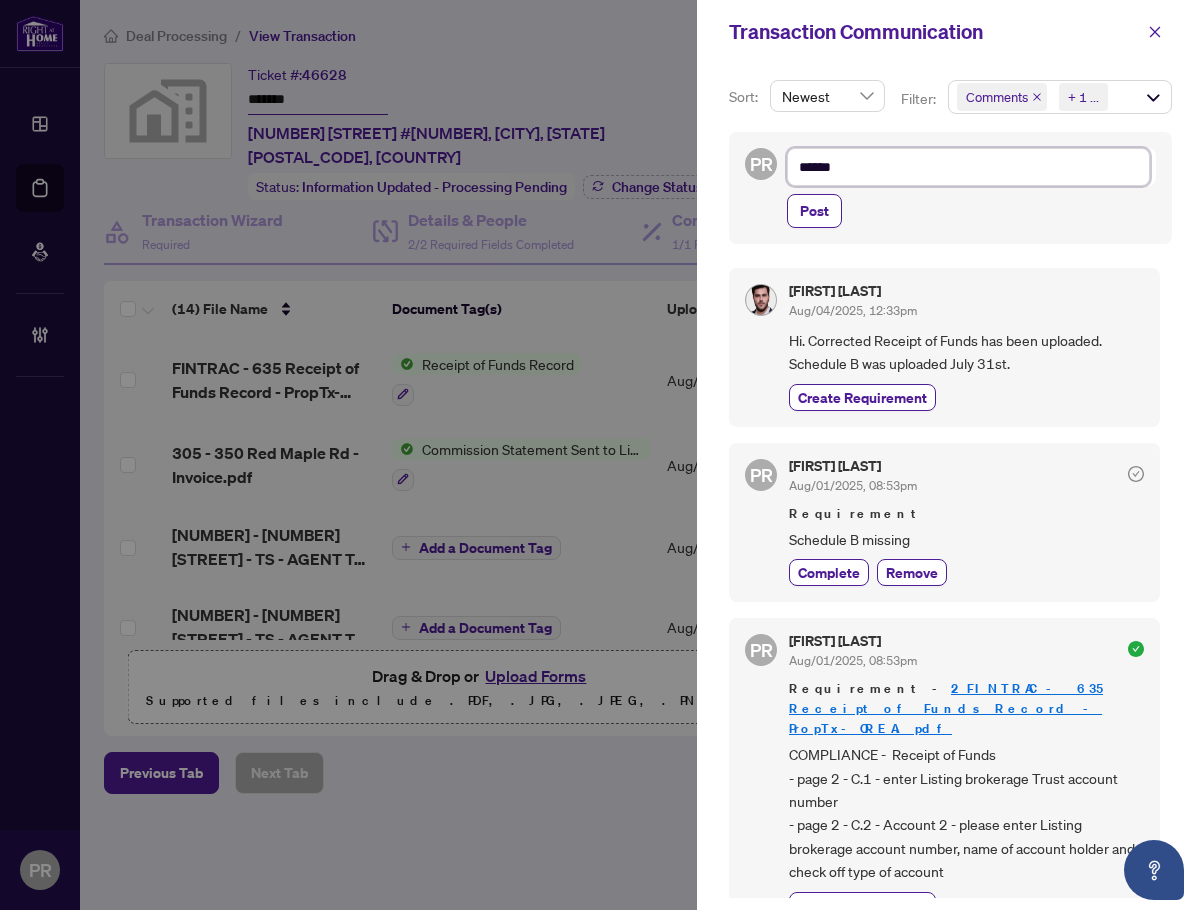 type on "*****" 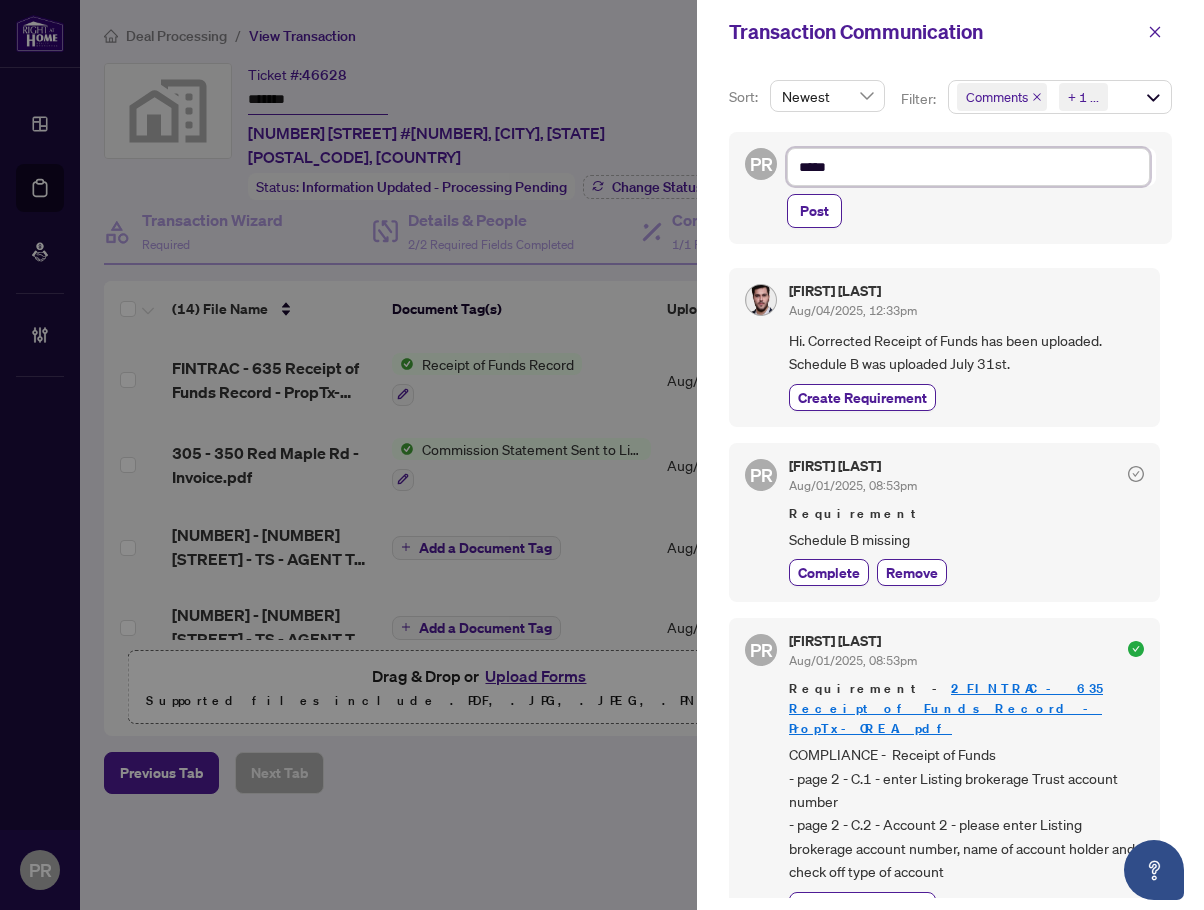 type on "****" 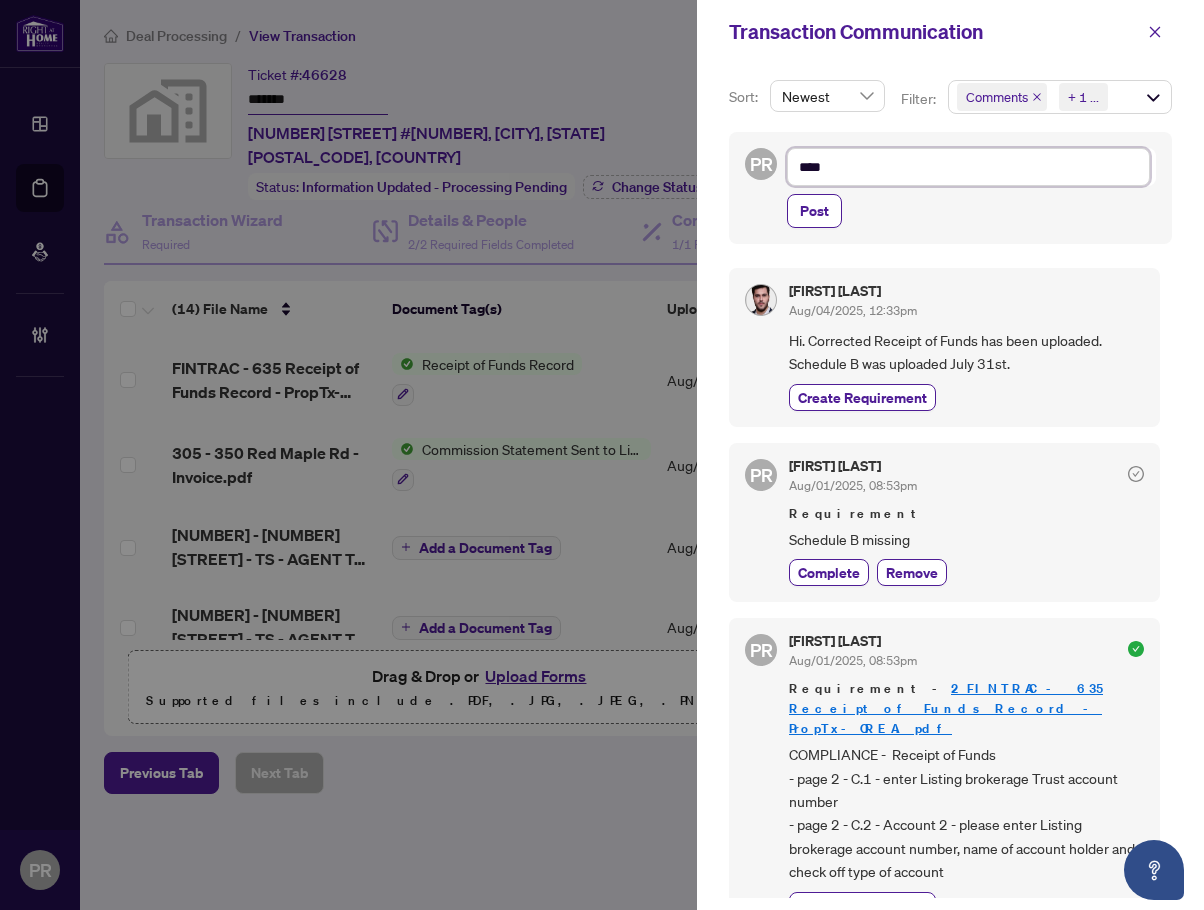type on "**" 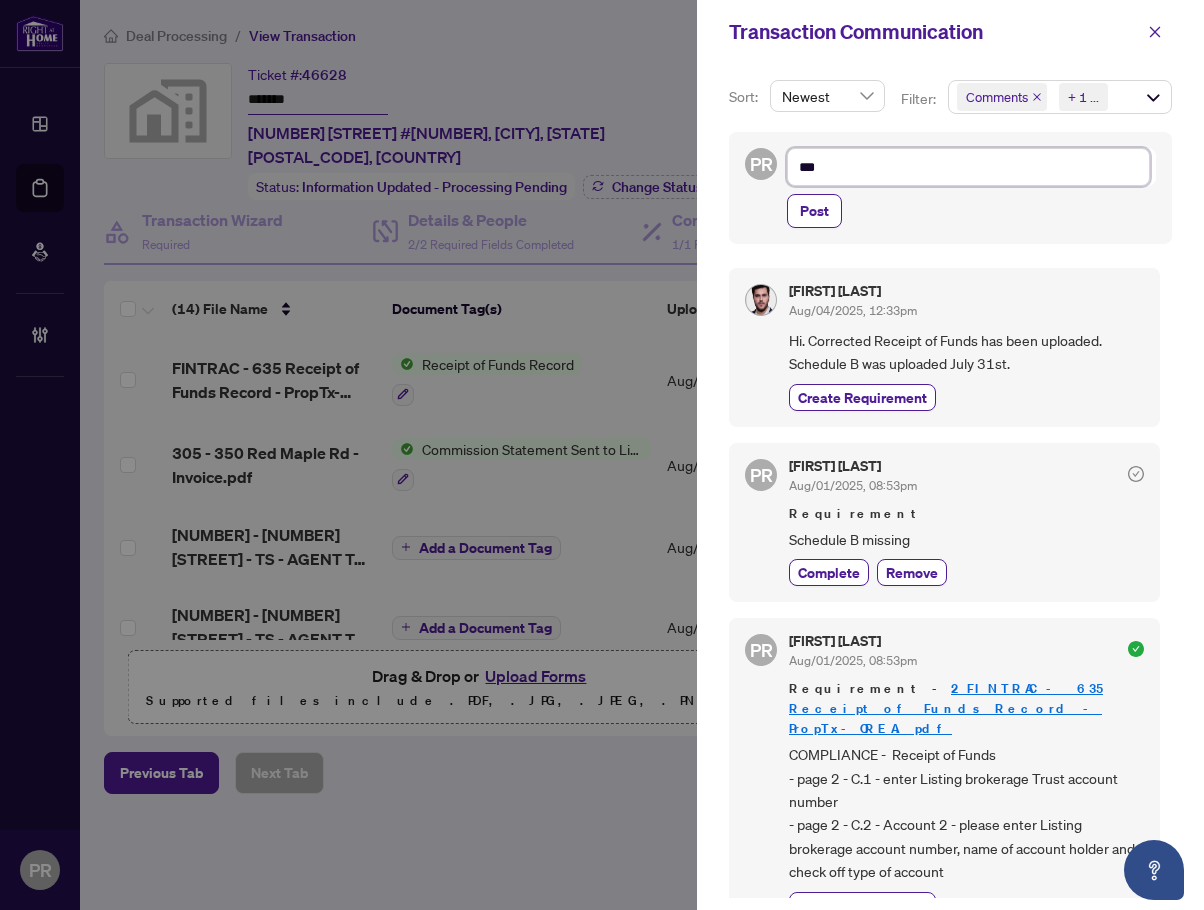 type on "****" 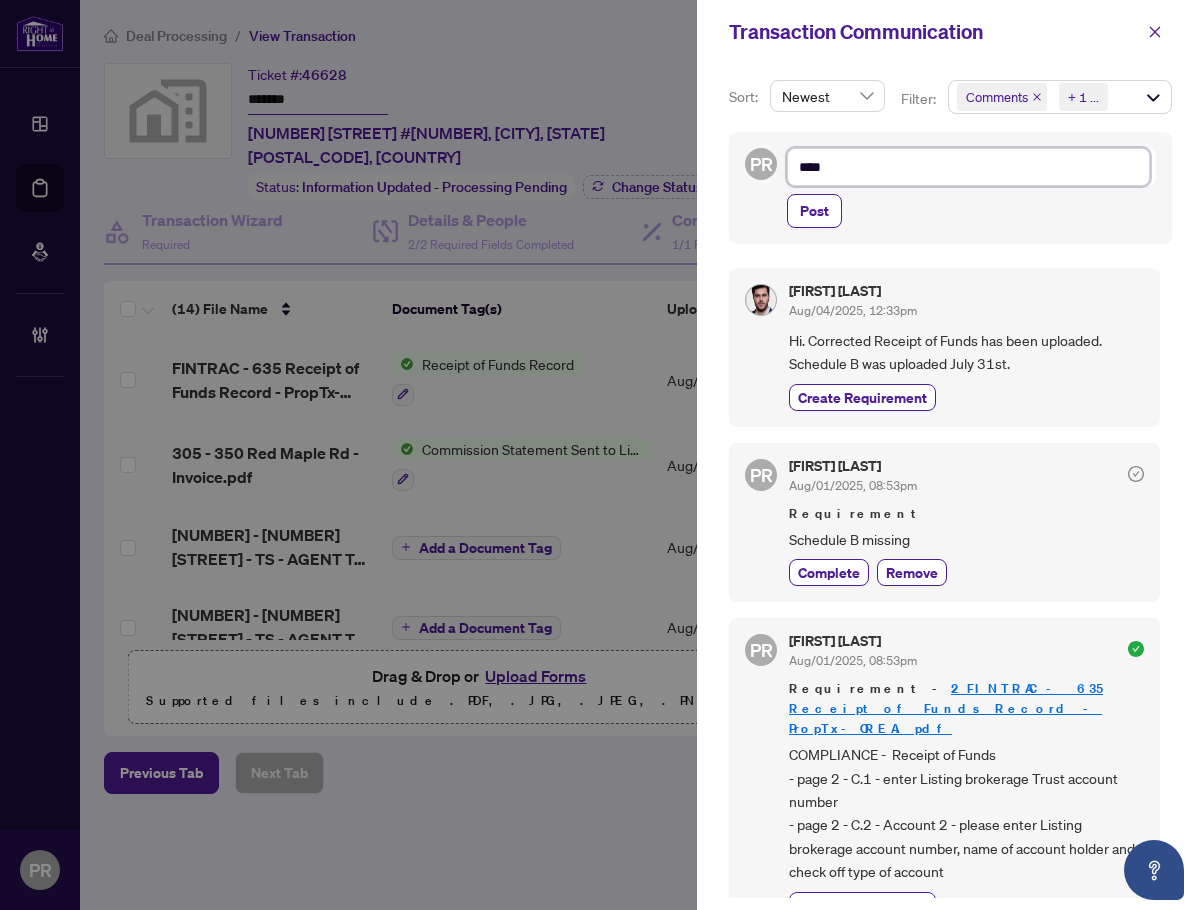 type on "*****" 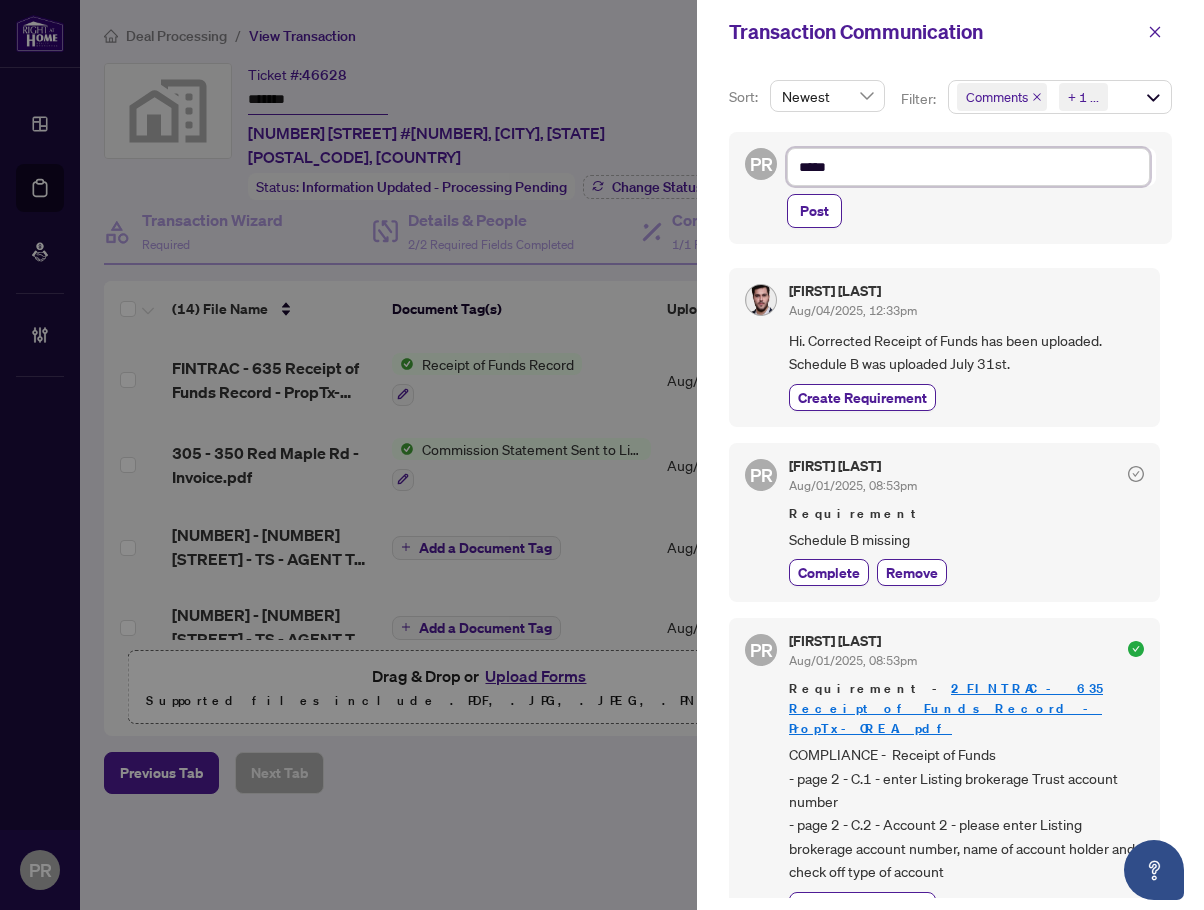 type on "******" 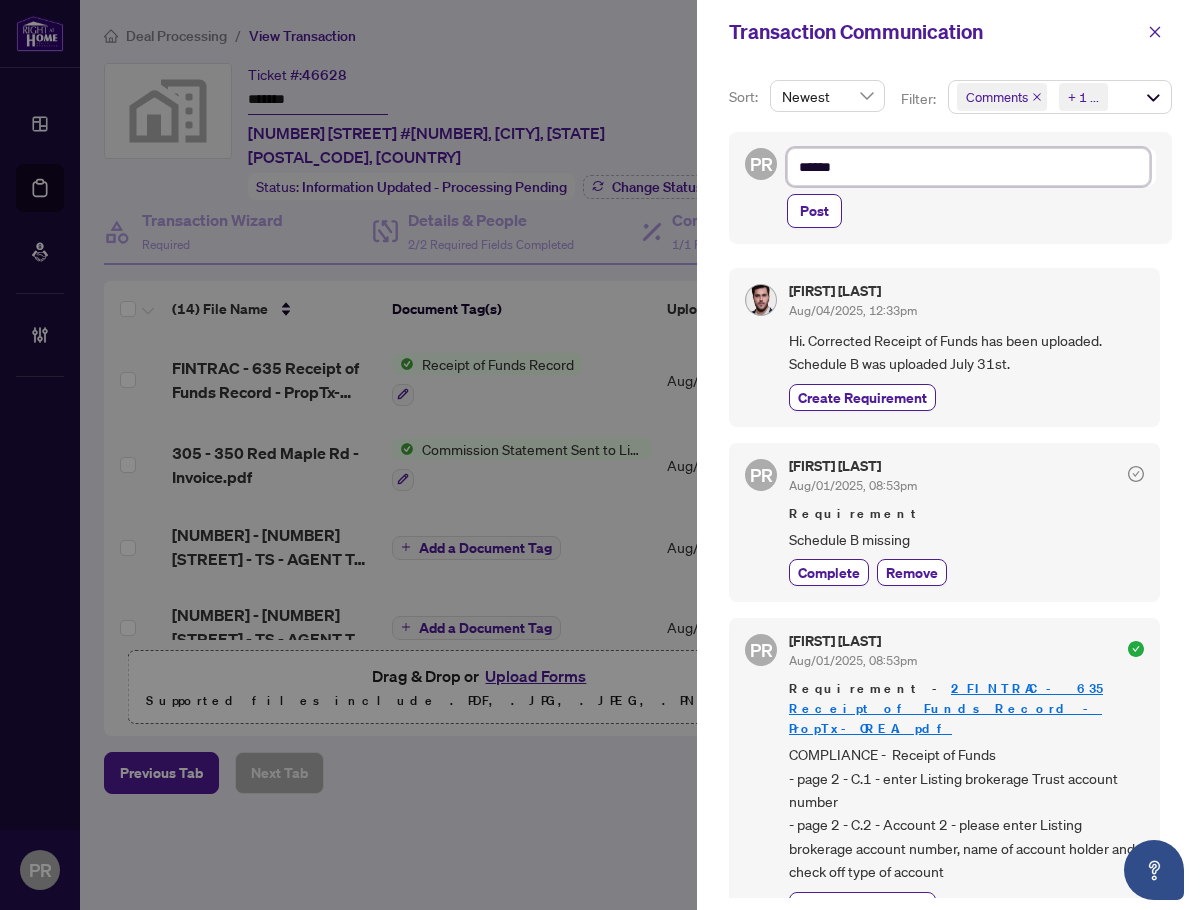 type on "*******" 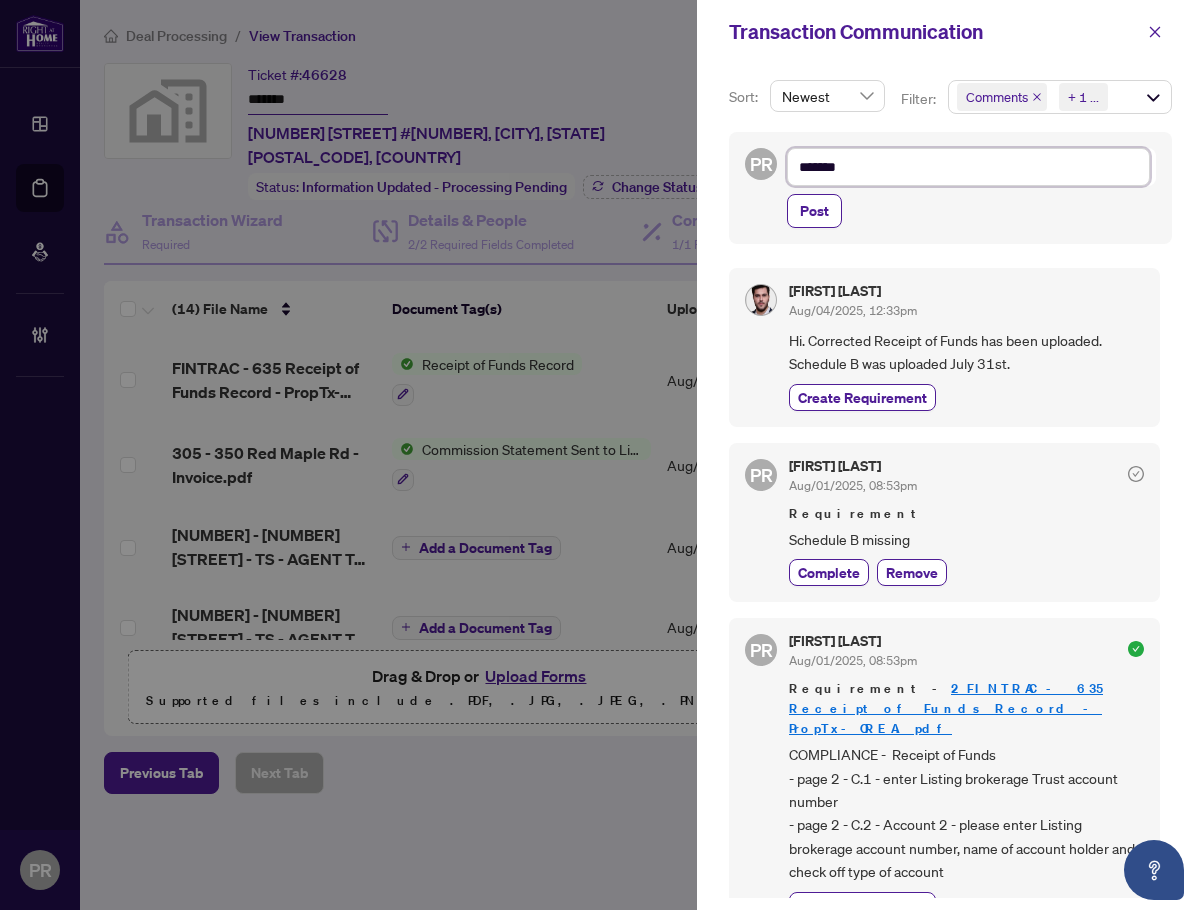 type on "********" 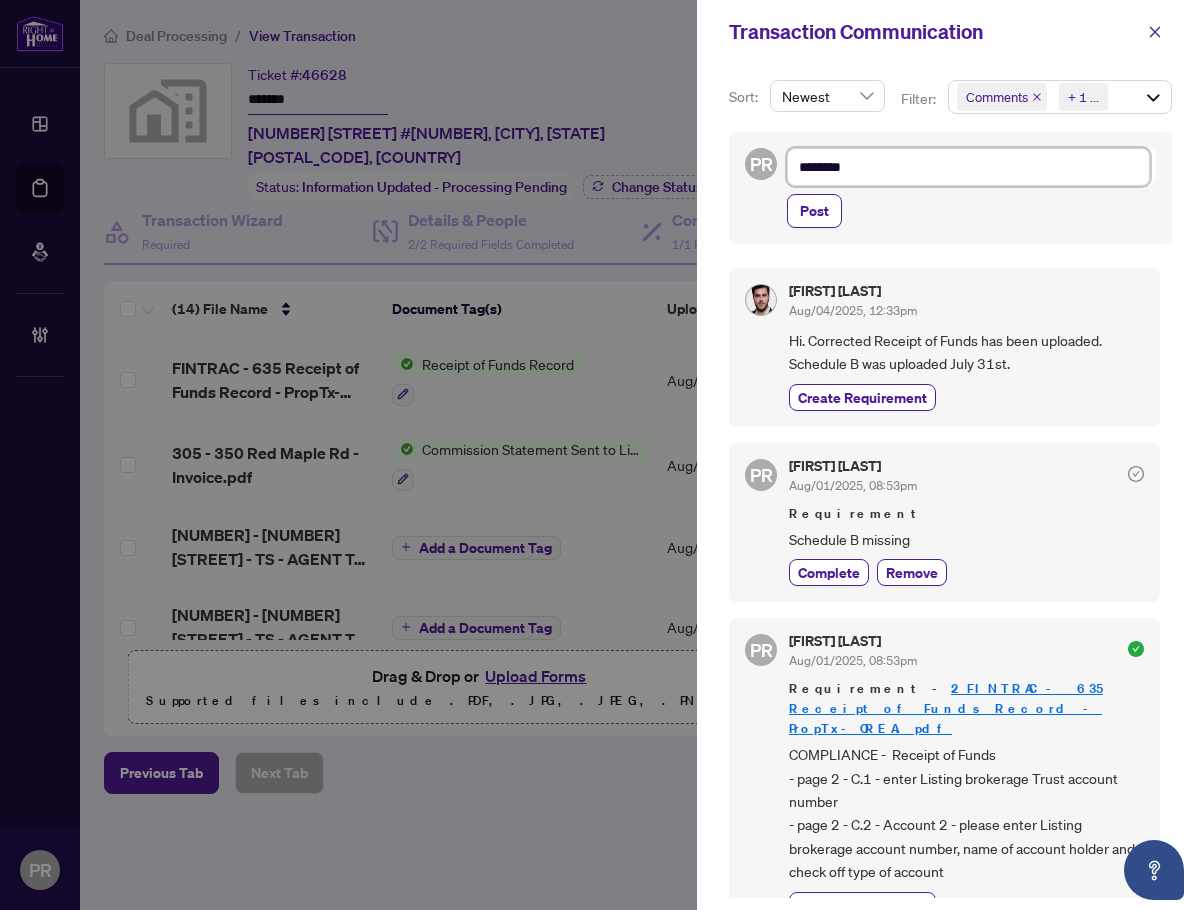 type on "********" 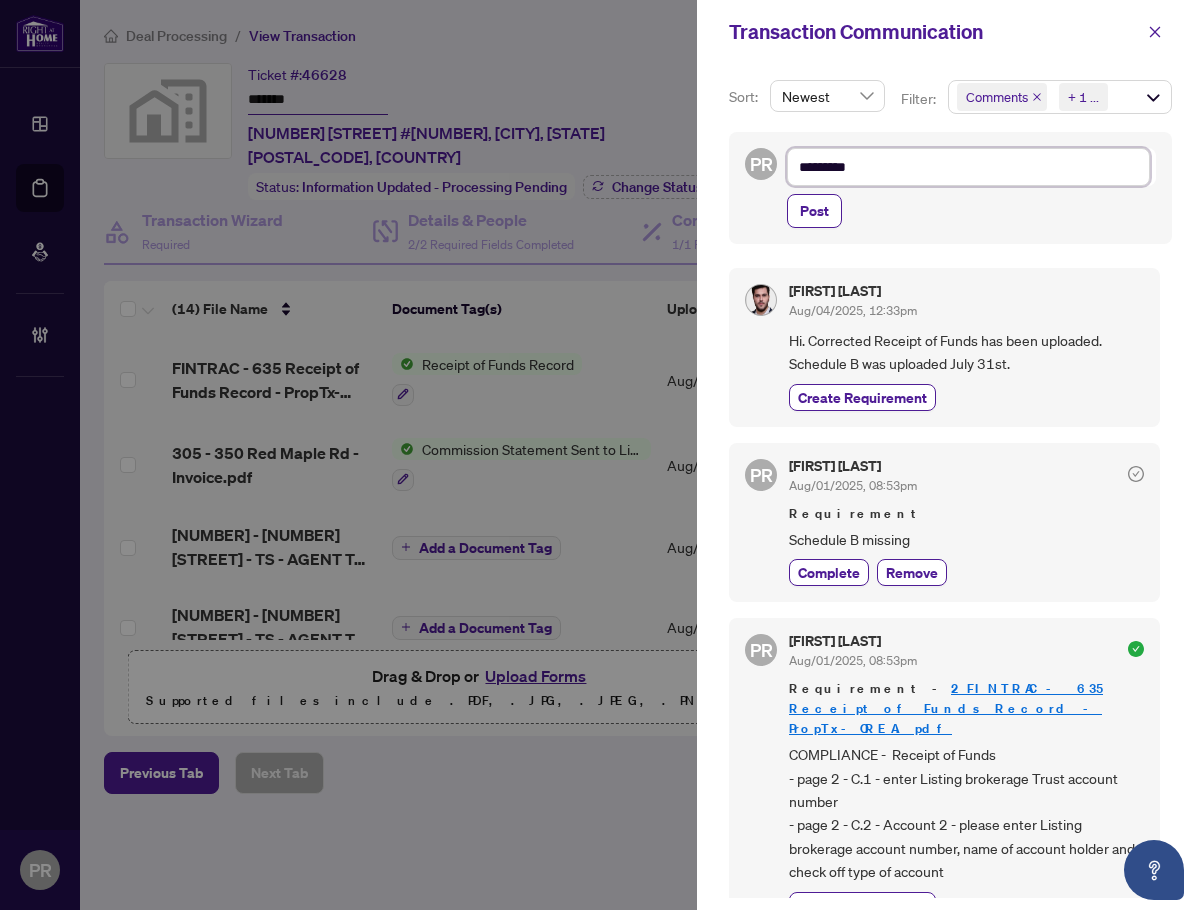 type on "**********" 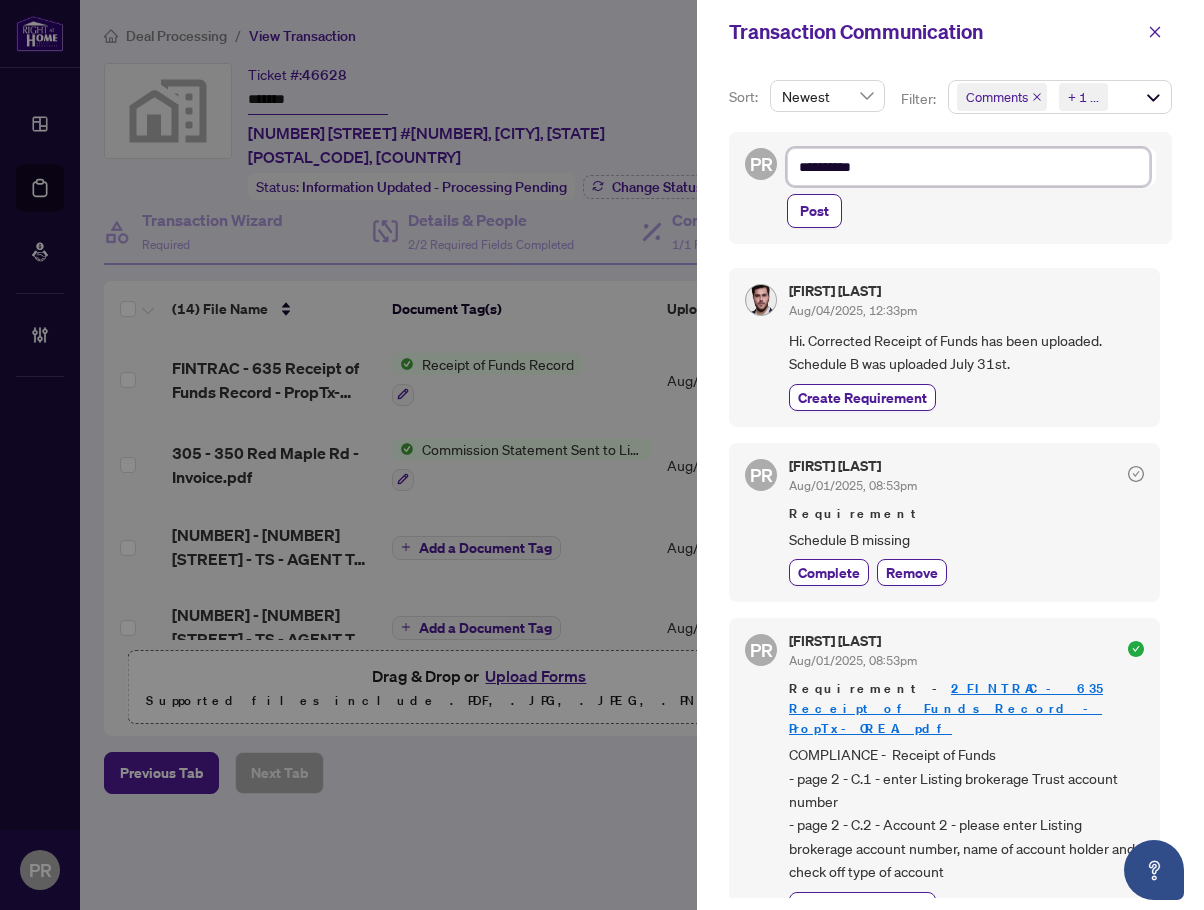 type on "**********" 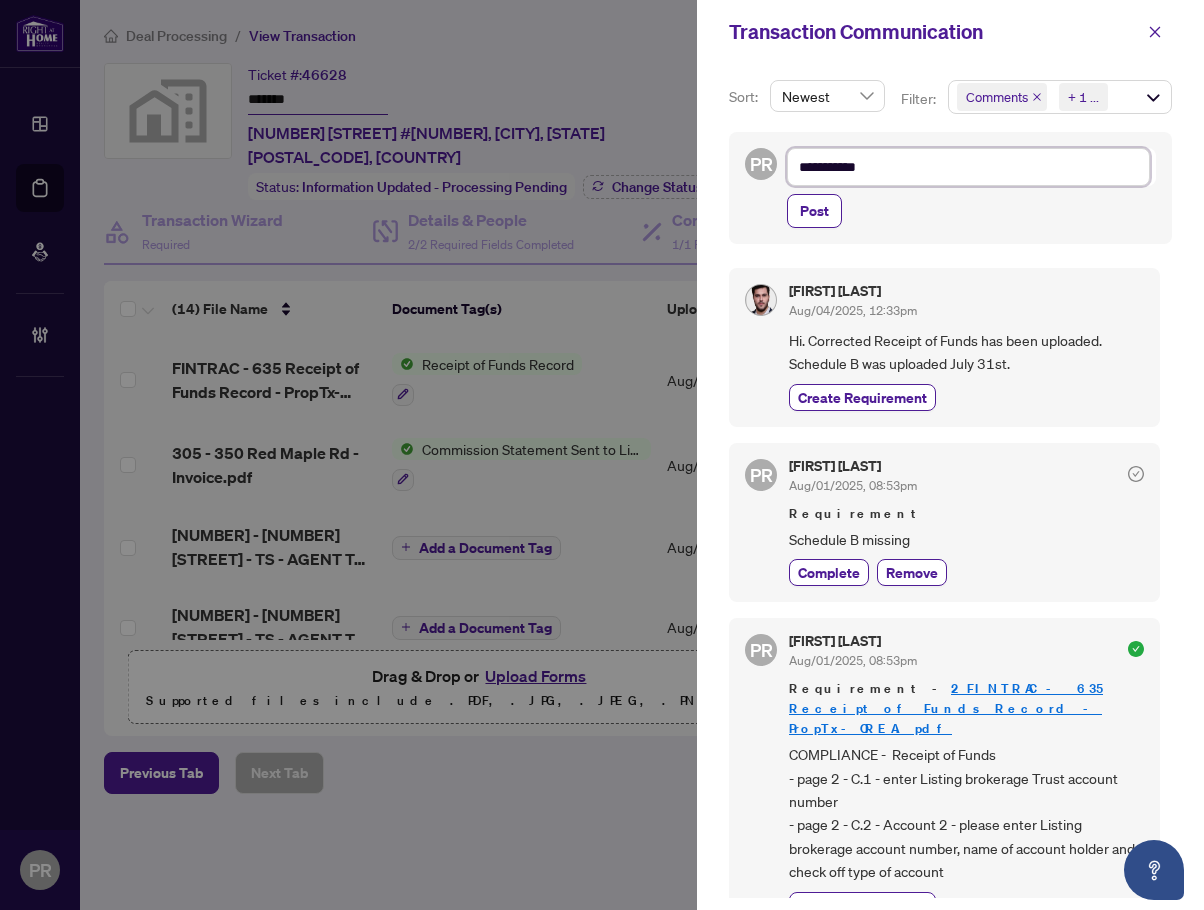 type on "**********" 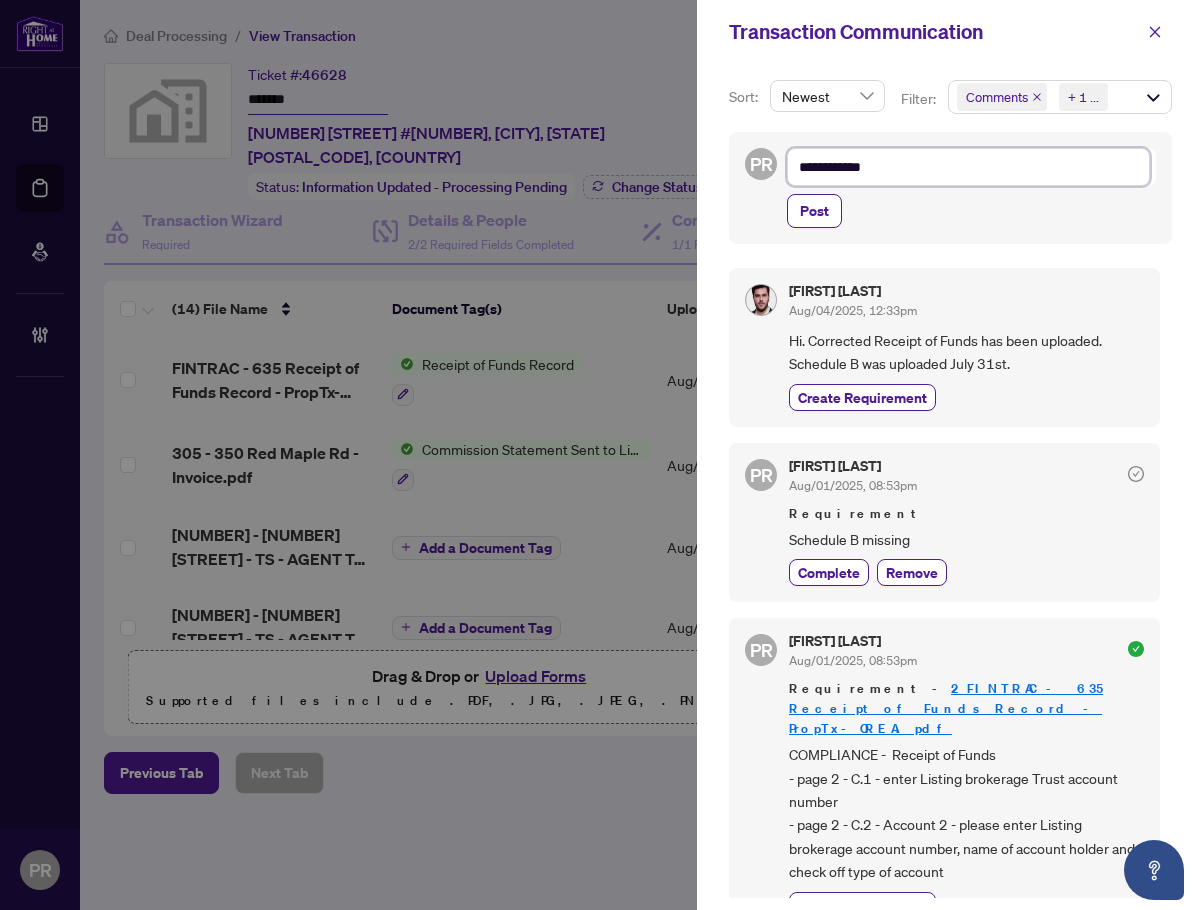 type on "**********" 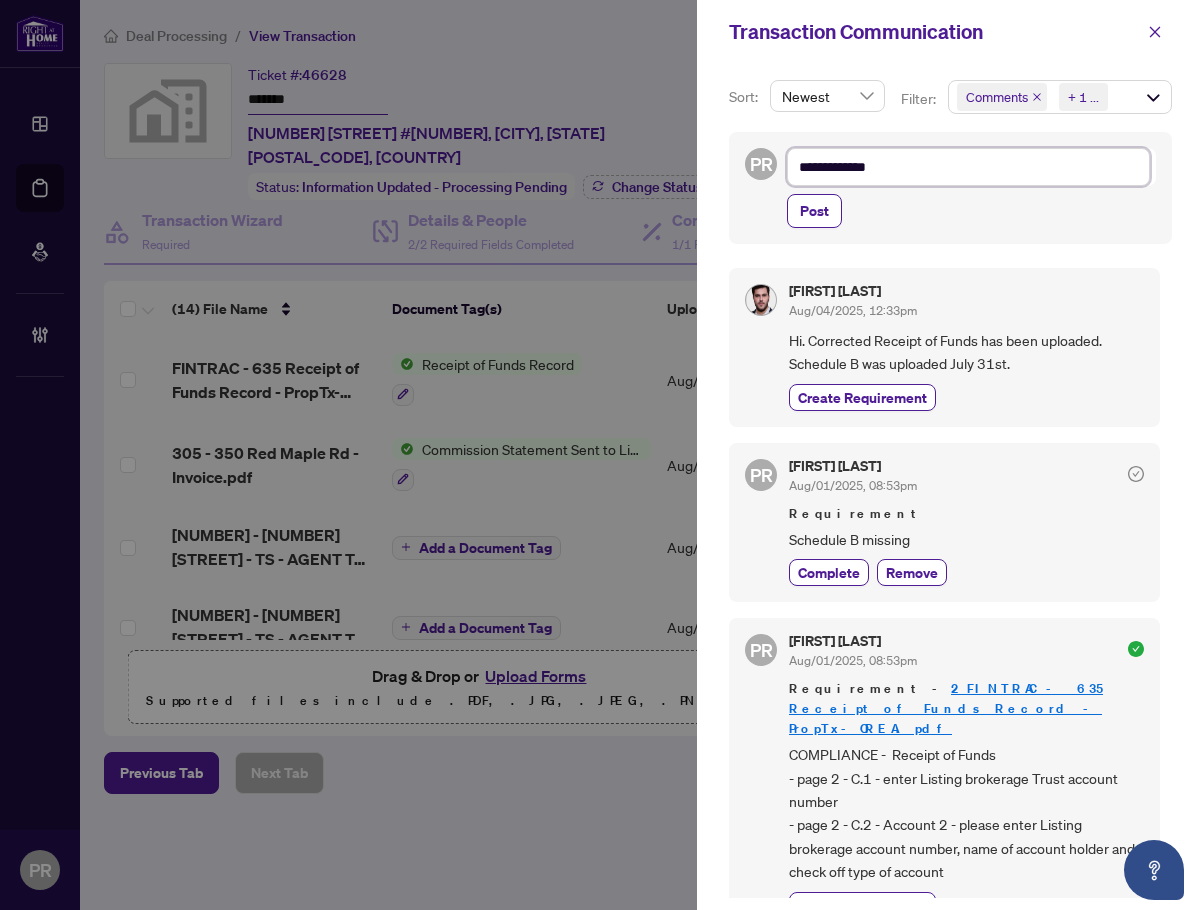 type on "**********" 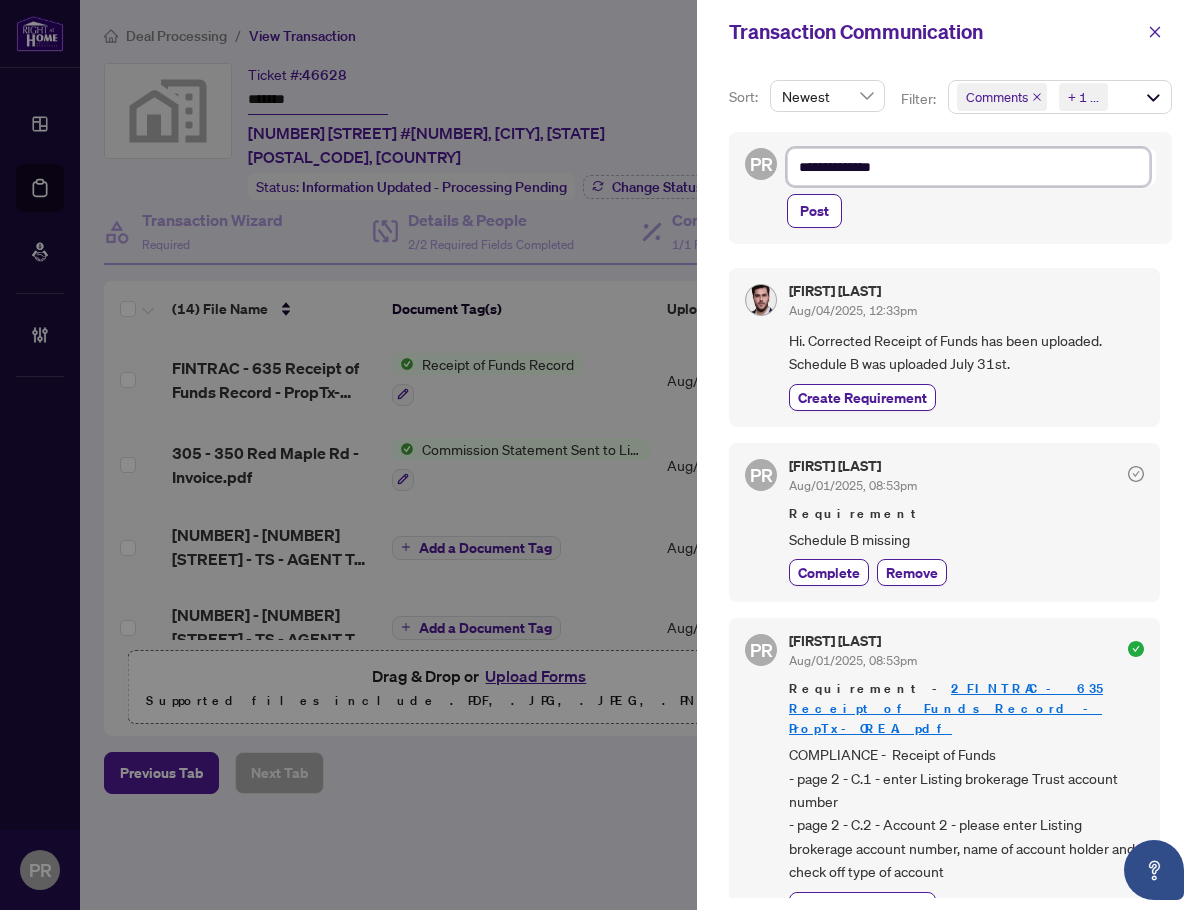type on "**********" 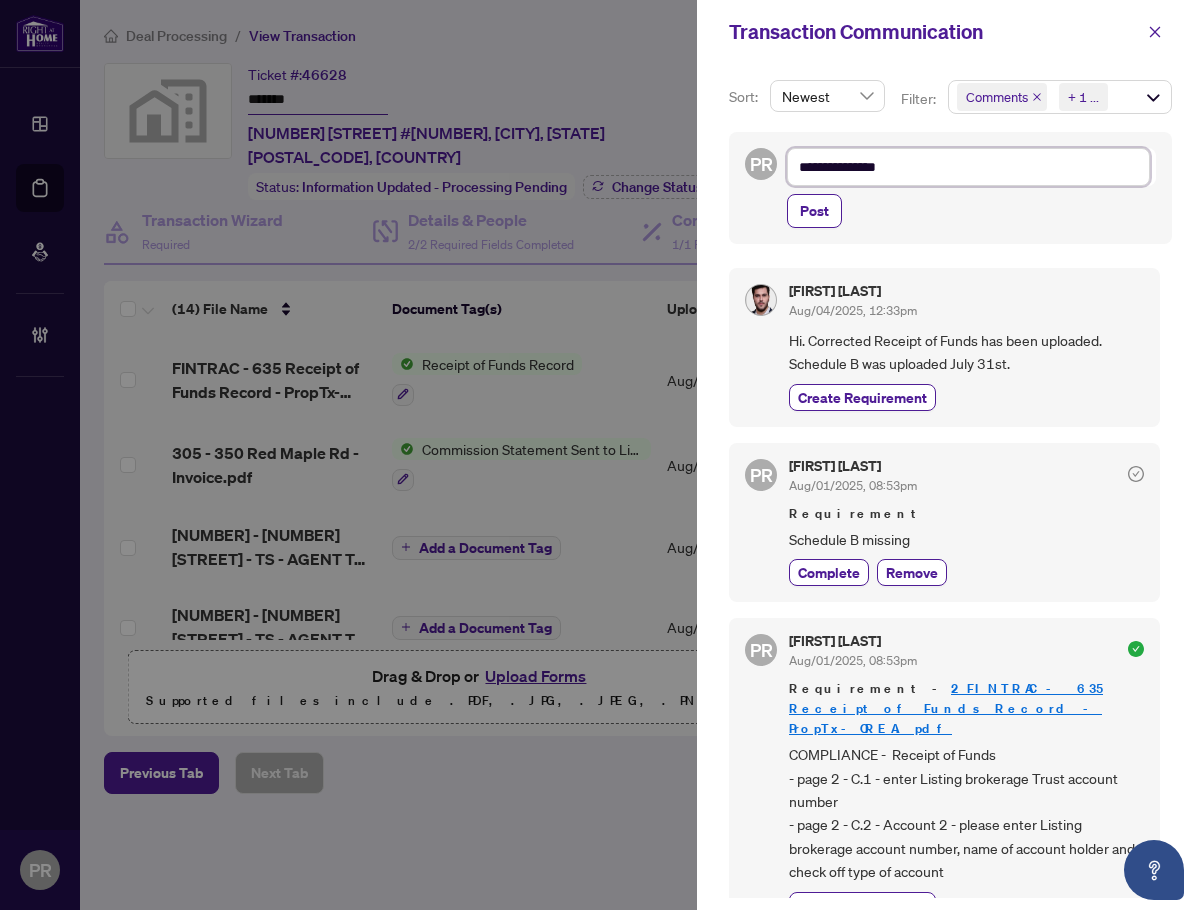 type on "**********" 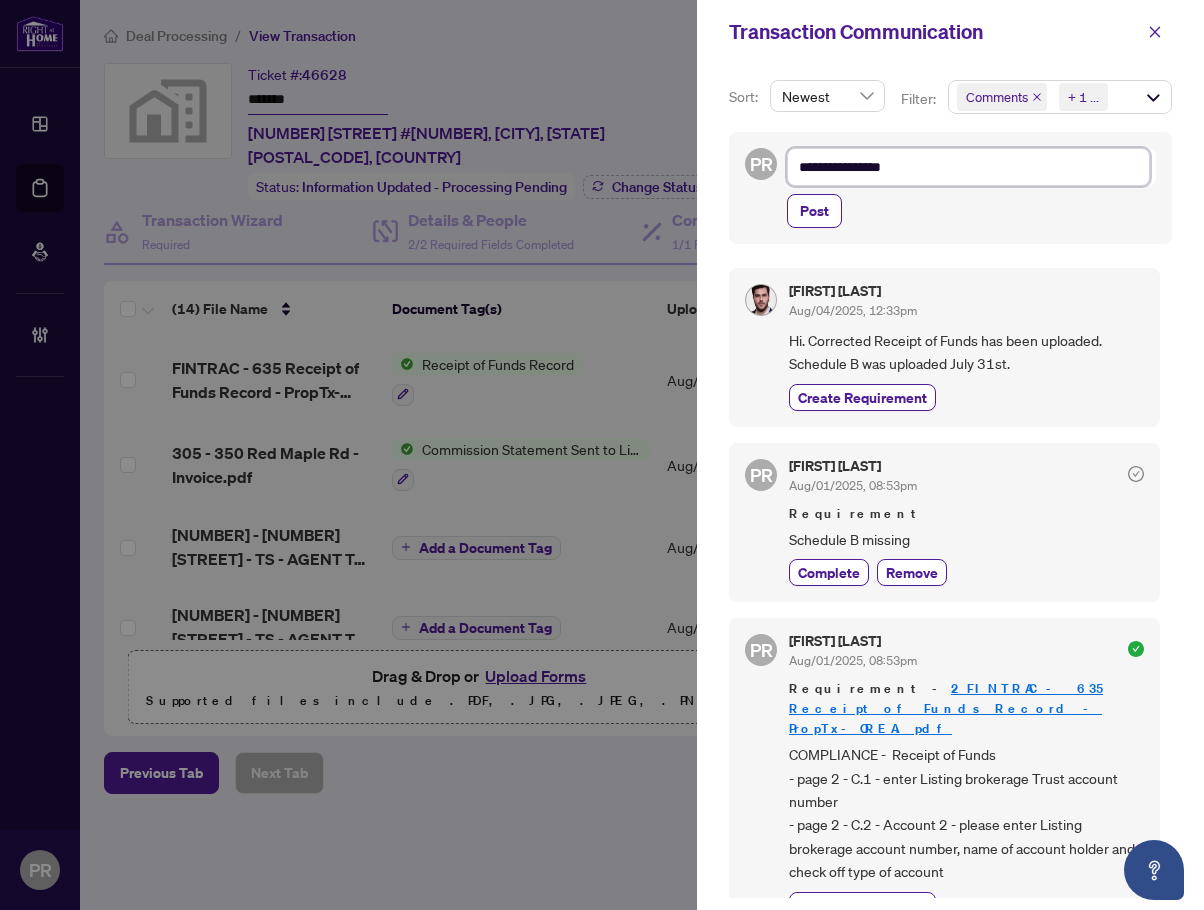type on "**********" 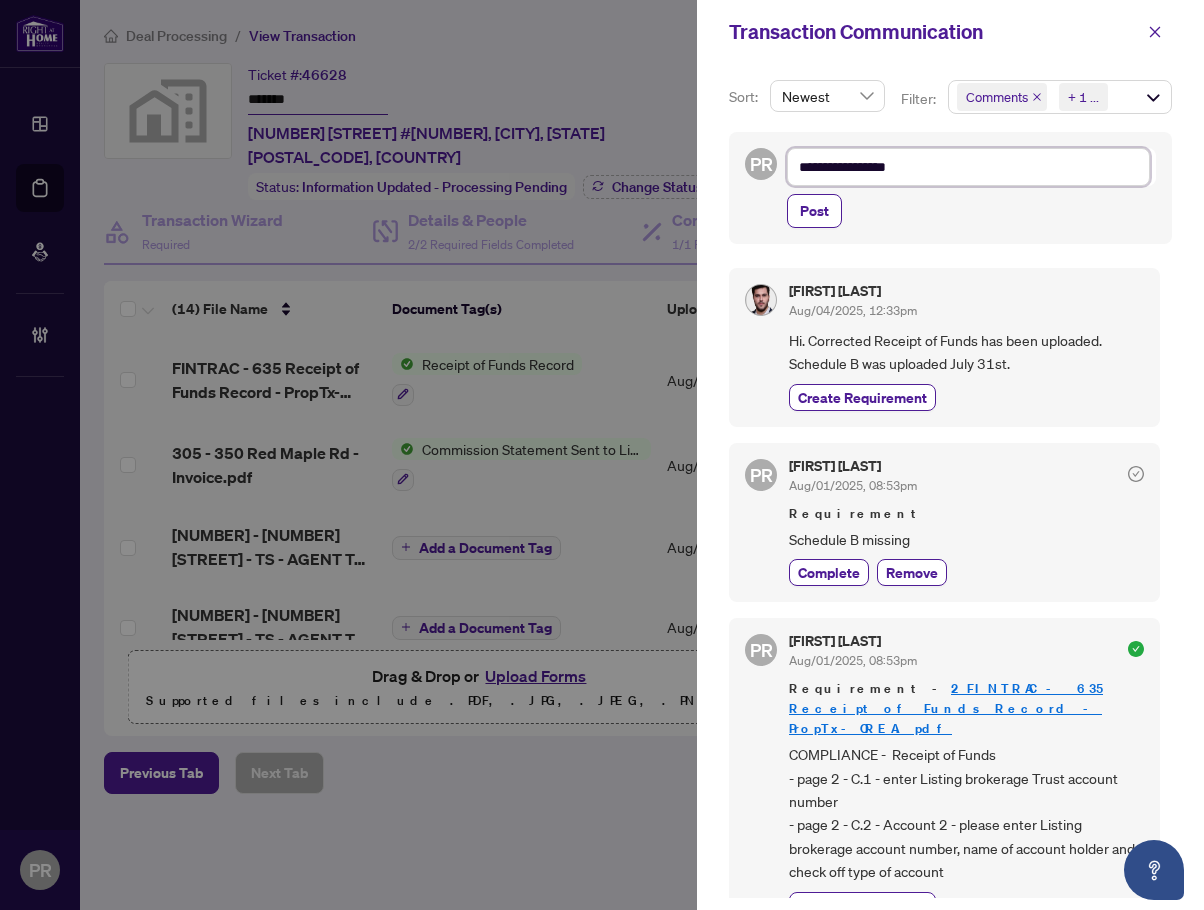 type on "**********" 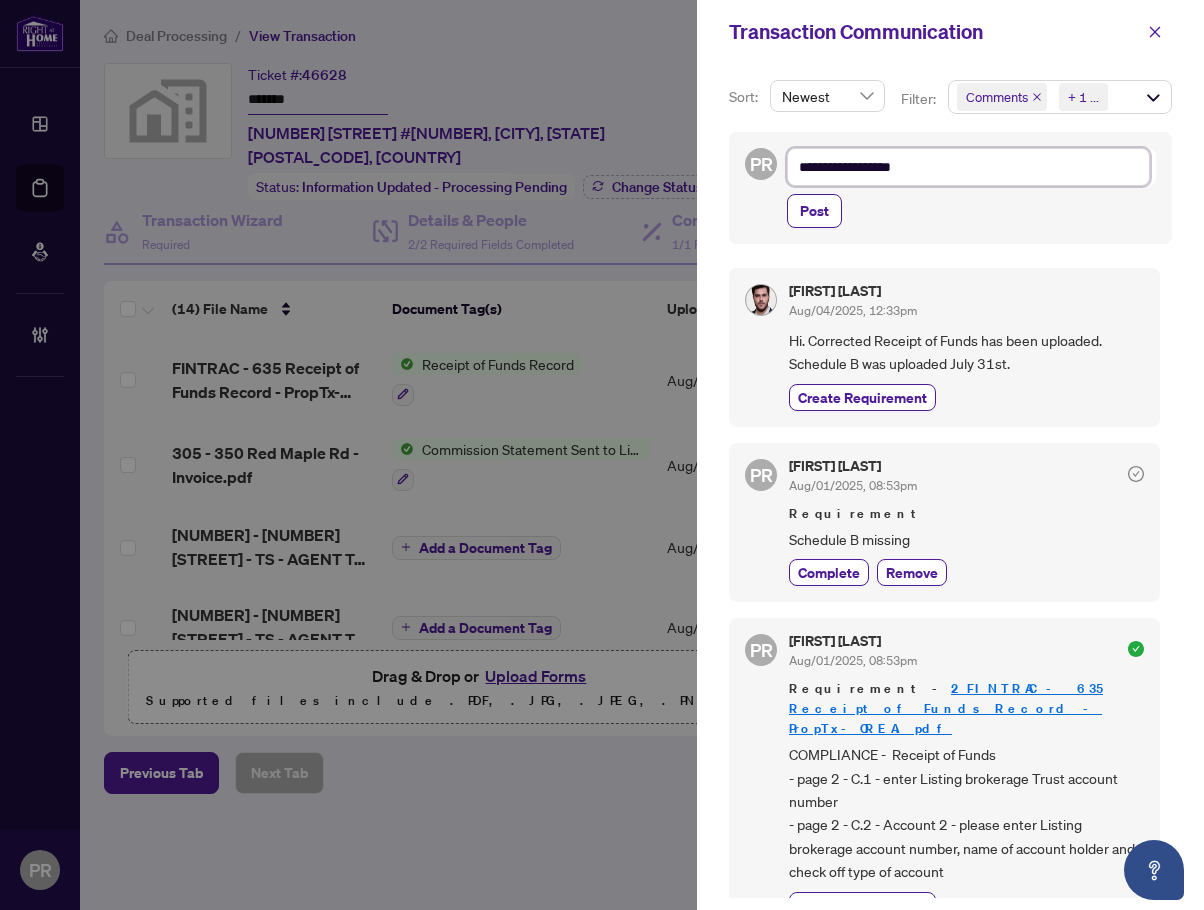 type on "**********" 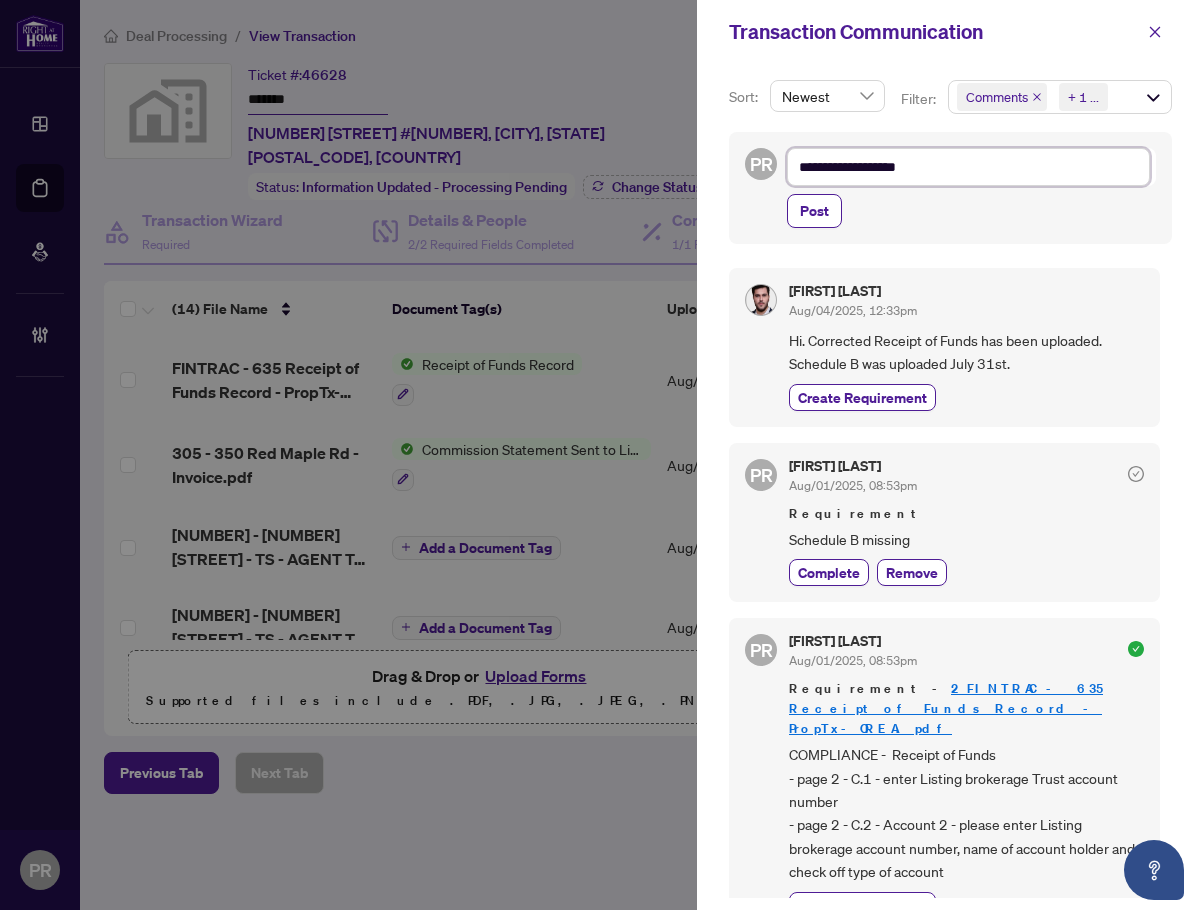 type on "**********" 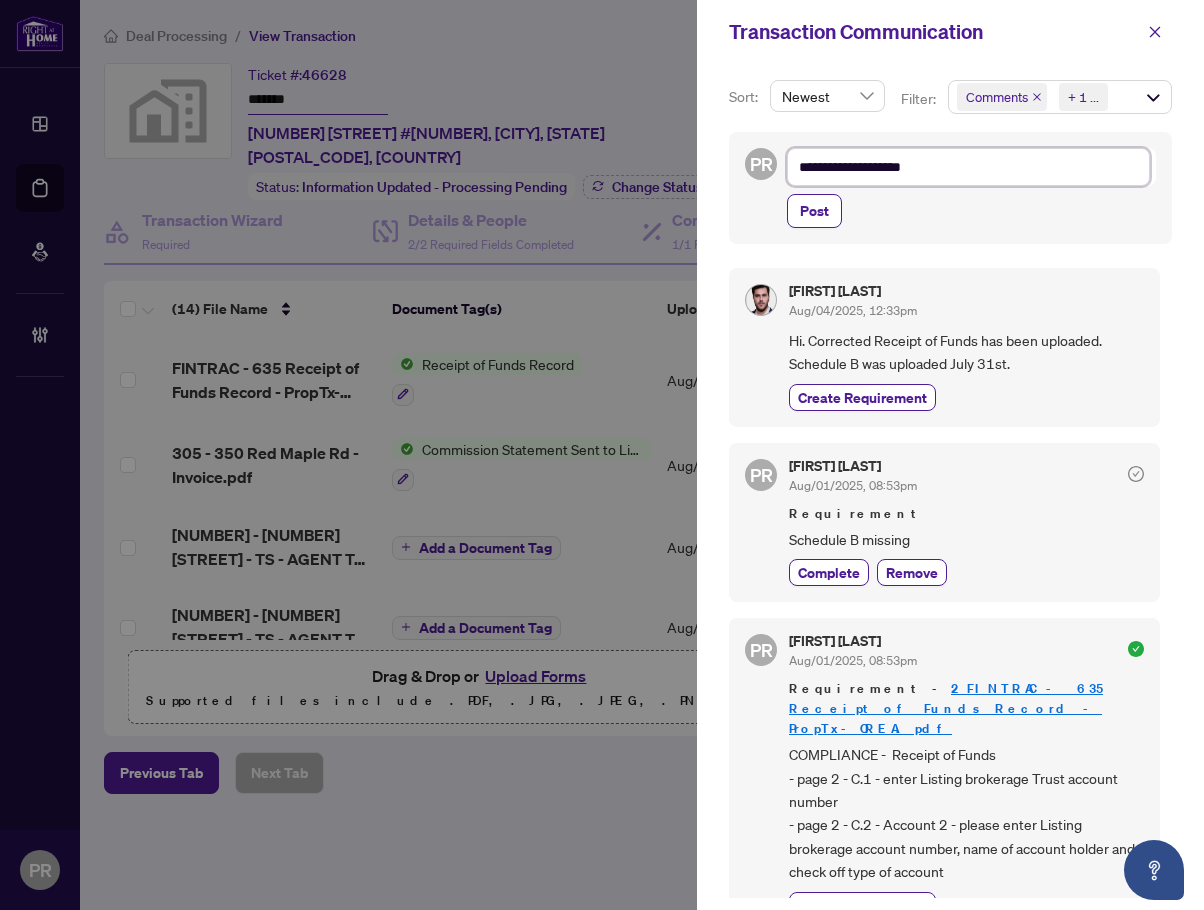 type on "**********" 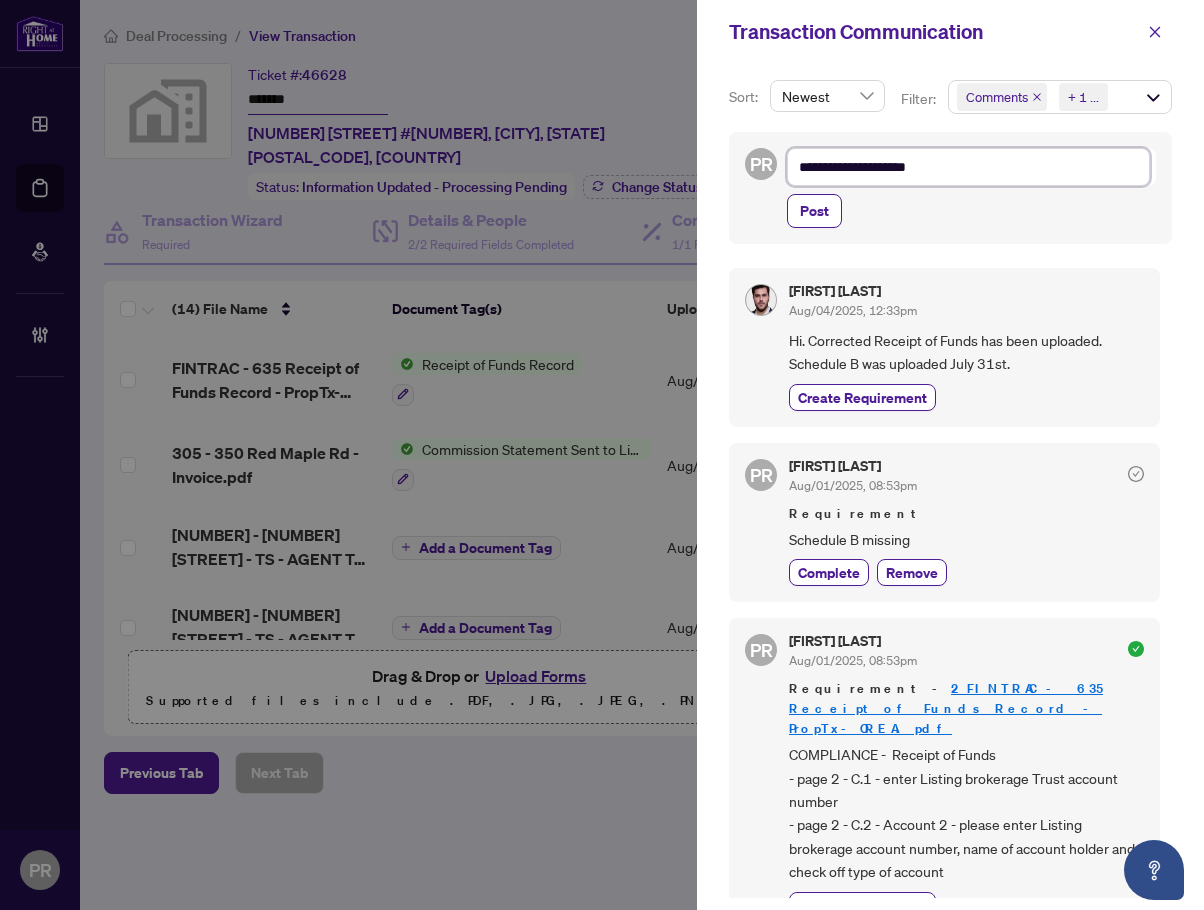 type on "**********" 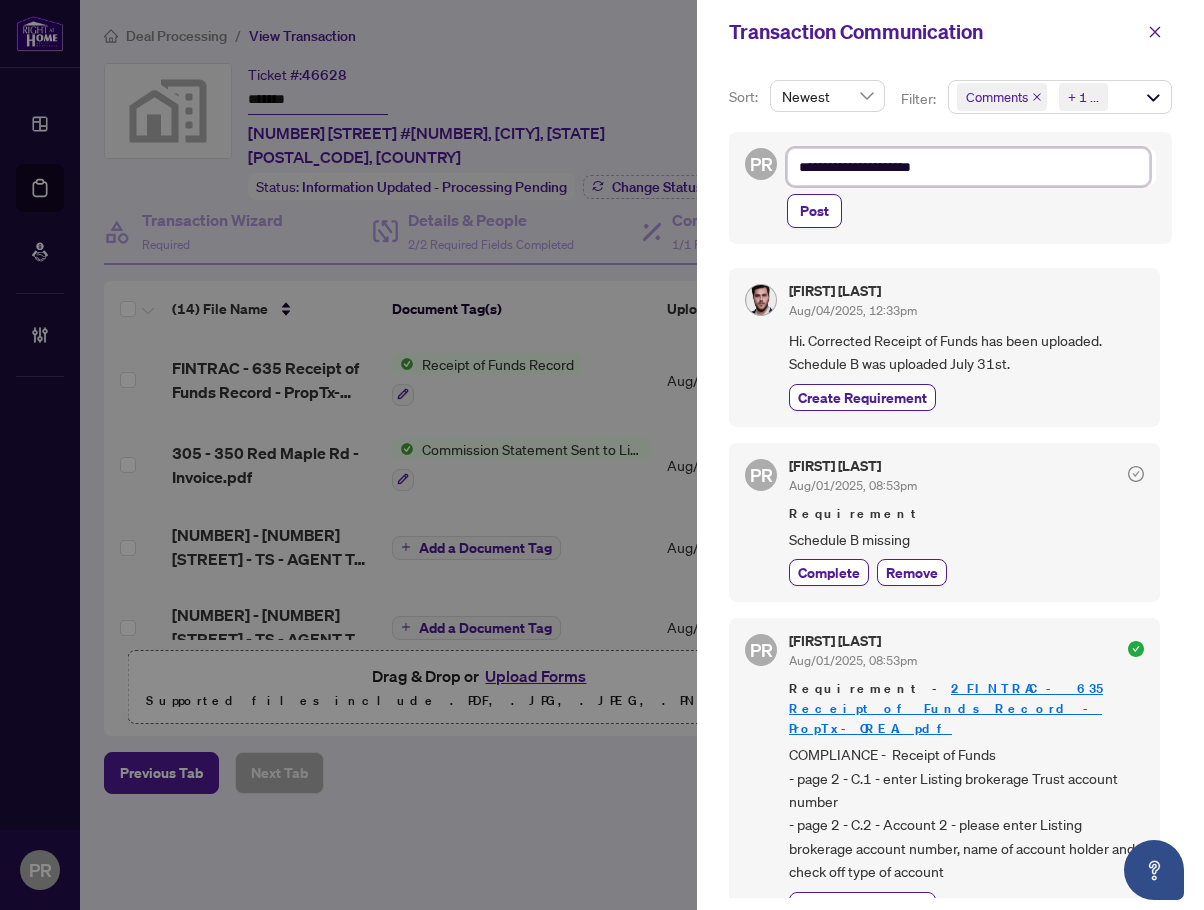 type on "**********" 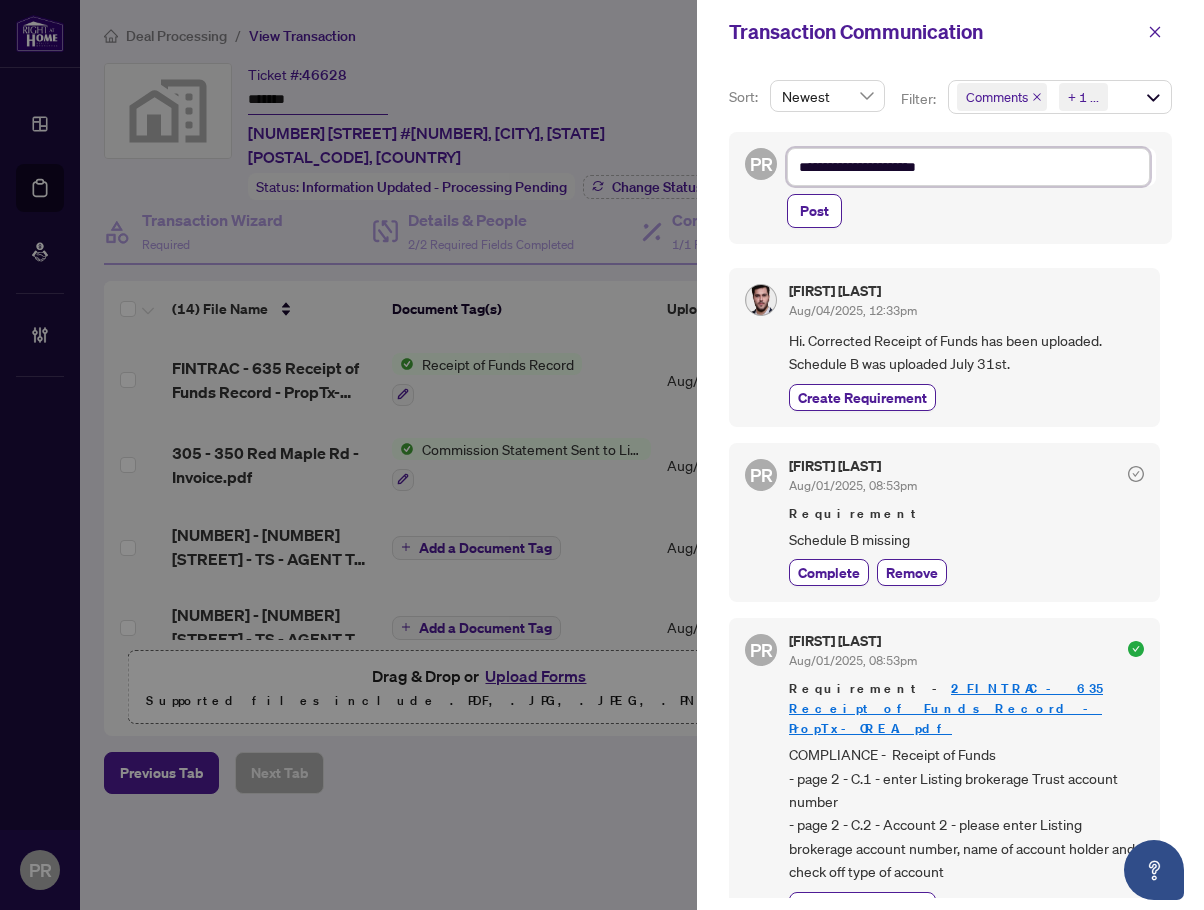 type on "**********" 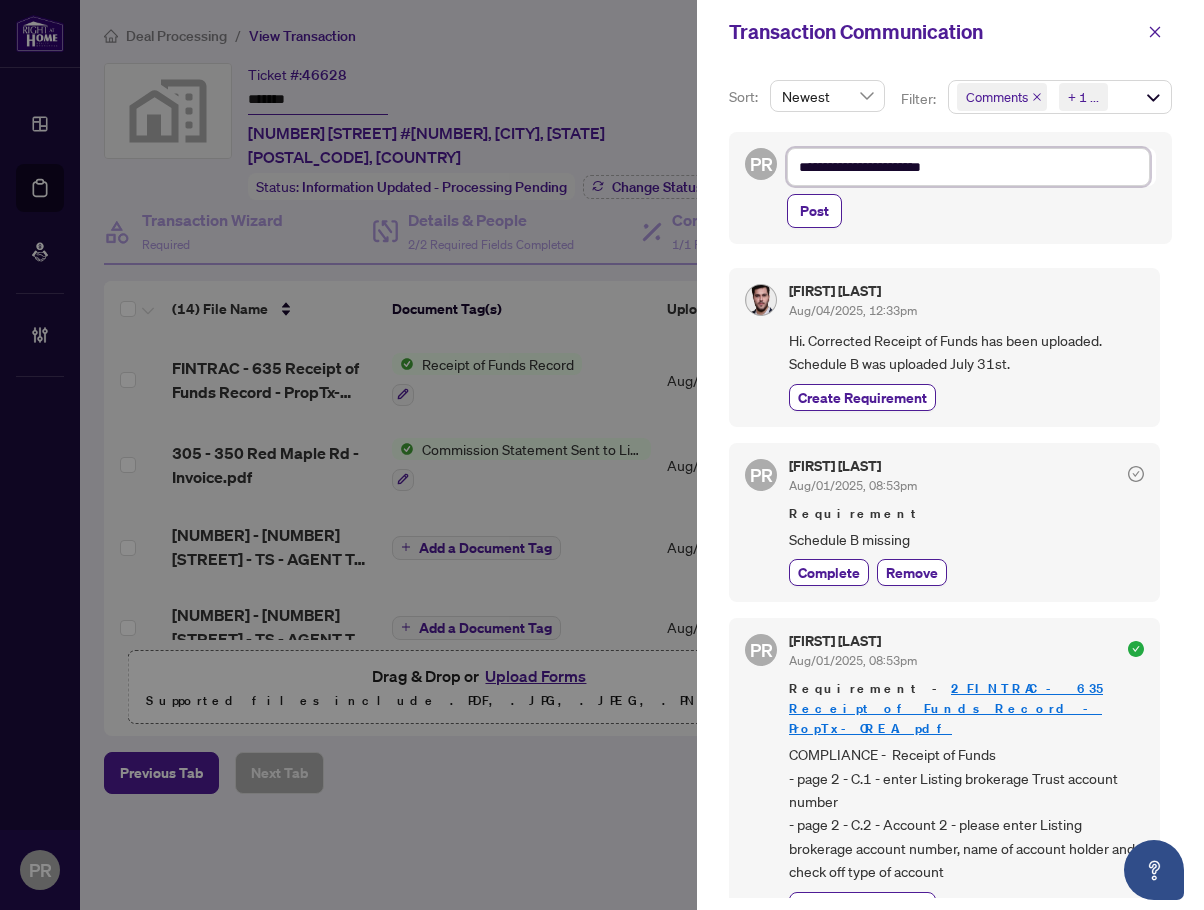 type on "**********" 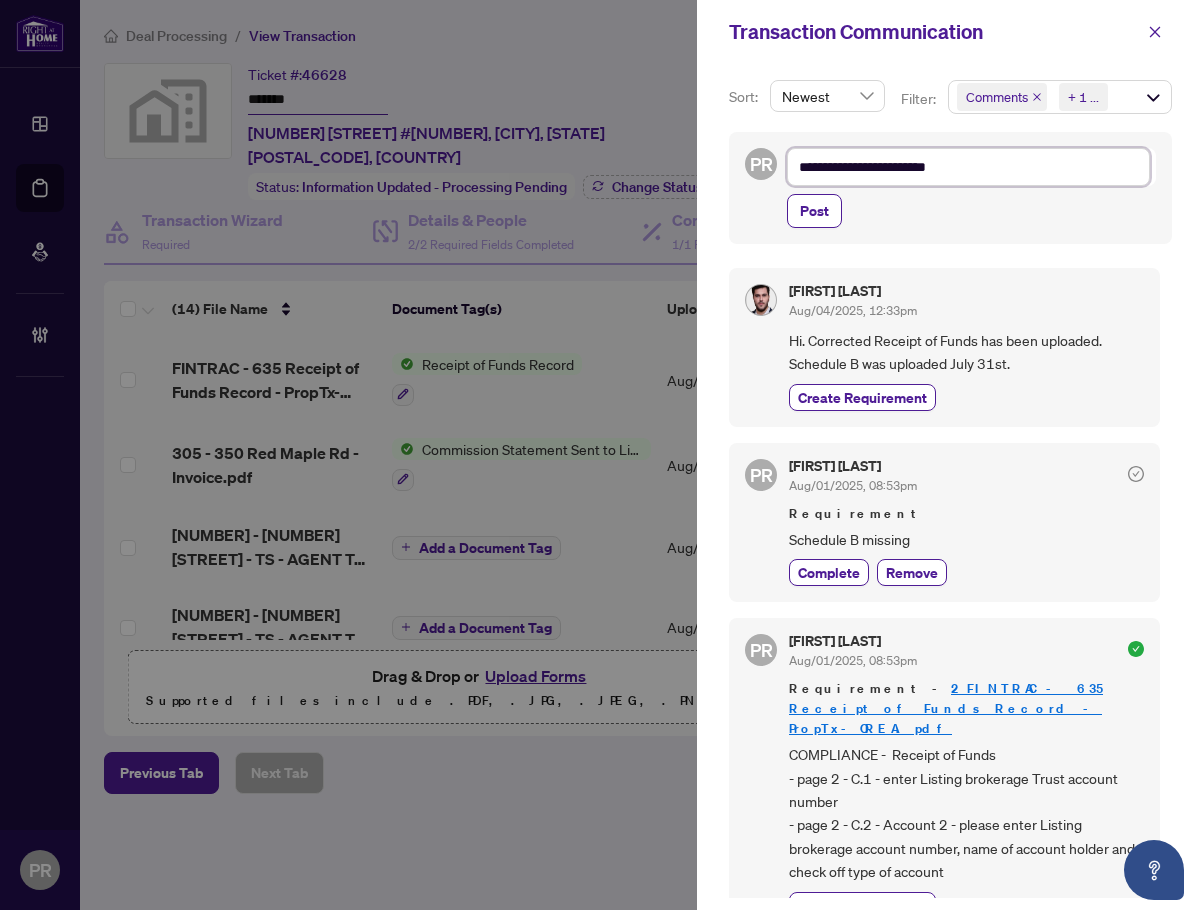 type on "**********" 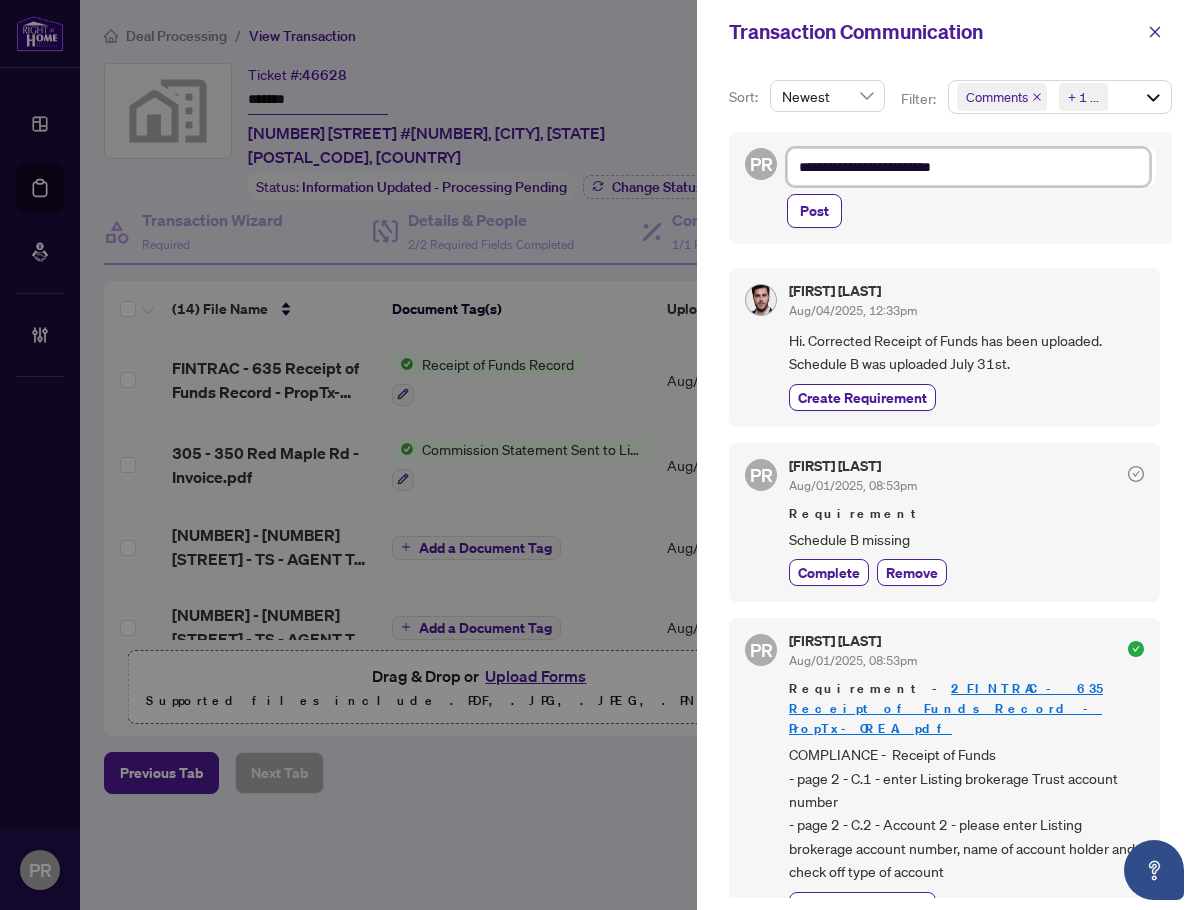 type on "**********" 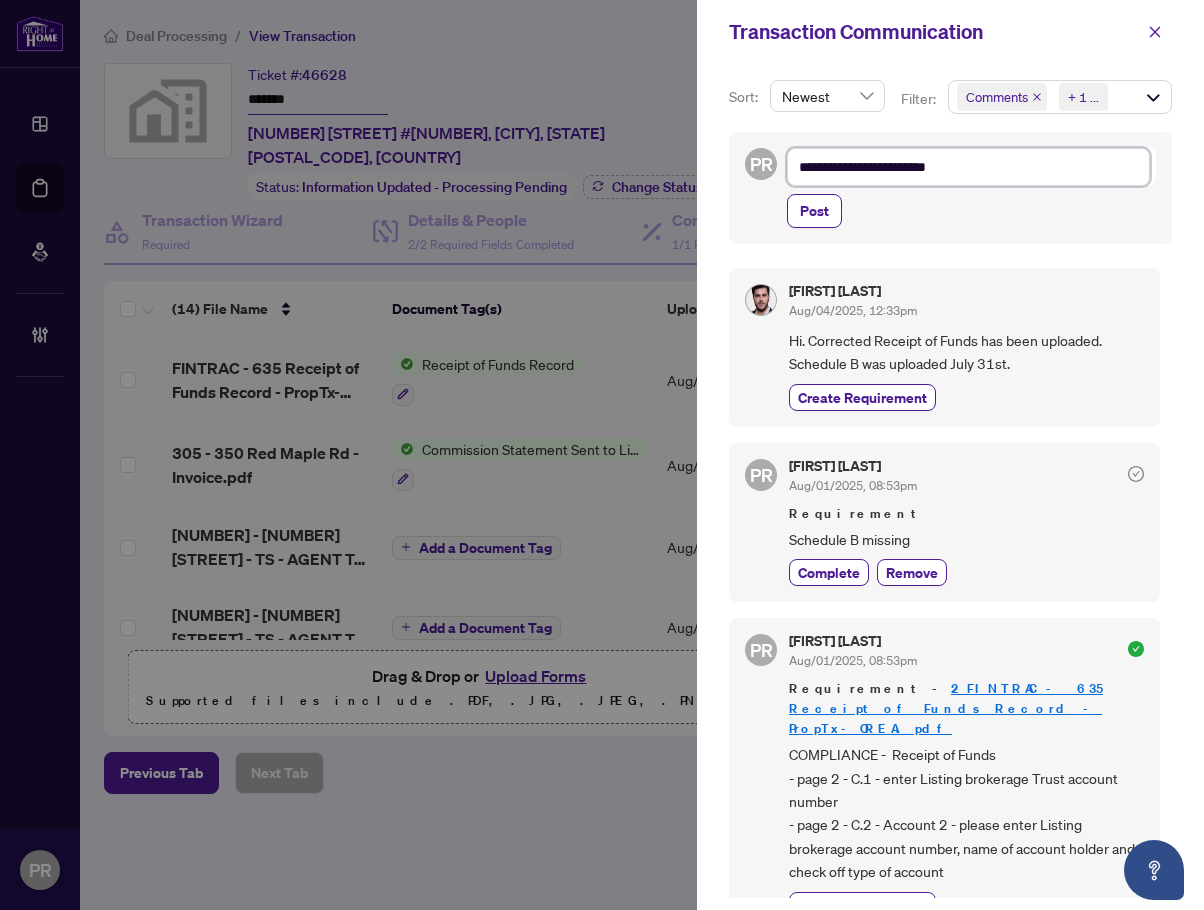 type on "**********" 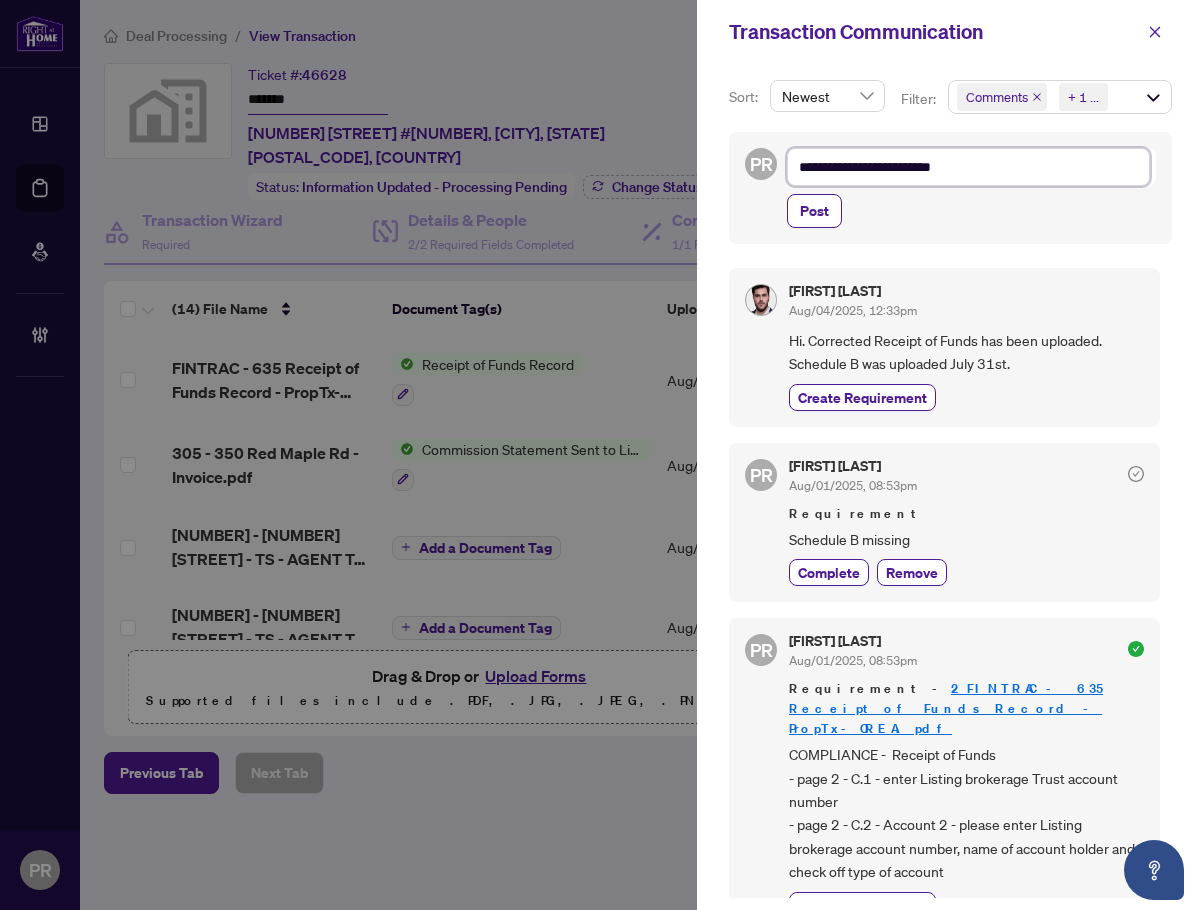 type on "**********" 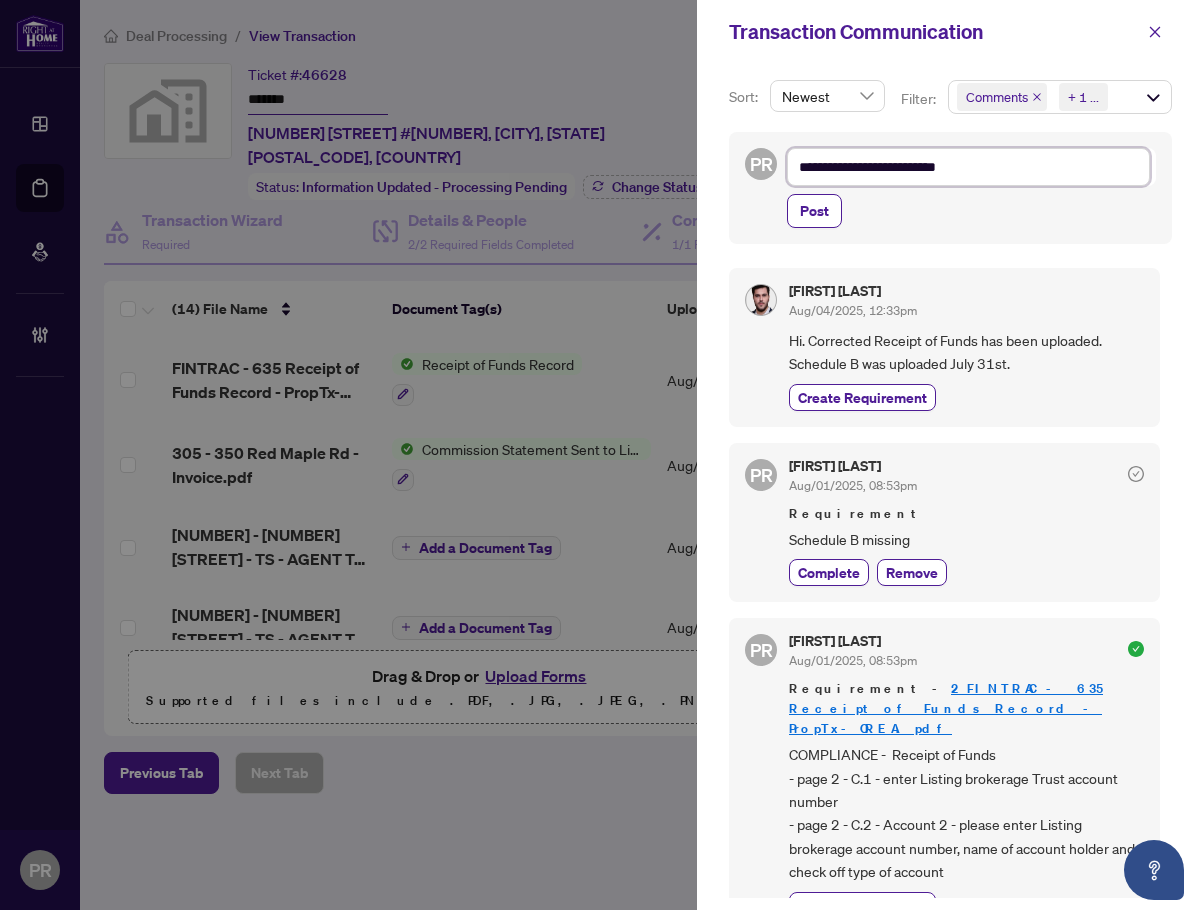 type on "**********" 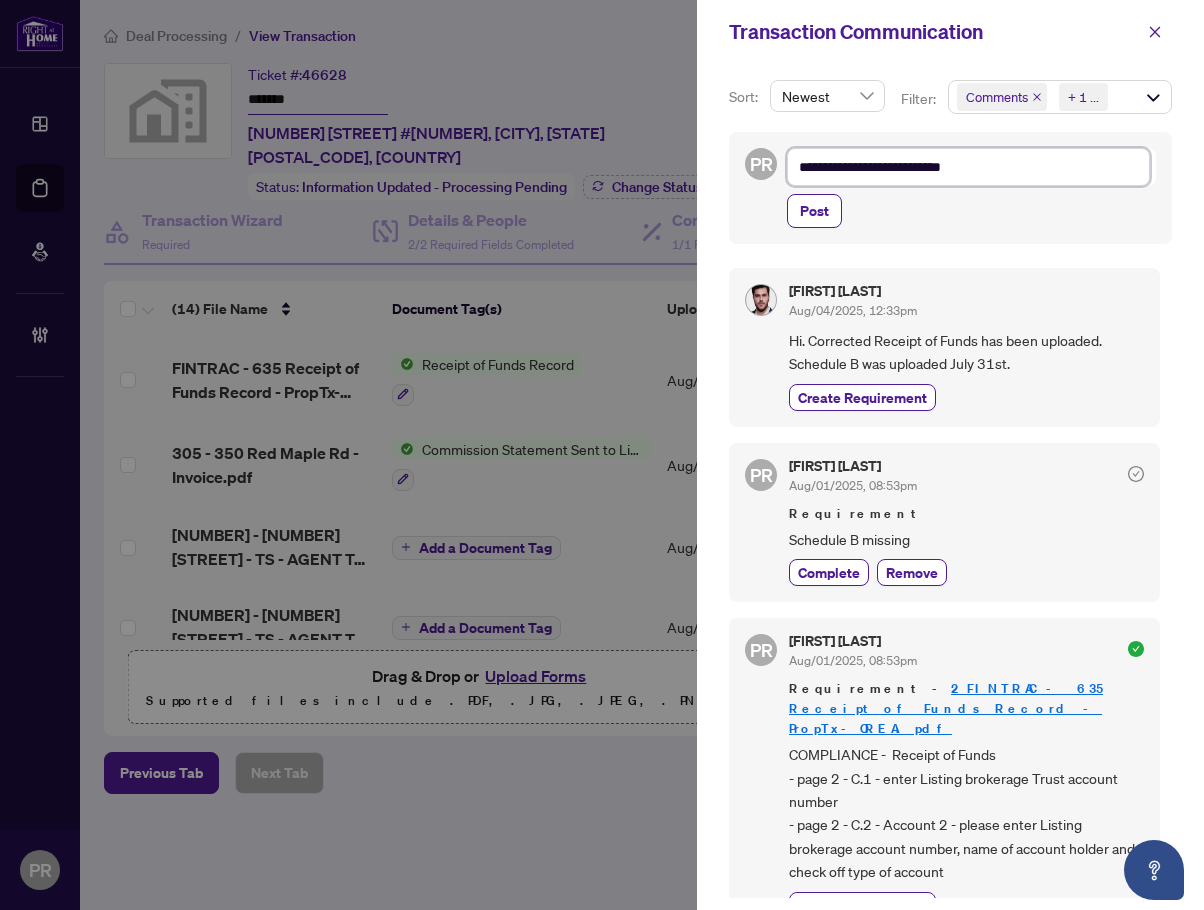 type on "**********" 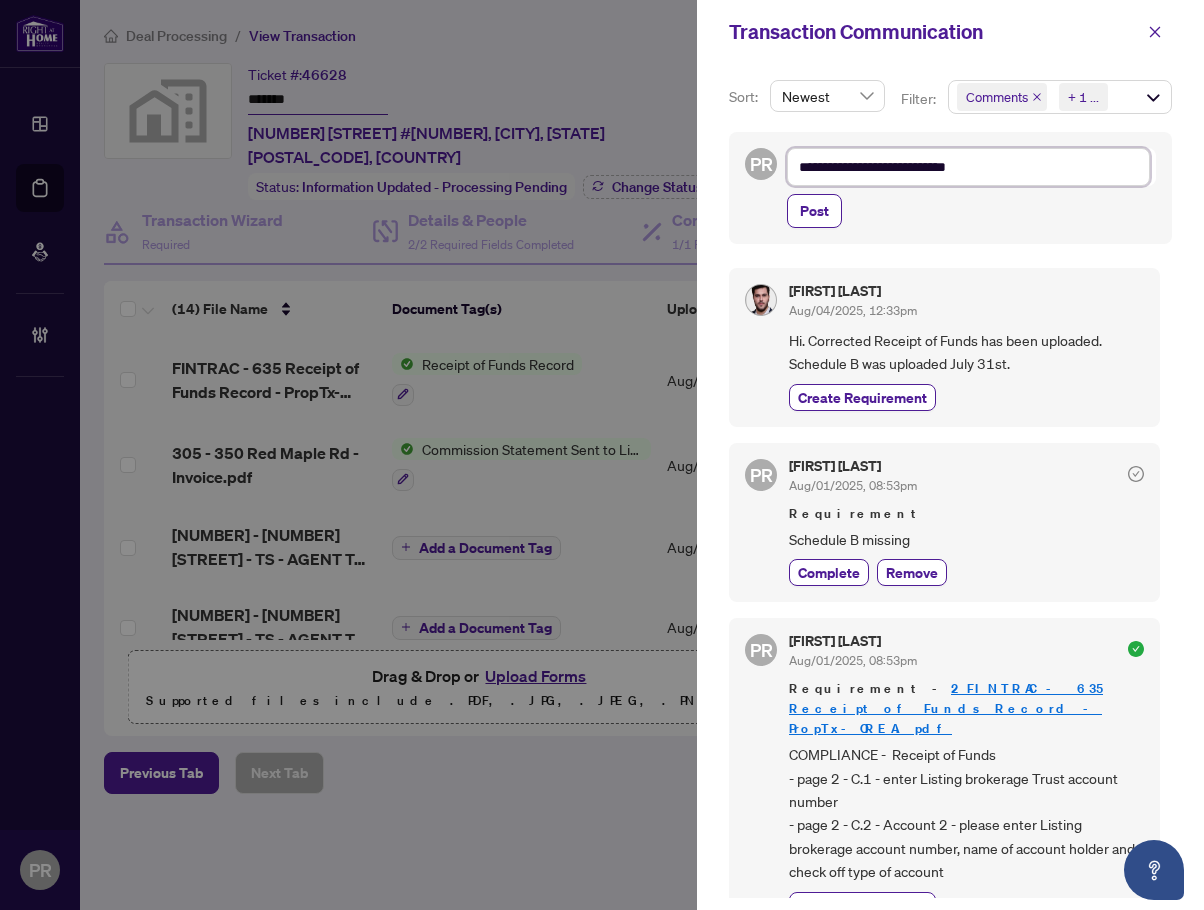 type on "**********" 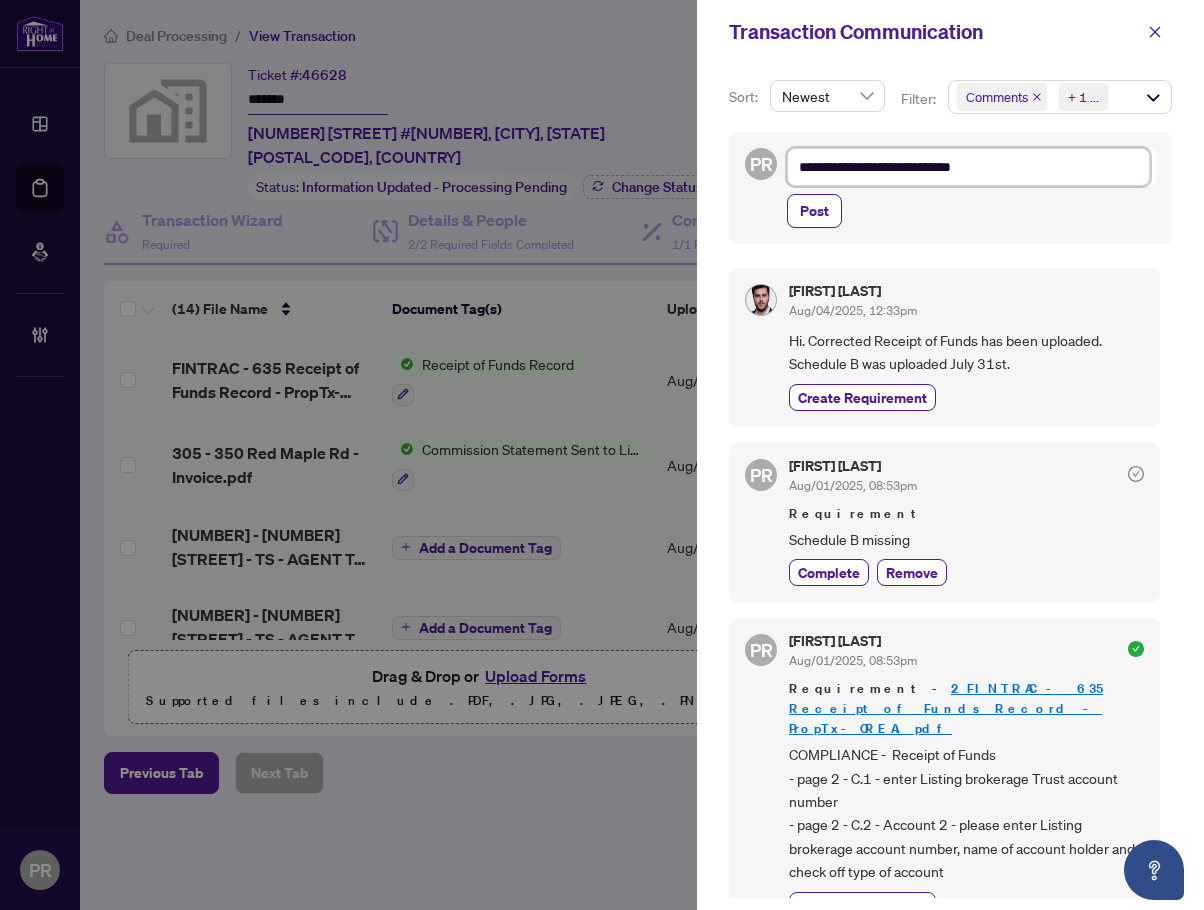 type on "**********" 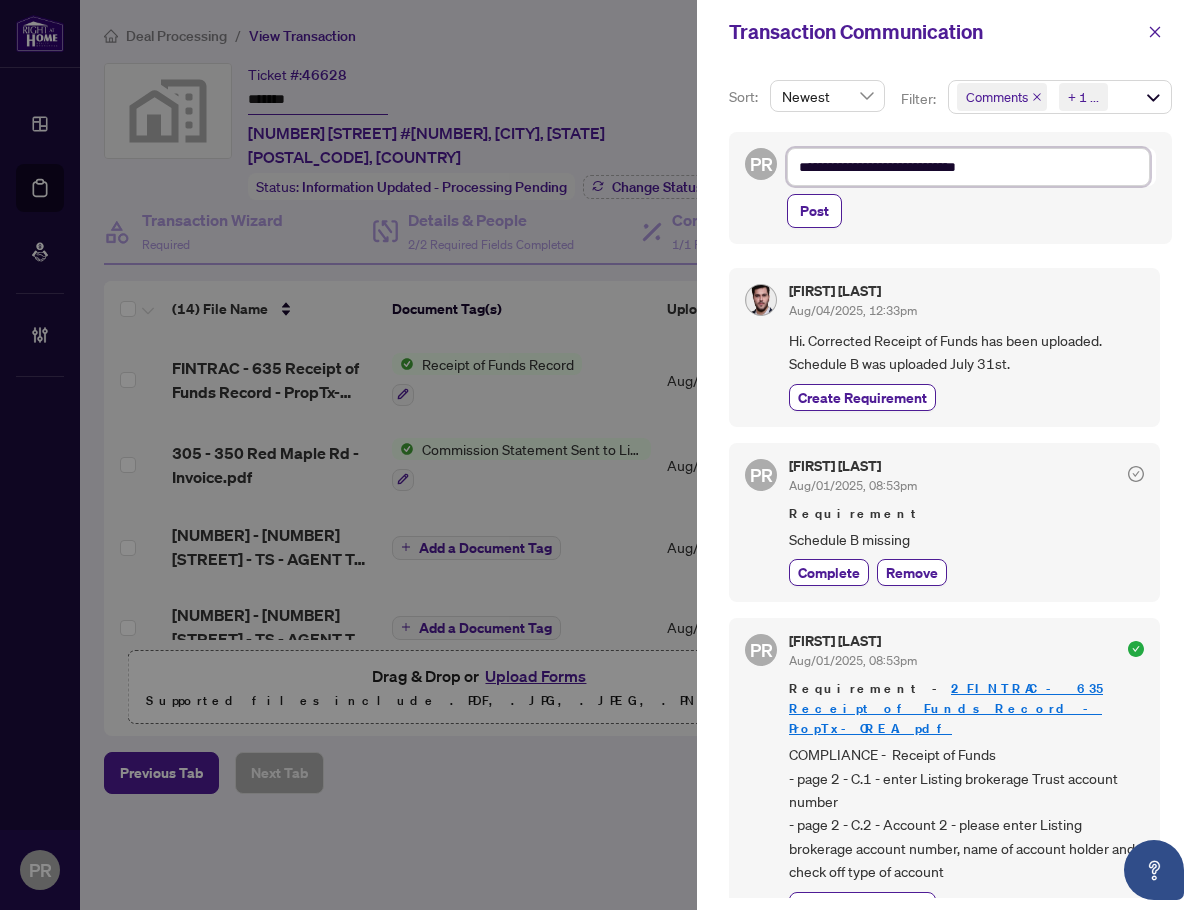 type on "**********" 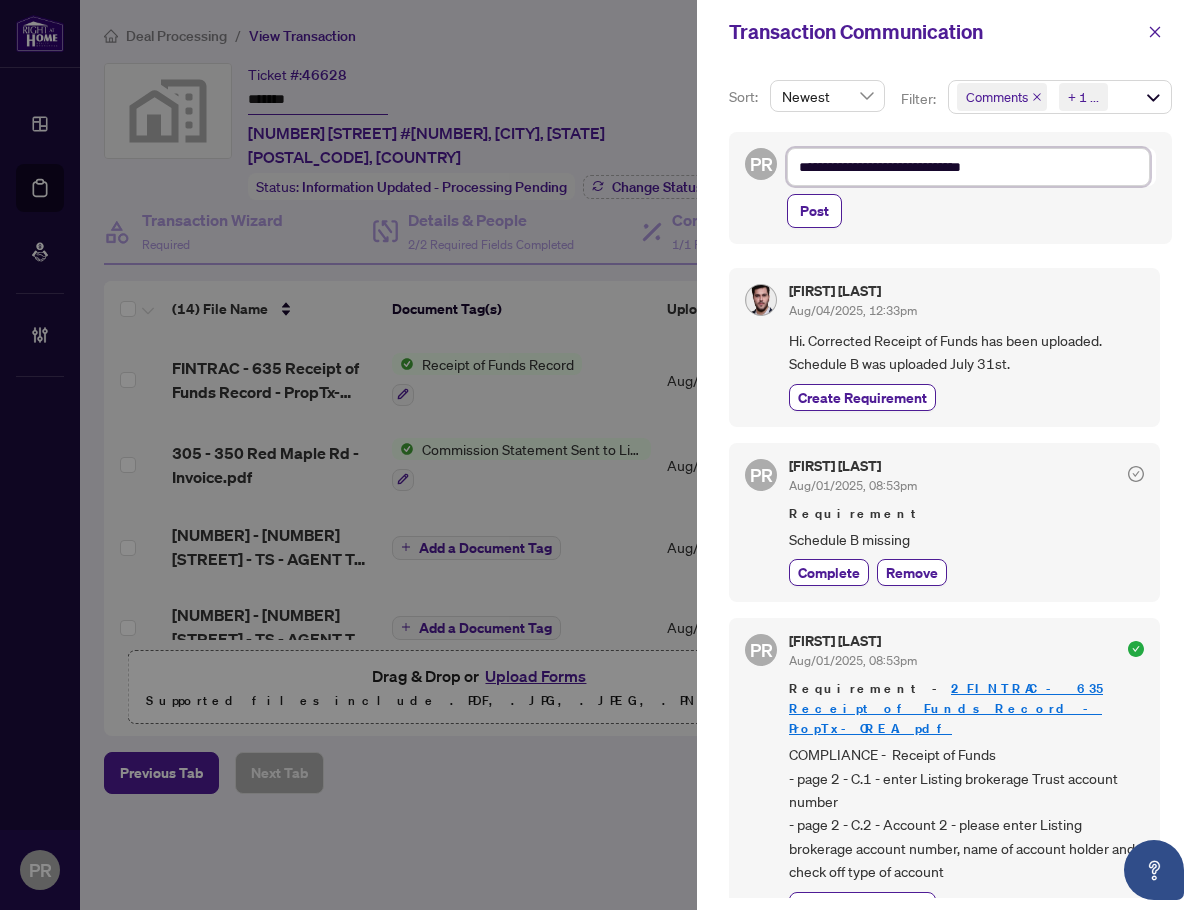 type on "**********" 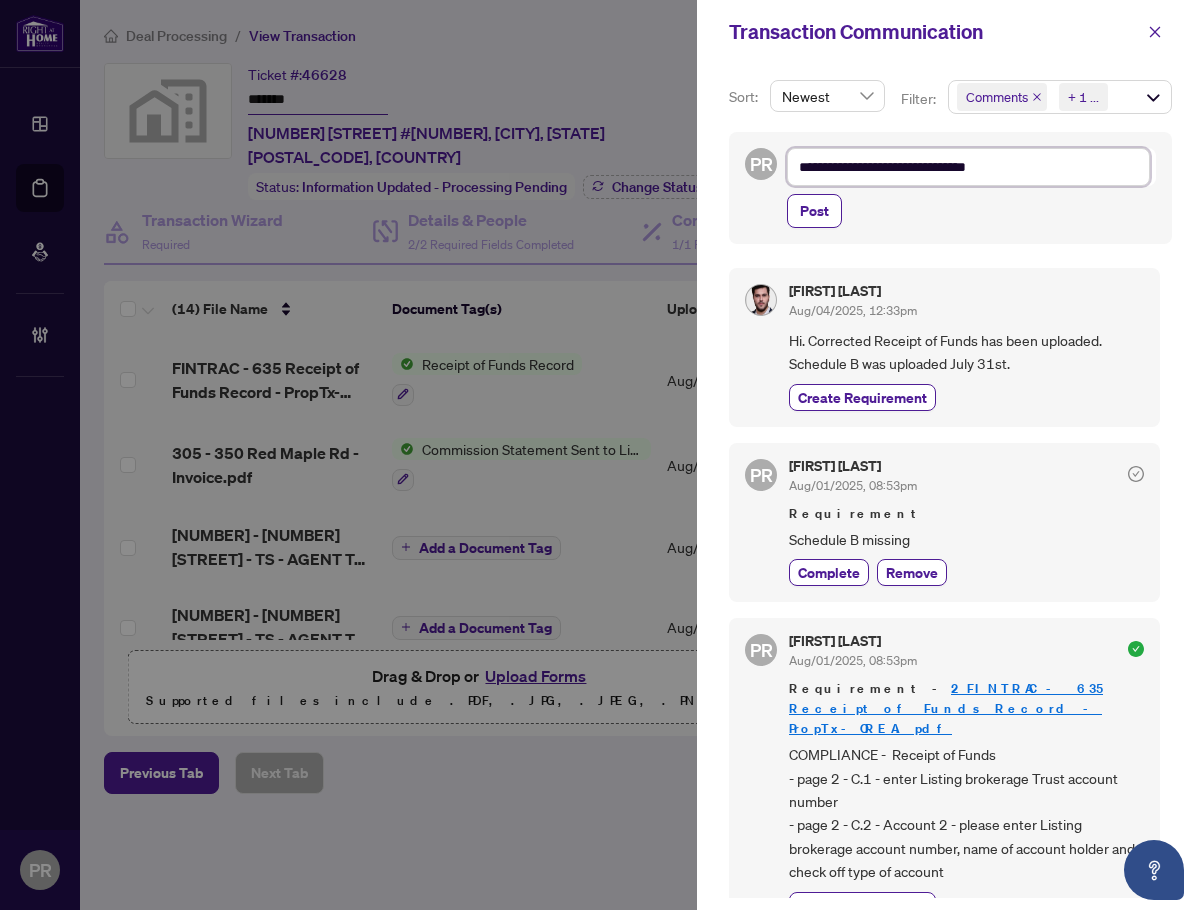 type on "**********" 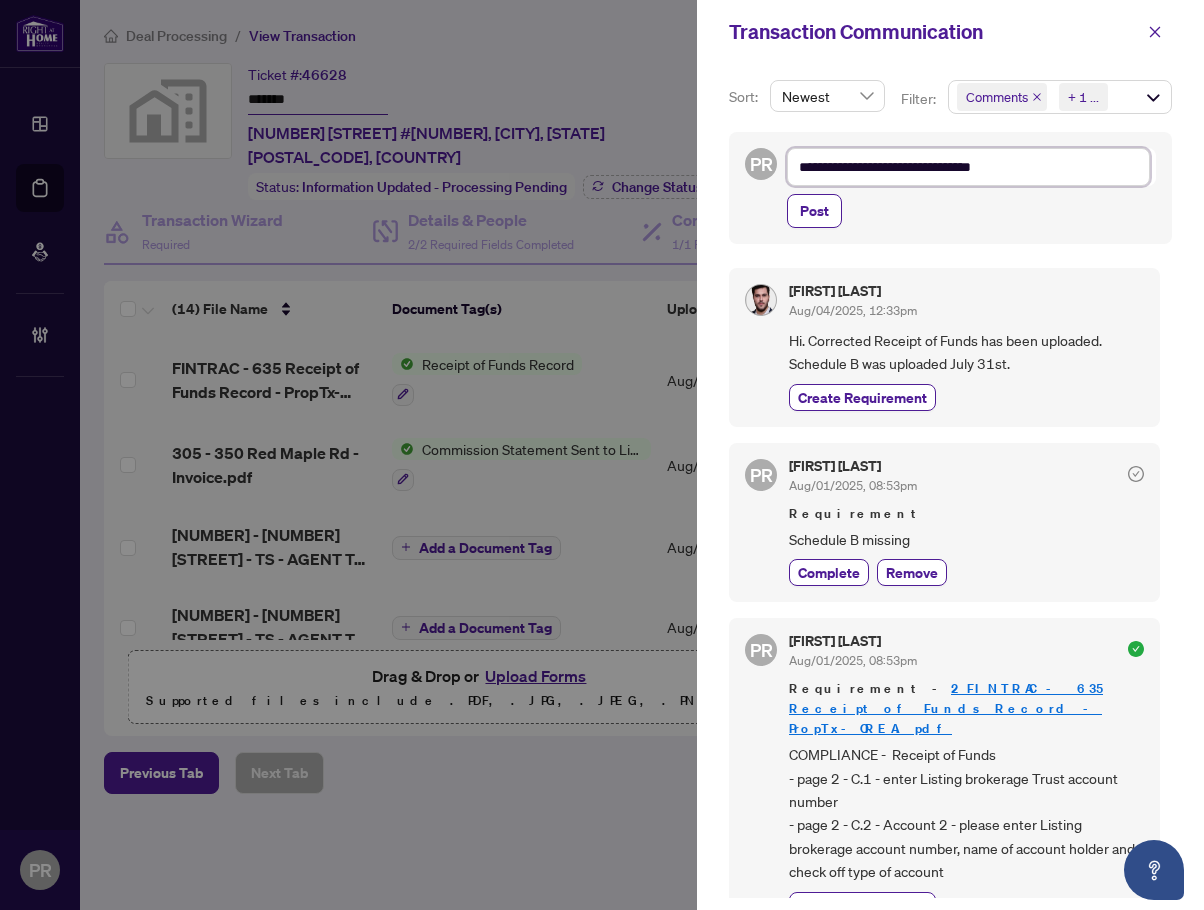 type on "**********" 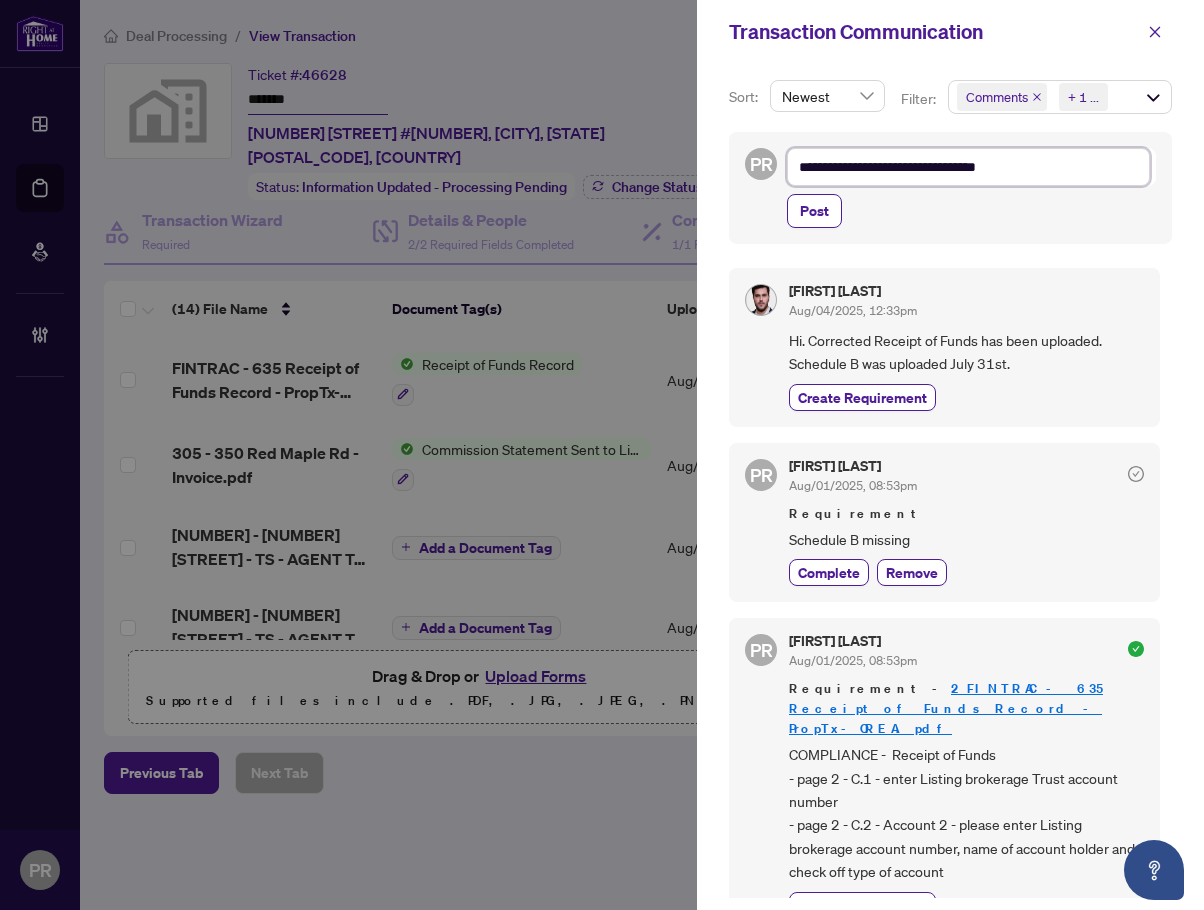 type on "**********" 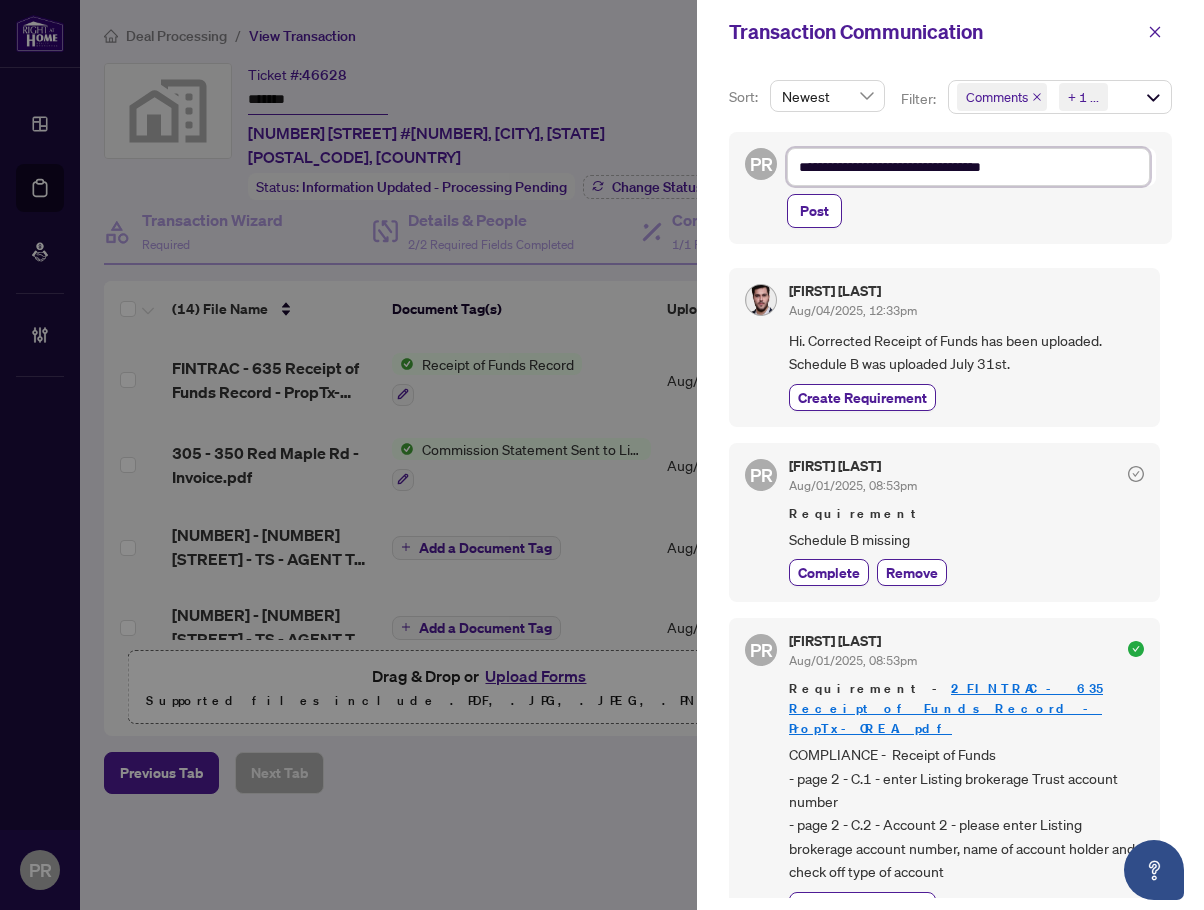 type on "**********" 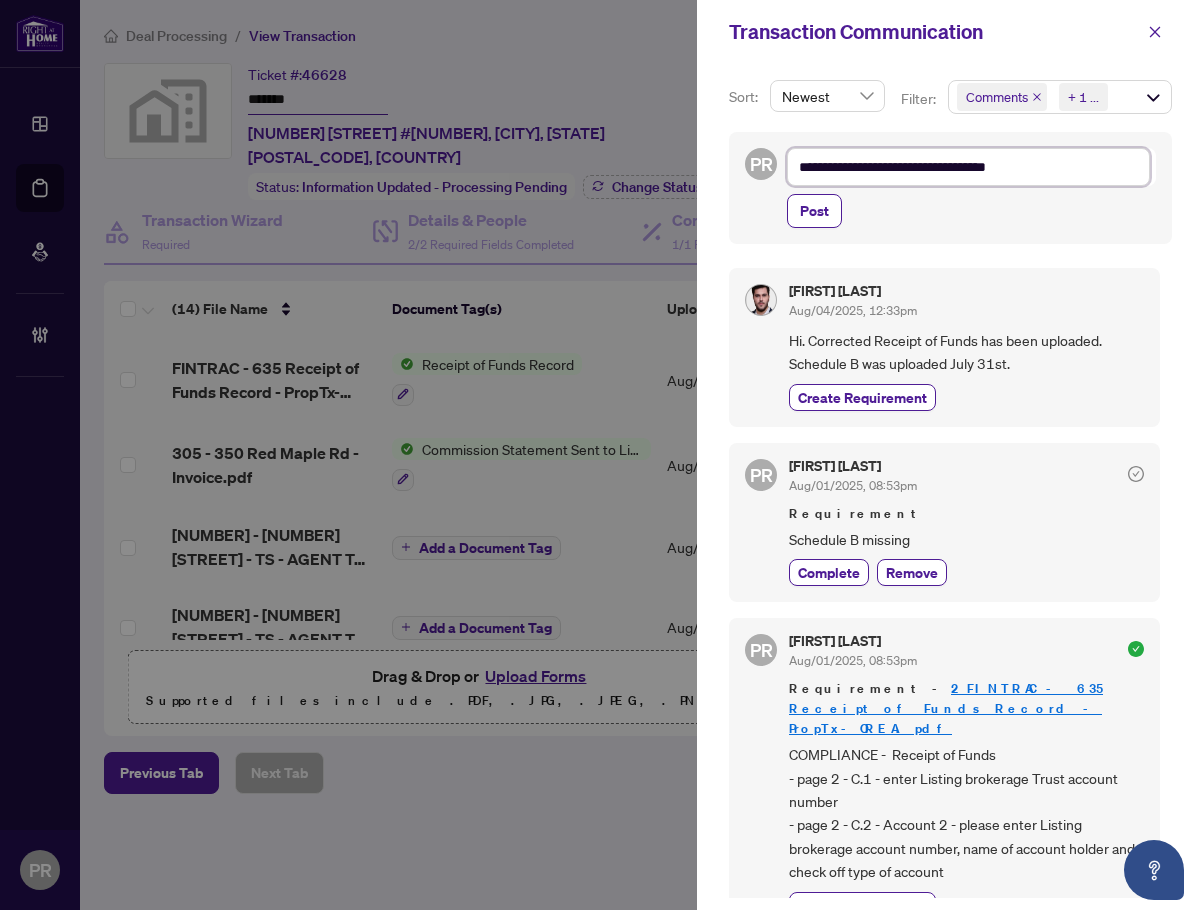 type on "**********" 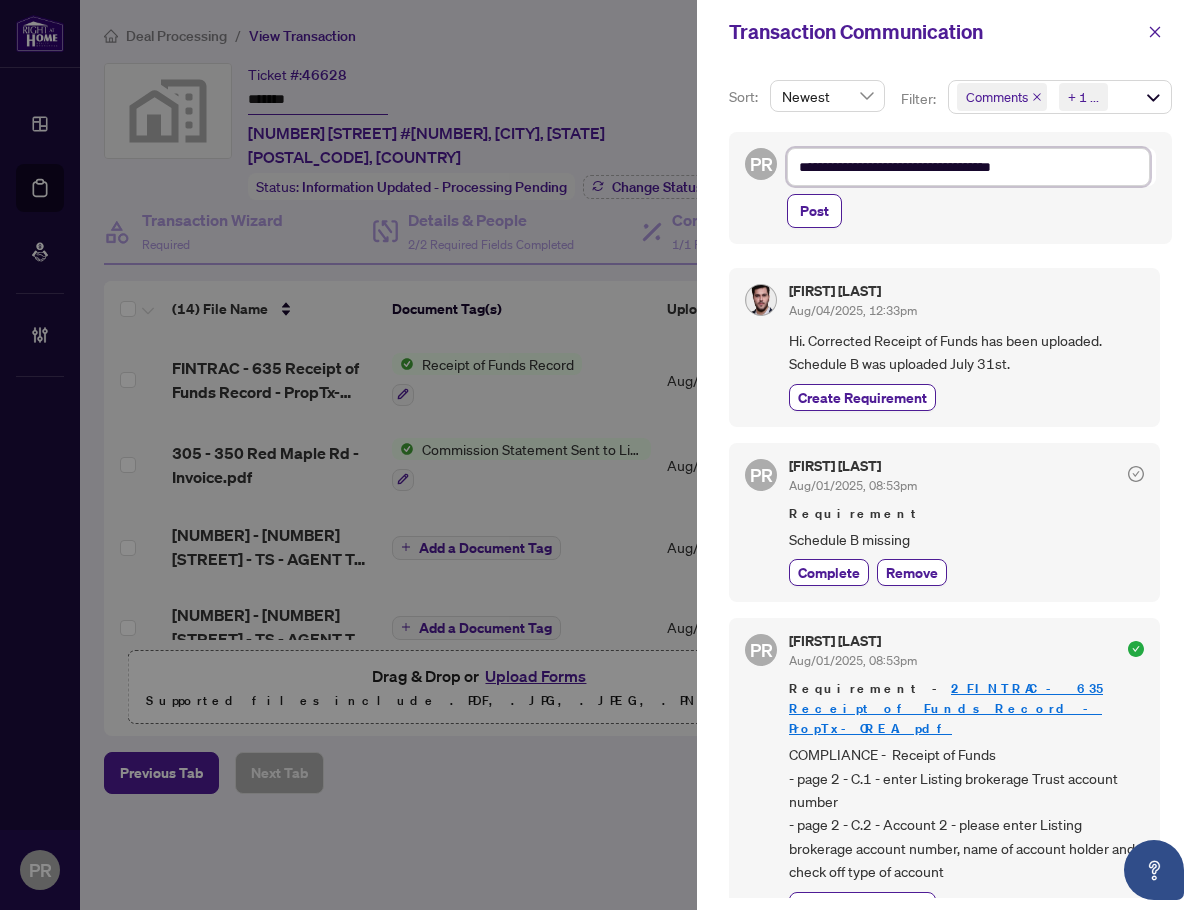 type on "**********" 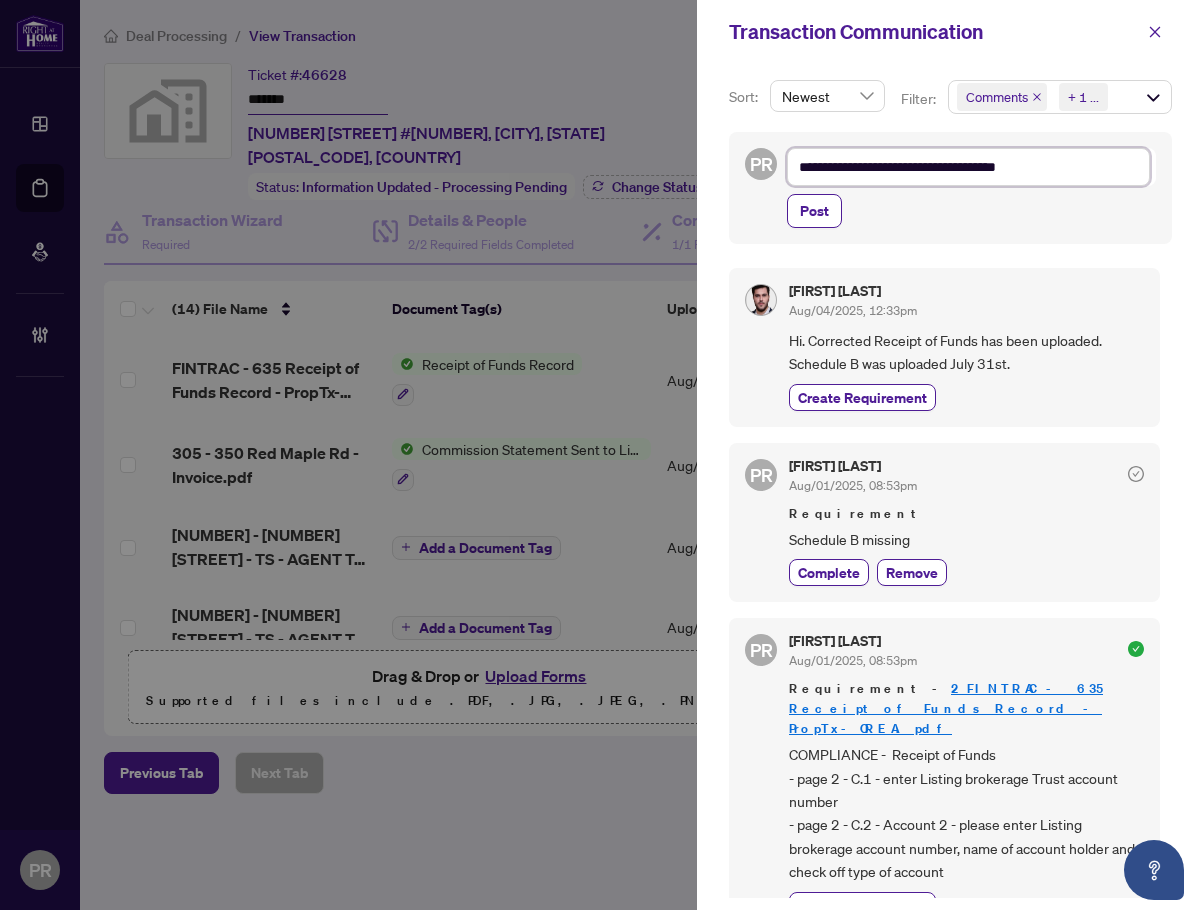 type on "**********" 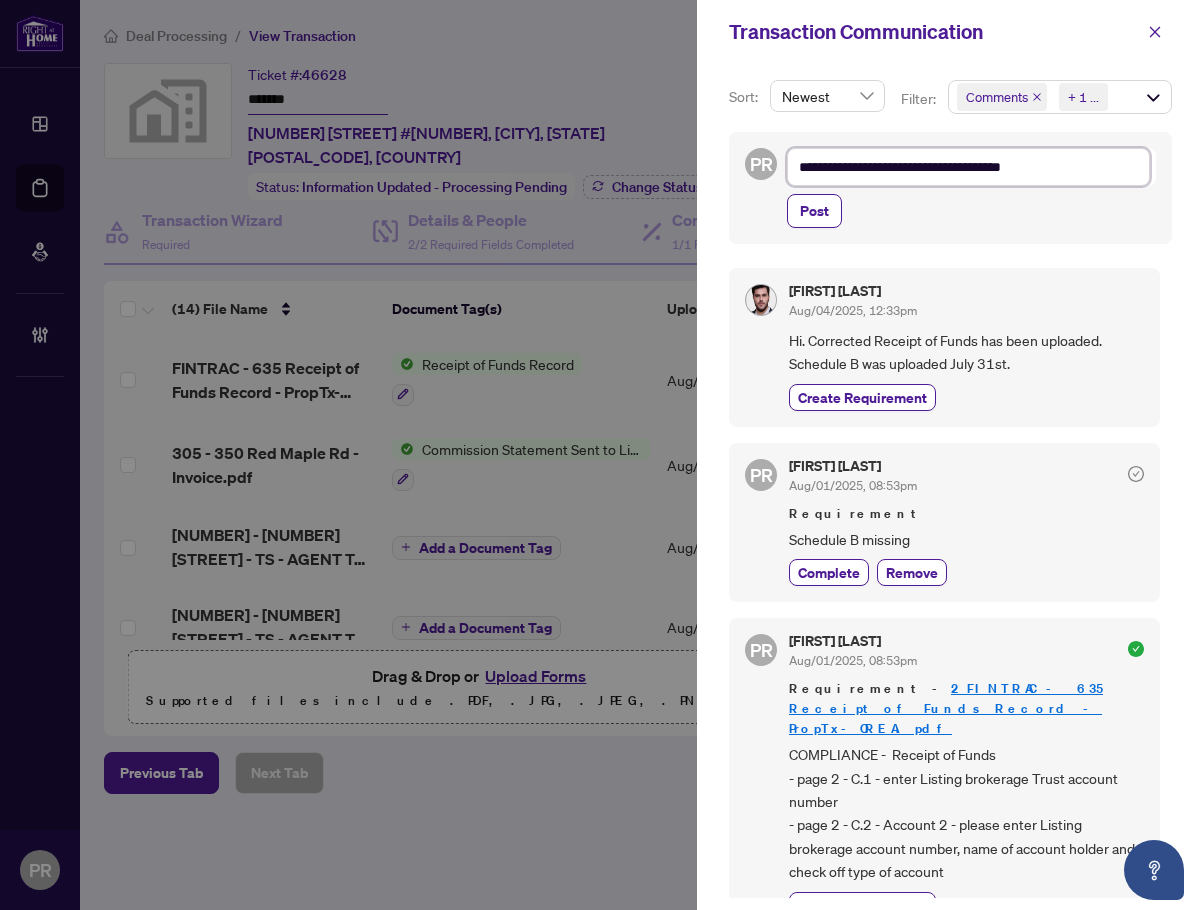 type on "**********" 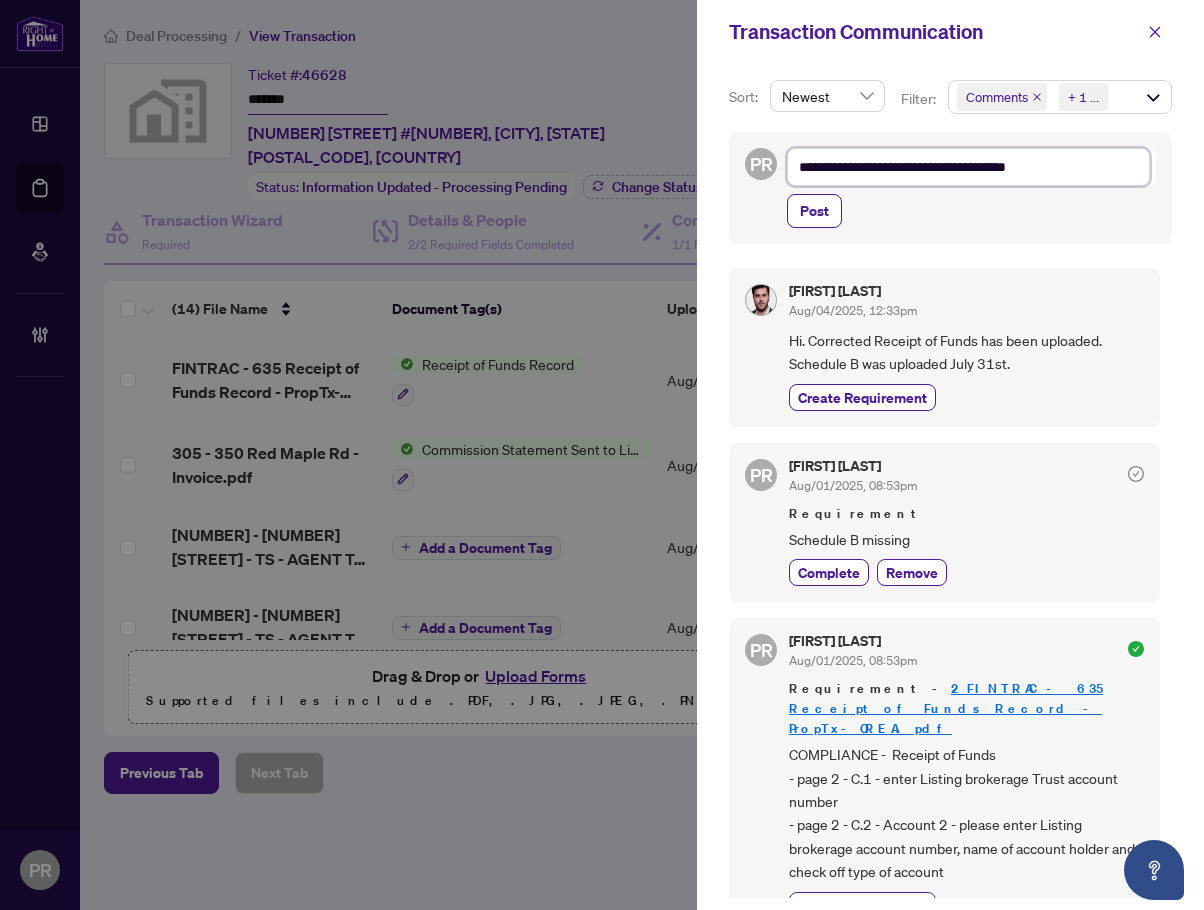 type on "**********" 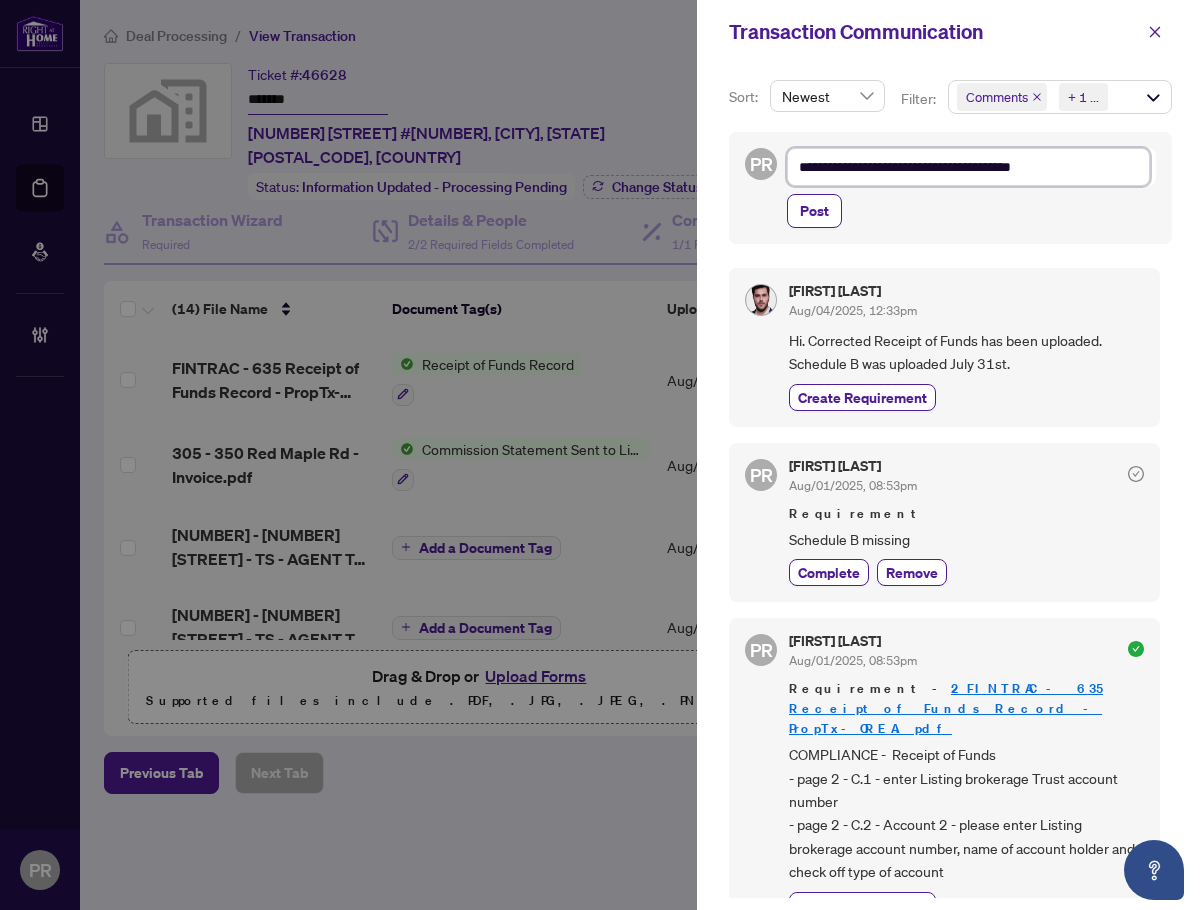type on "**********" 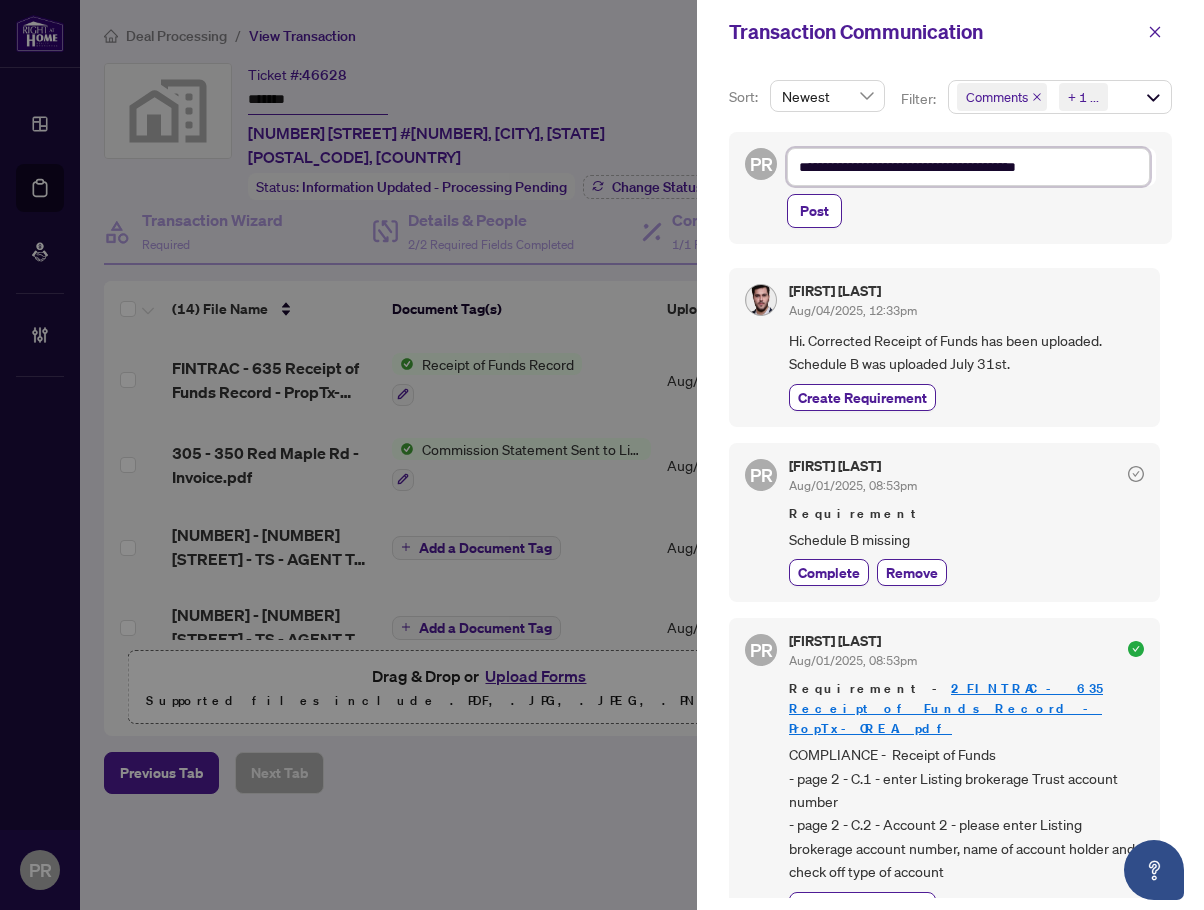 type on "**********" 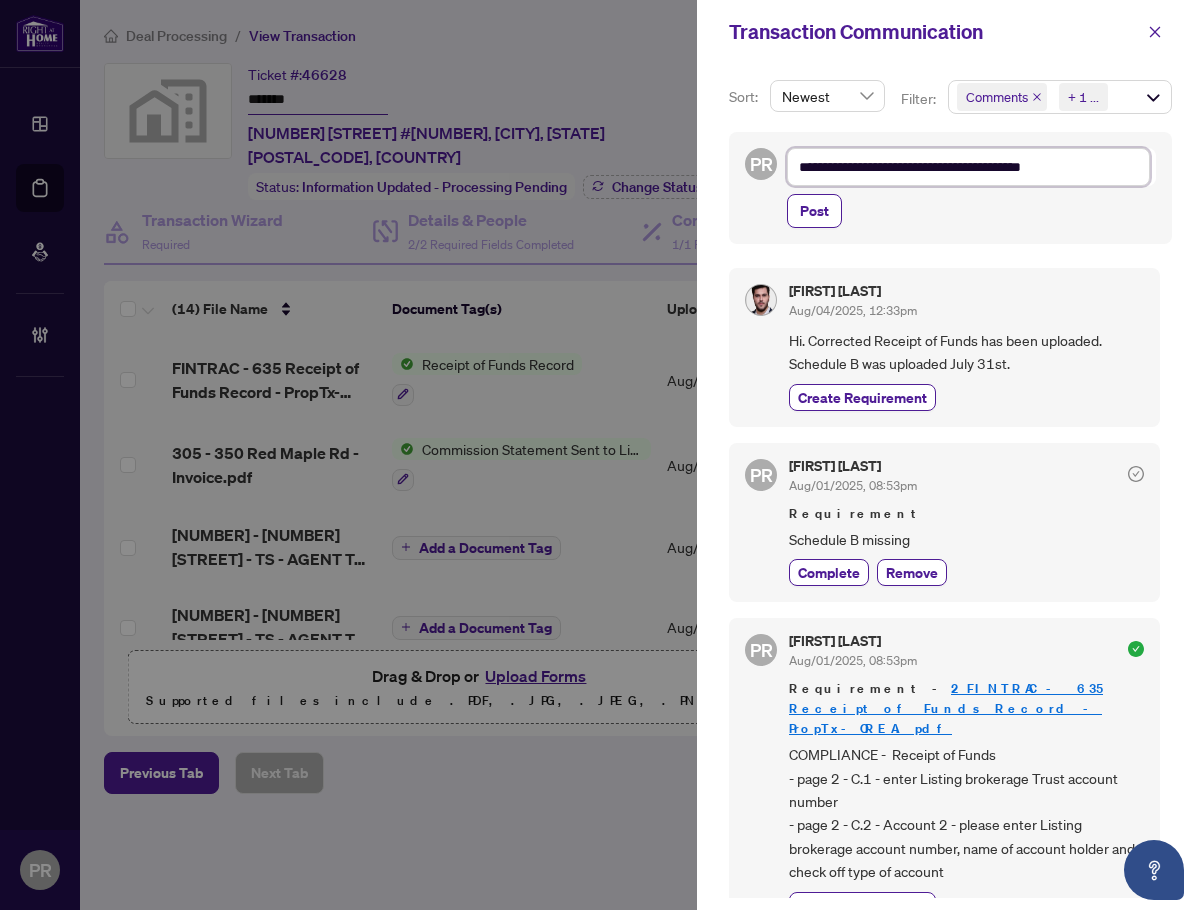 type on "**********" 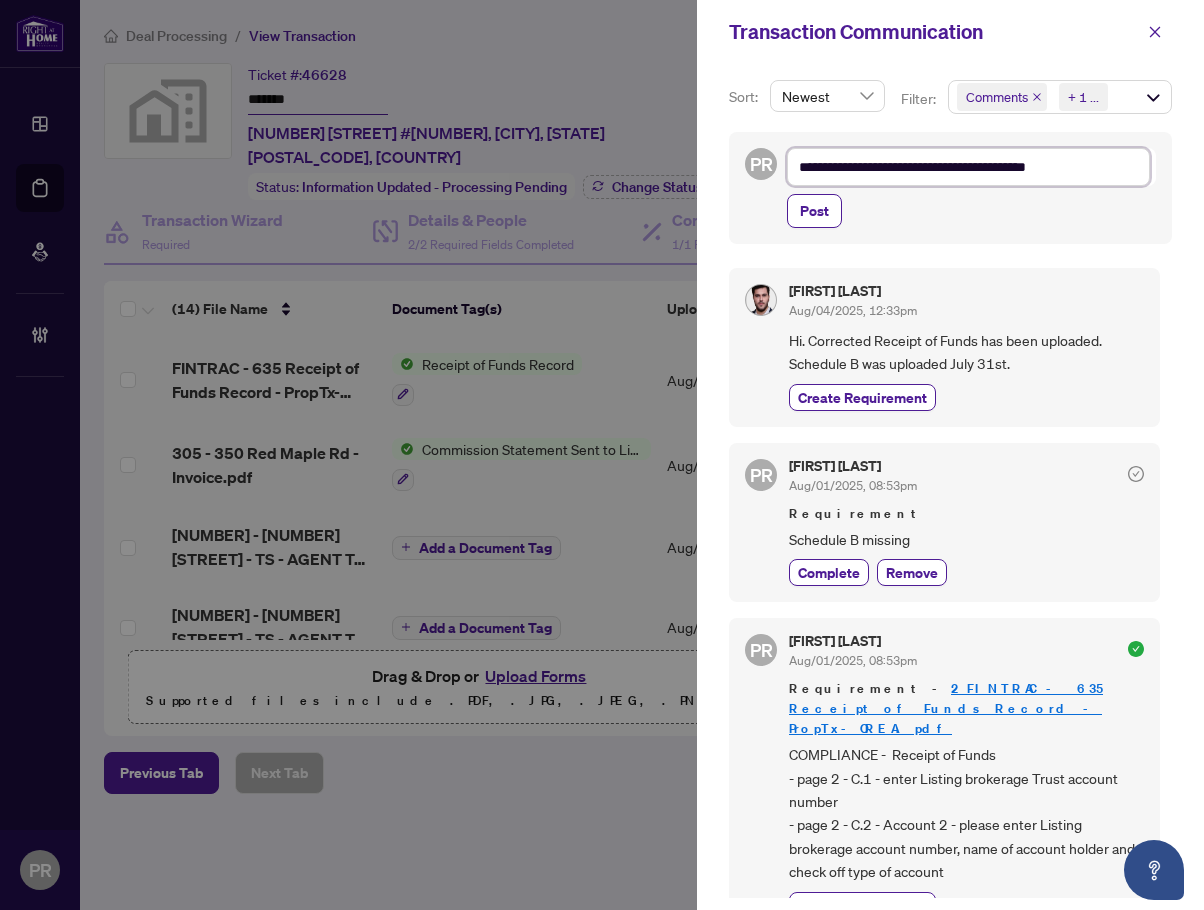 type on "**********" 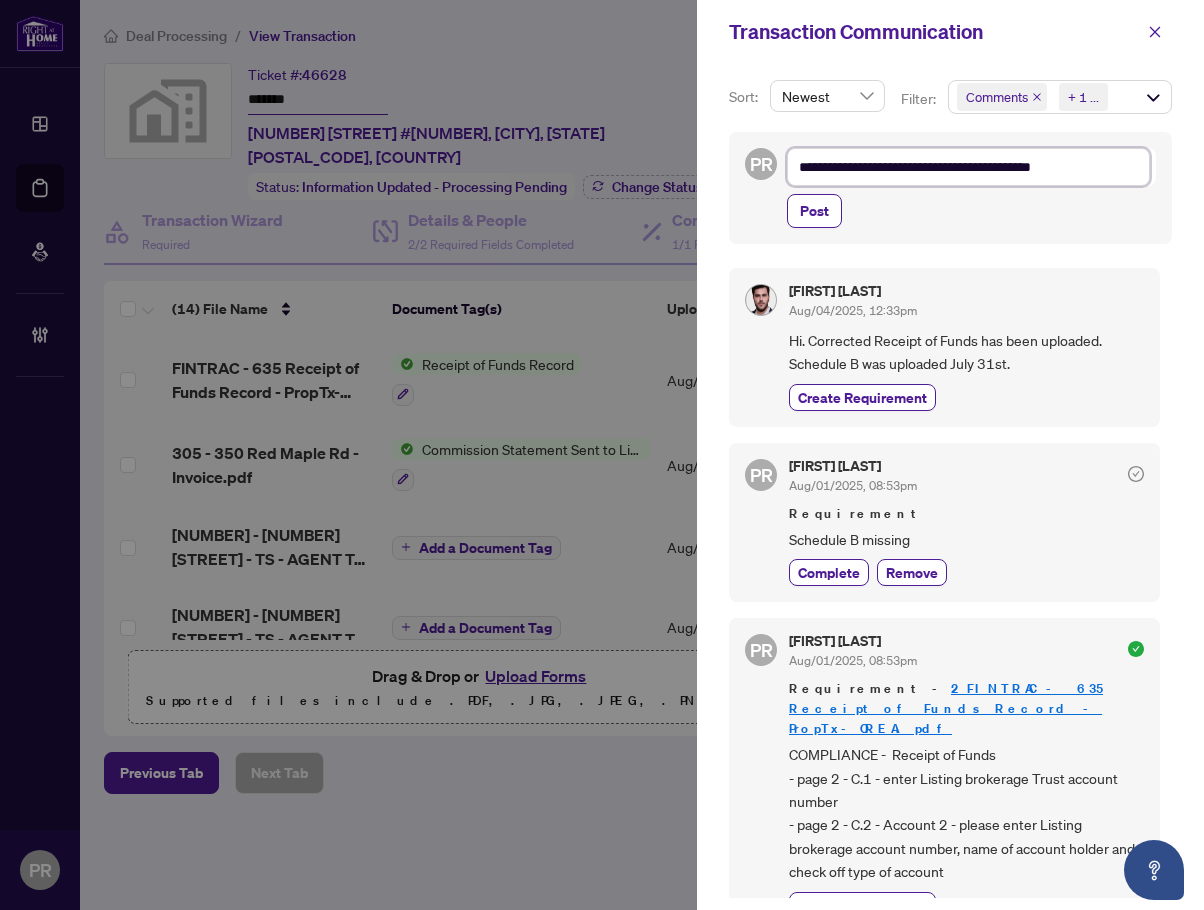 type on "**********" 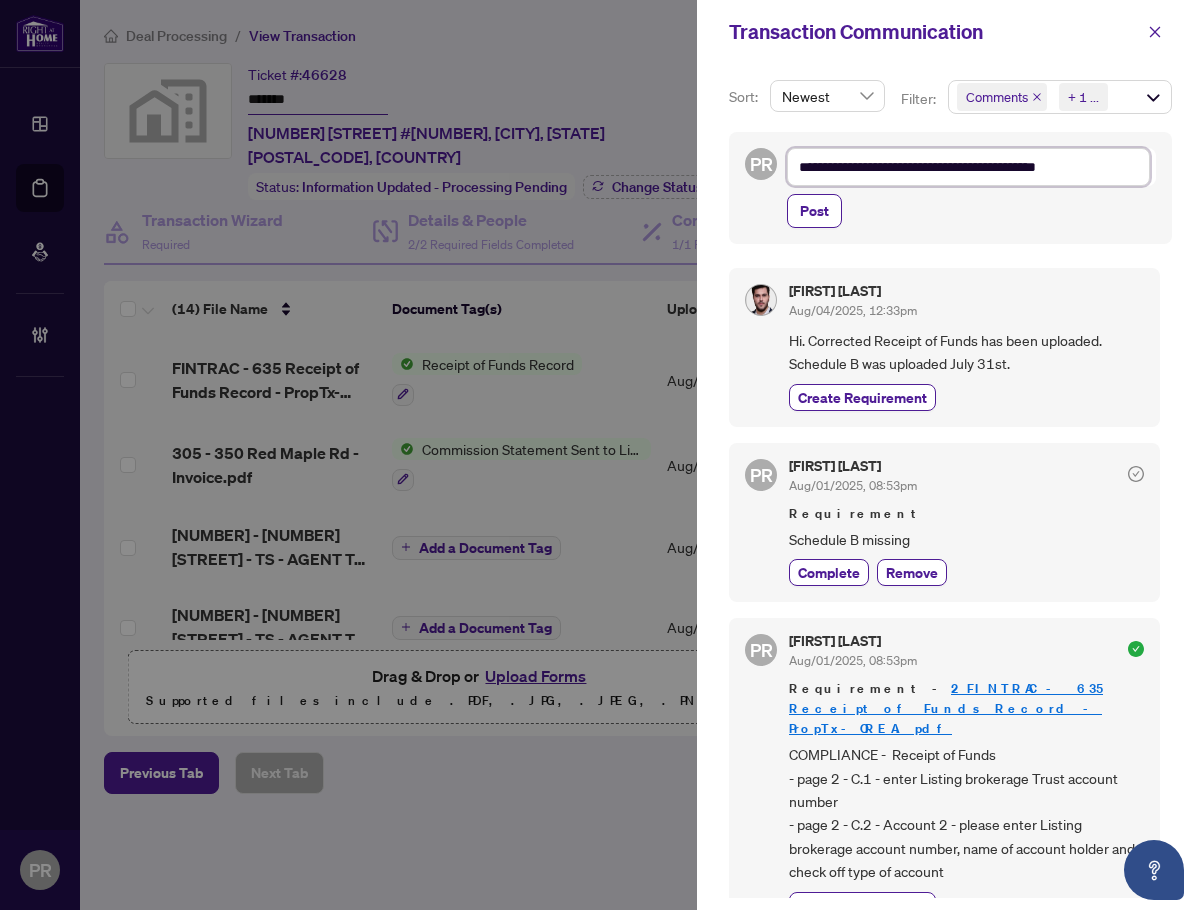 type on "**********" 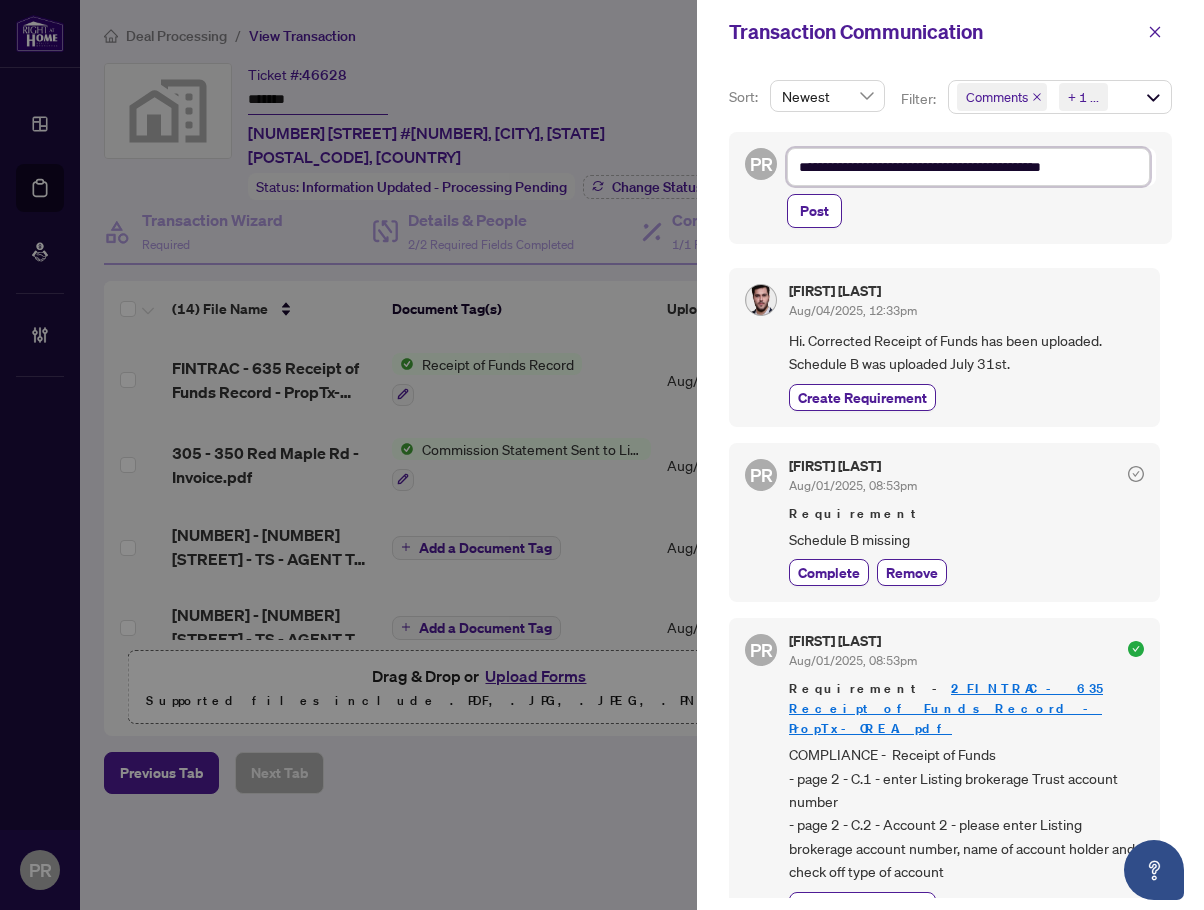 type on "**********" 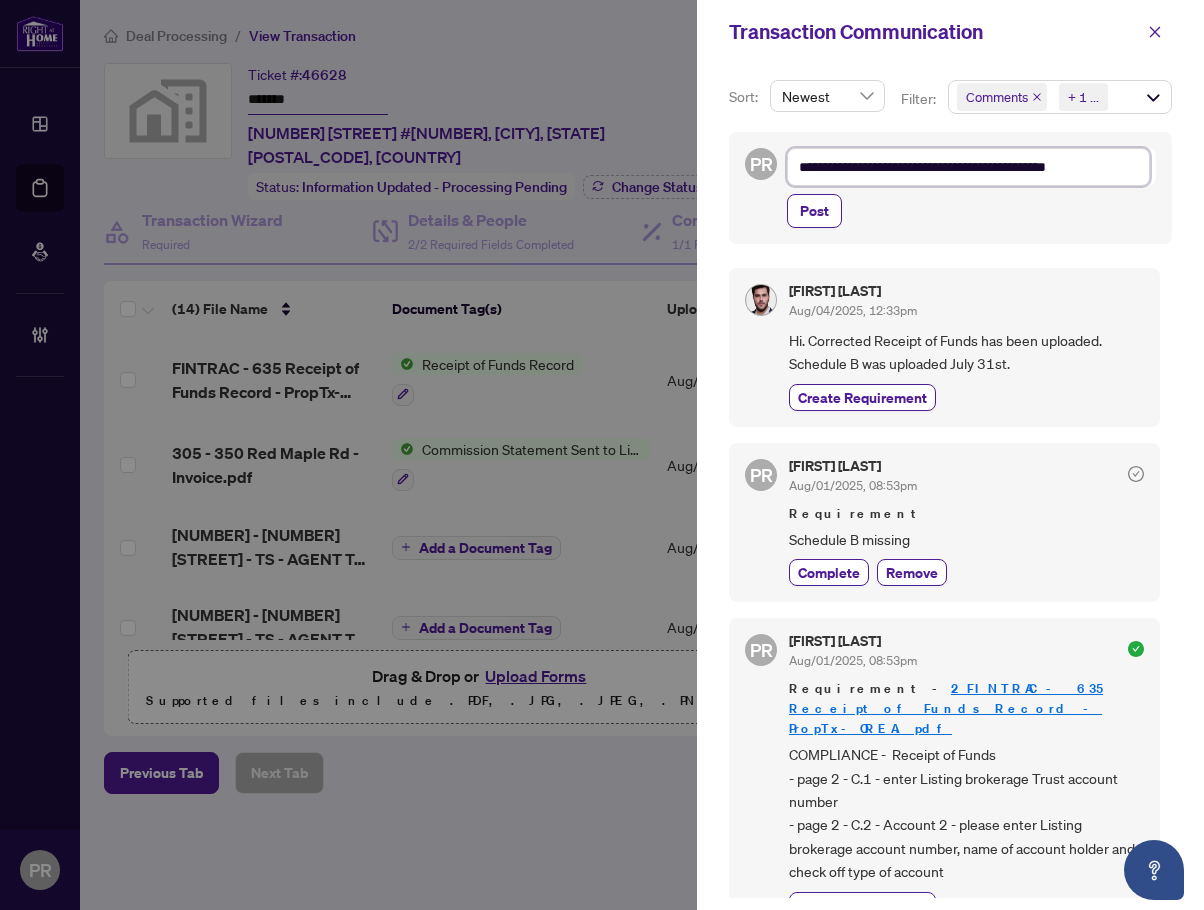 type on "**********" 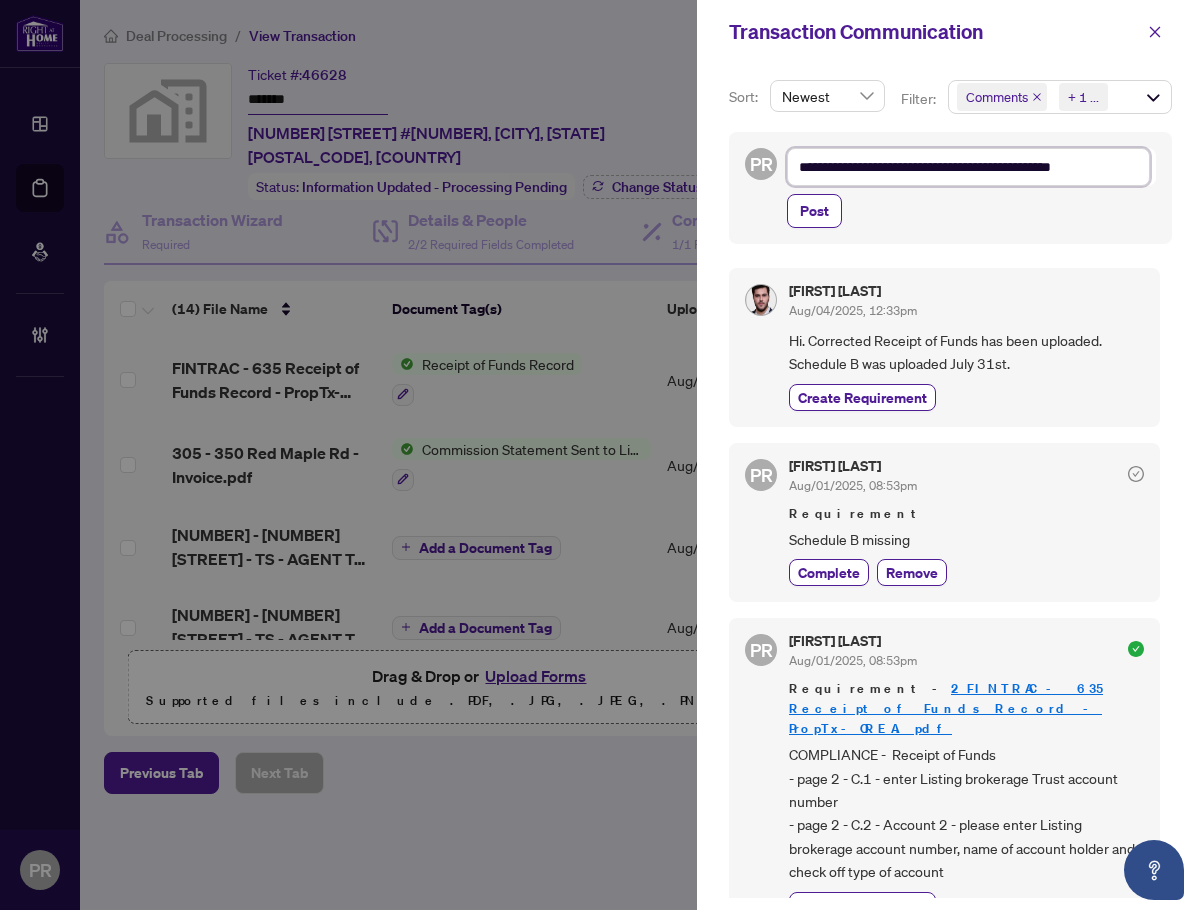 type on "**********" 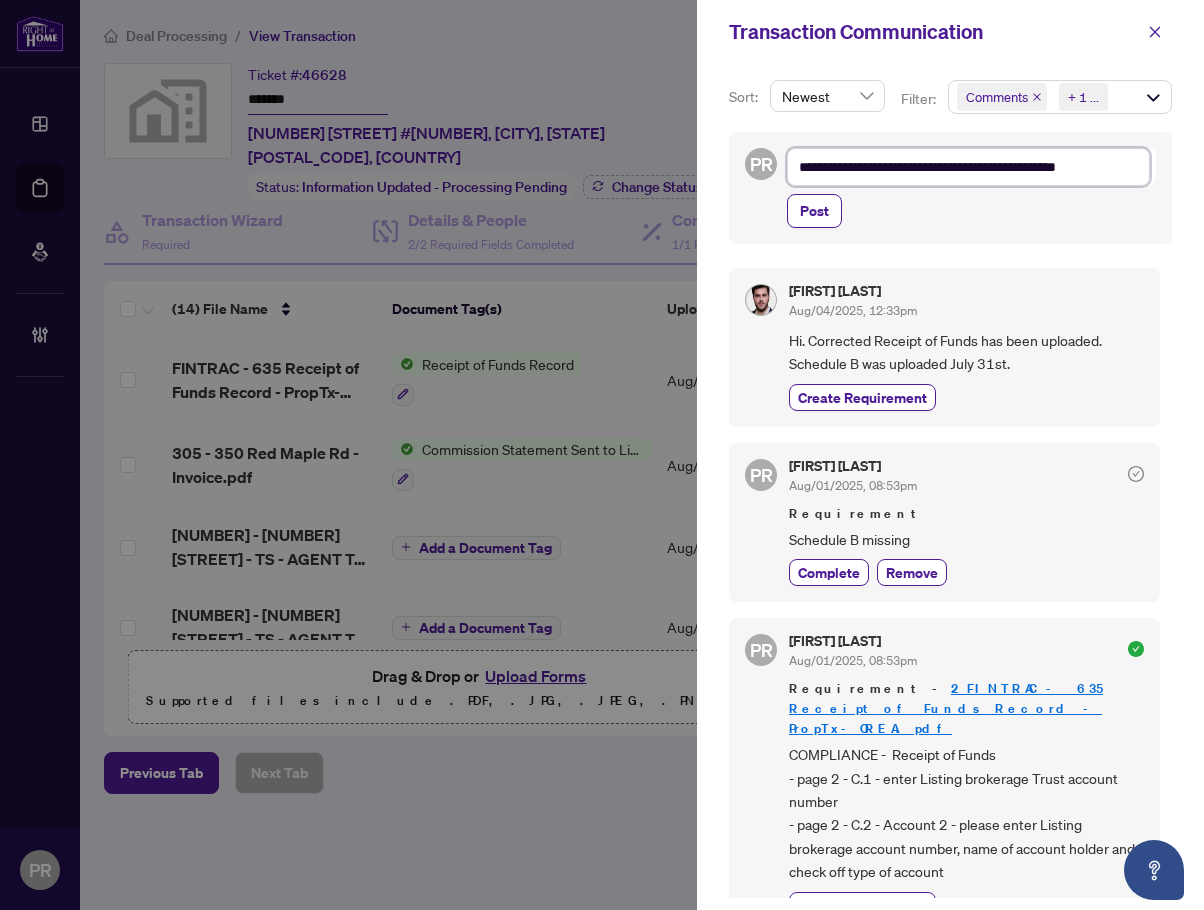 type on "**********" 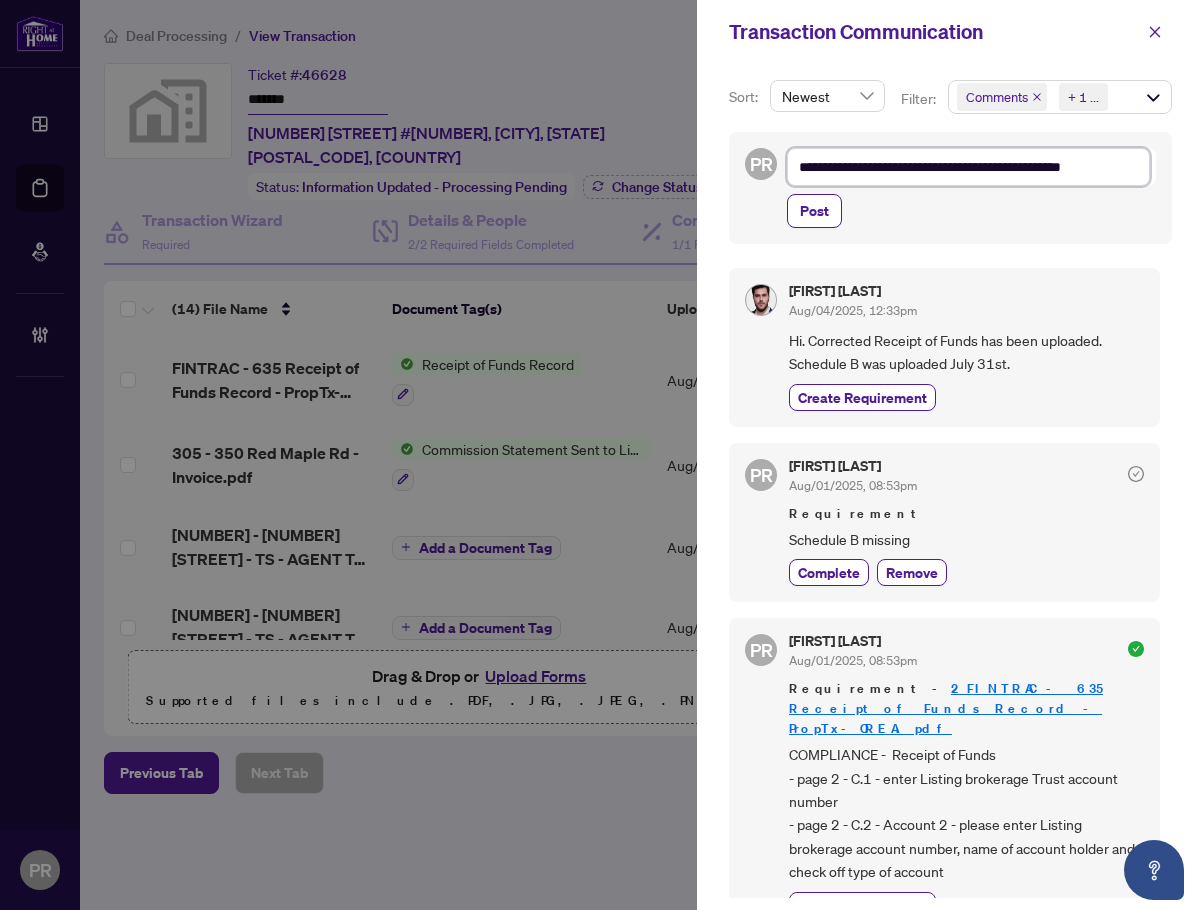 type on "**********" 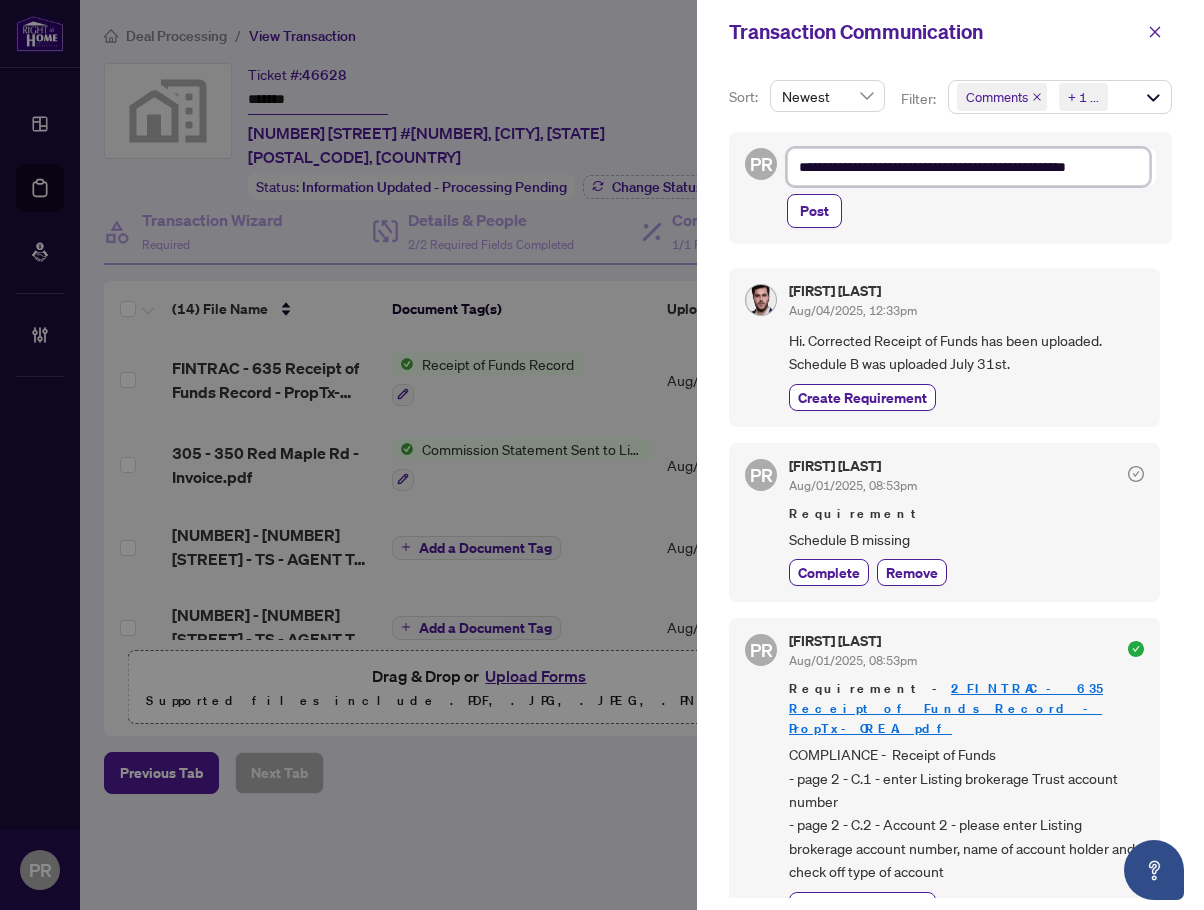 type on "**********" 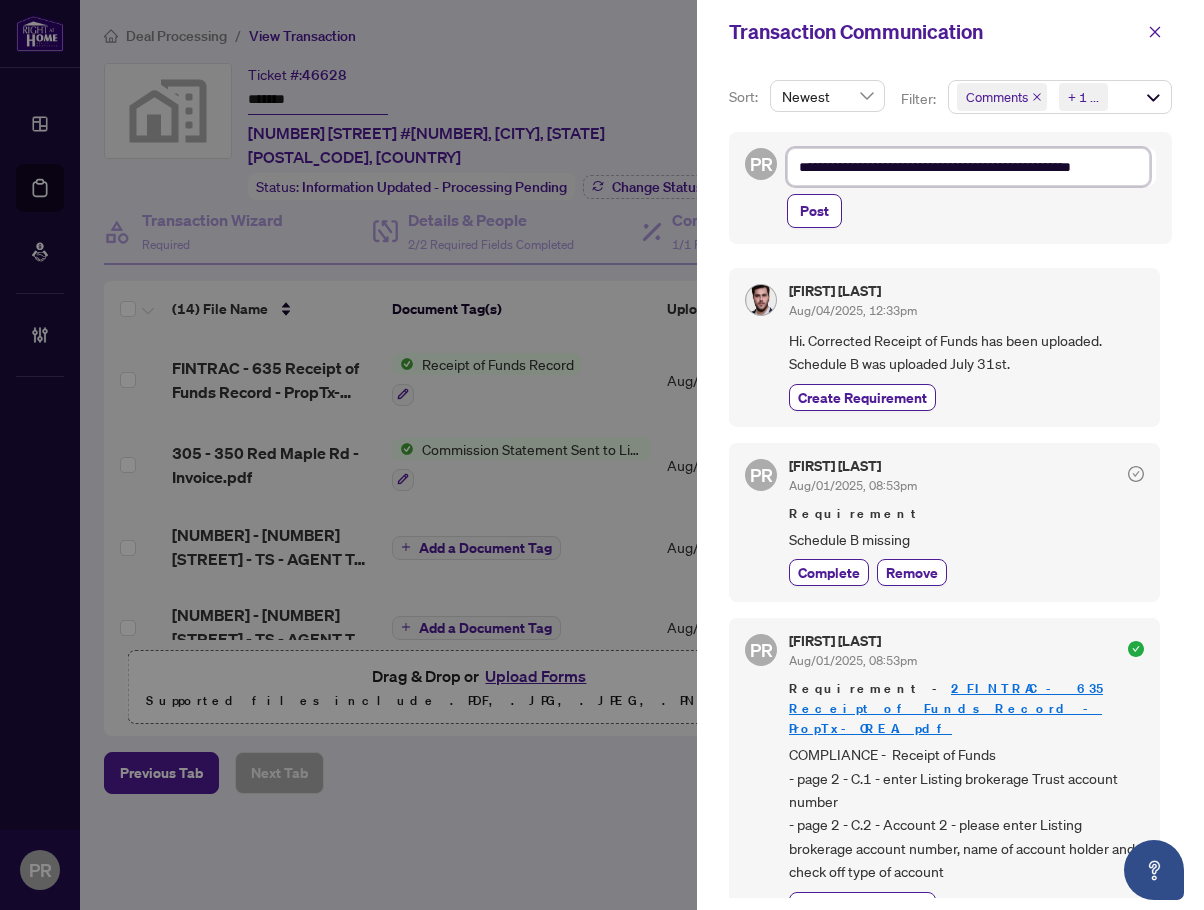 type on "**********" 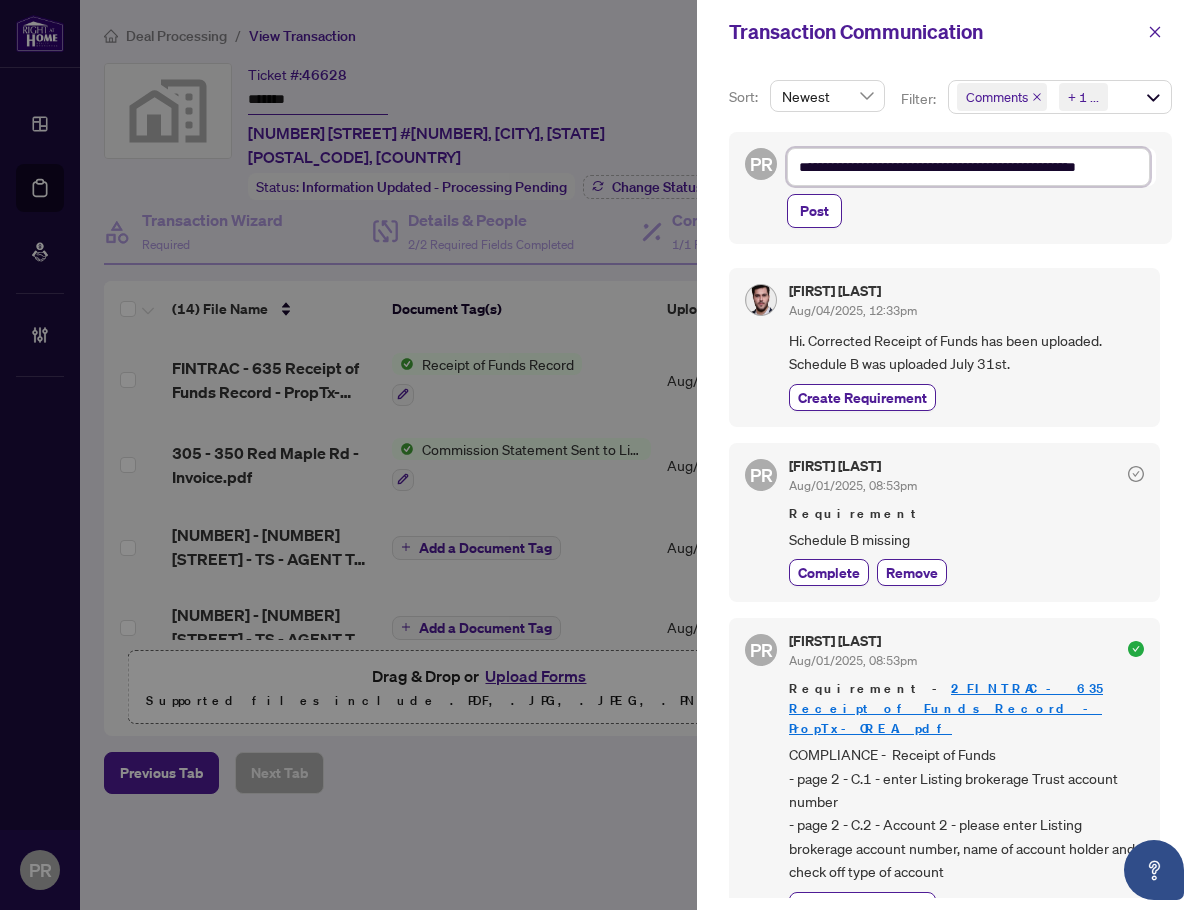 type on "**********" 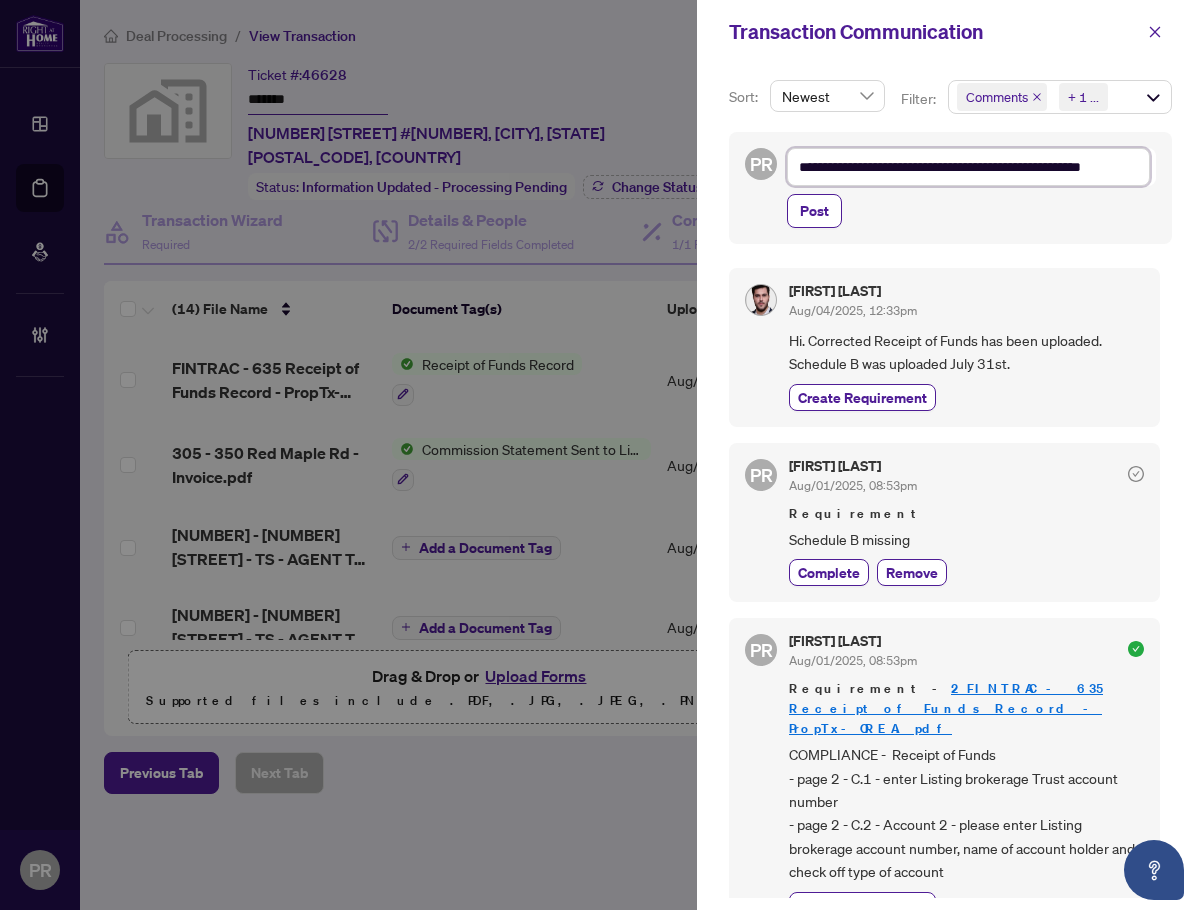 type on "**********" 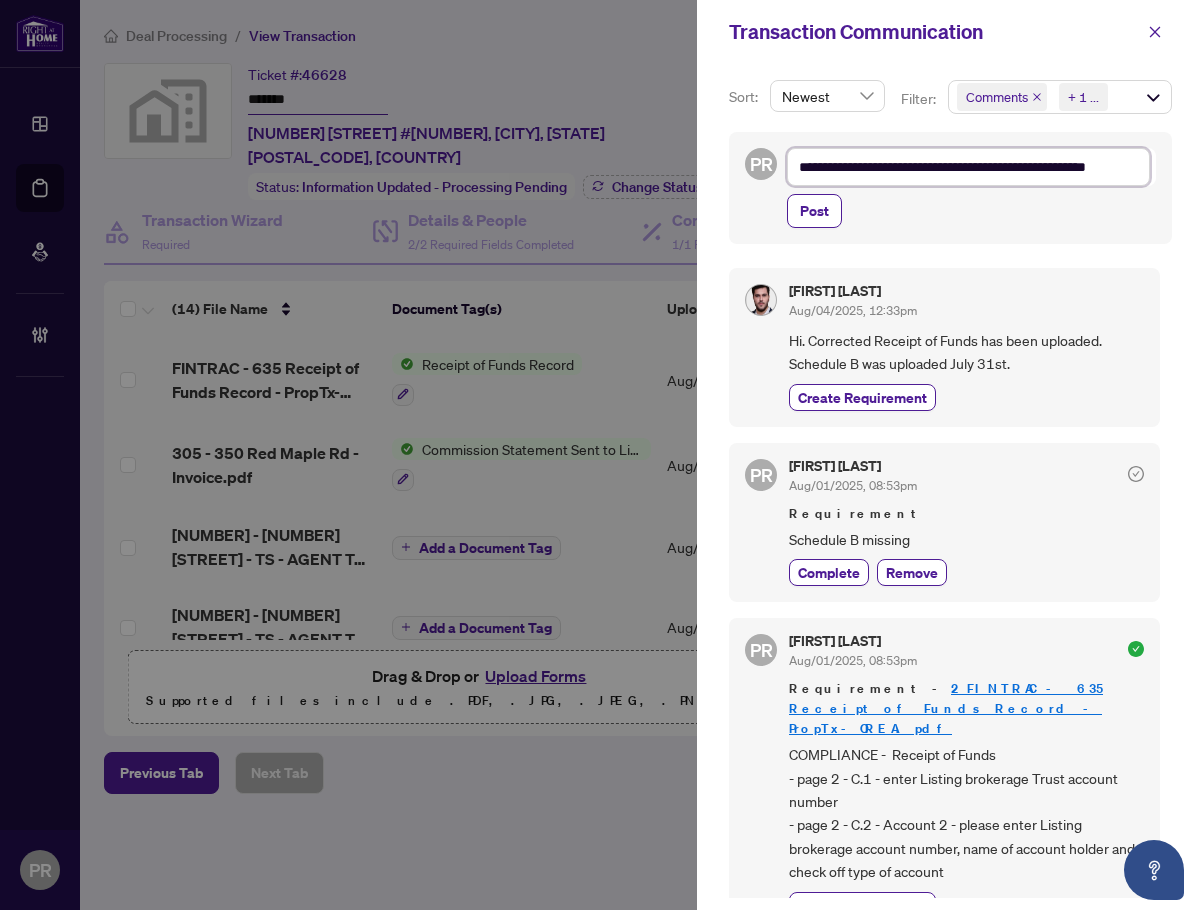 type on "**********" 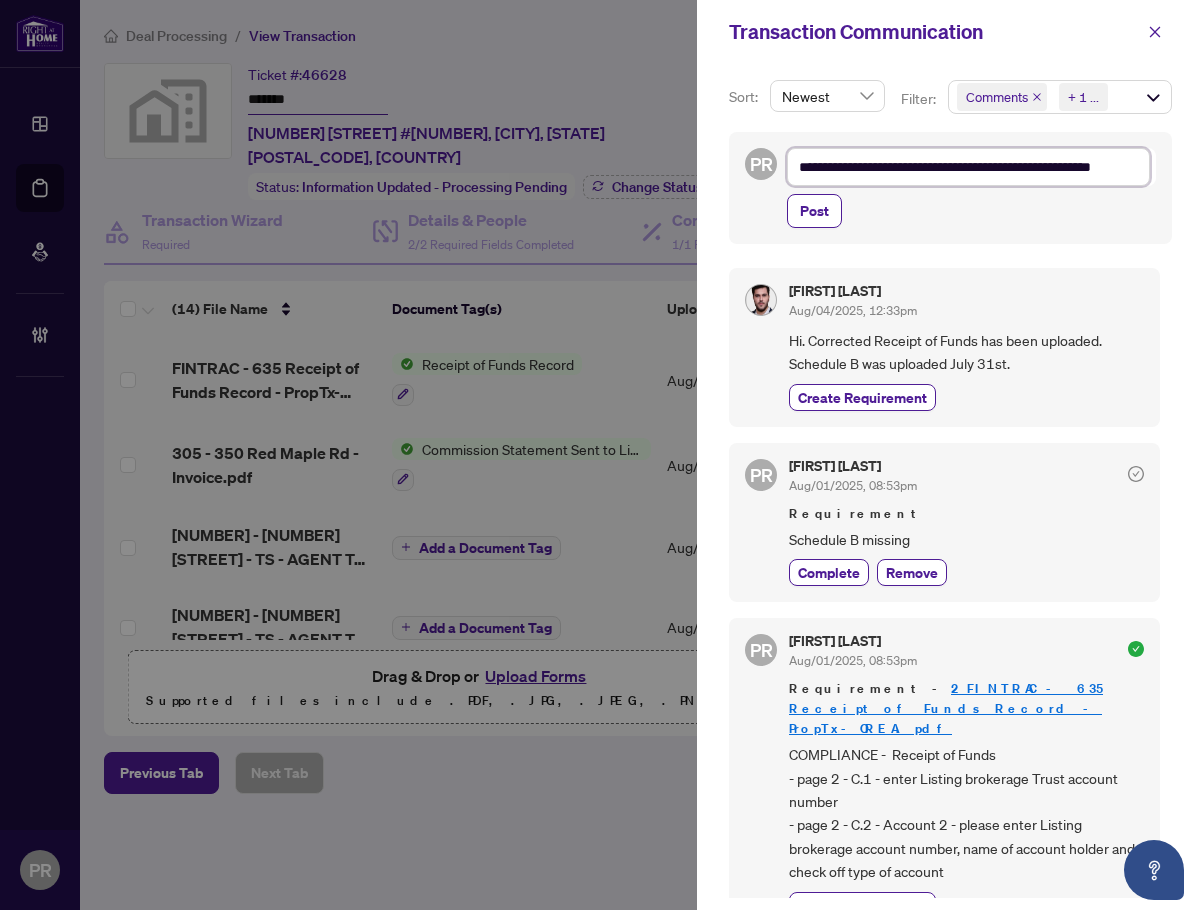type on "**********" 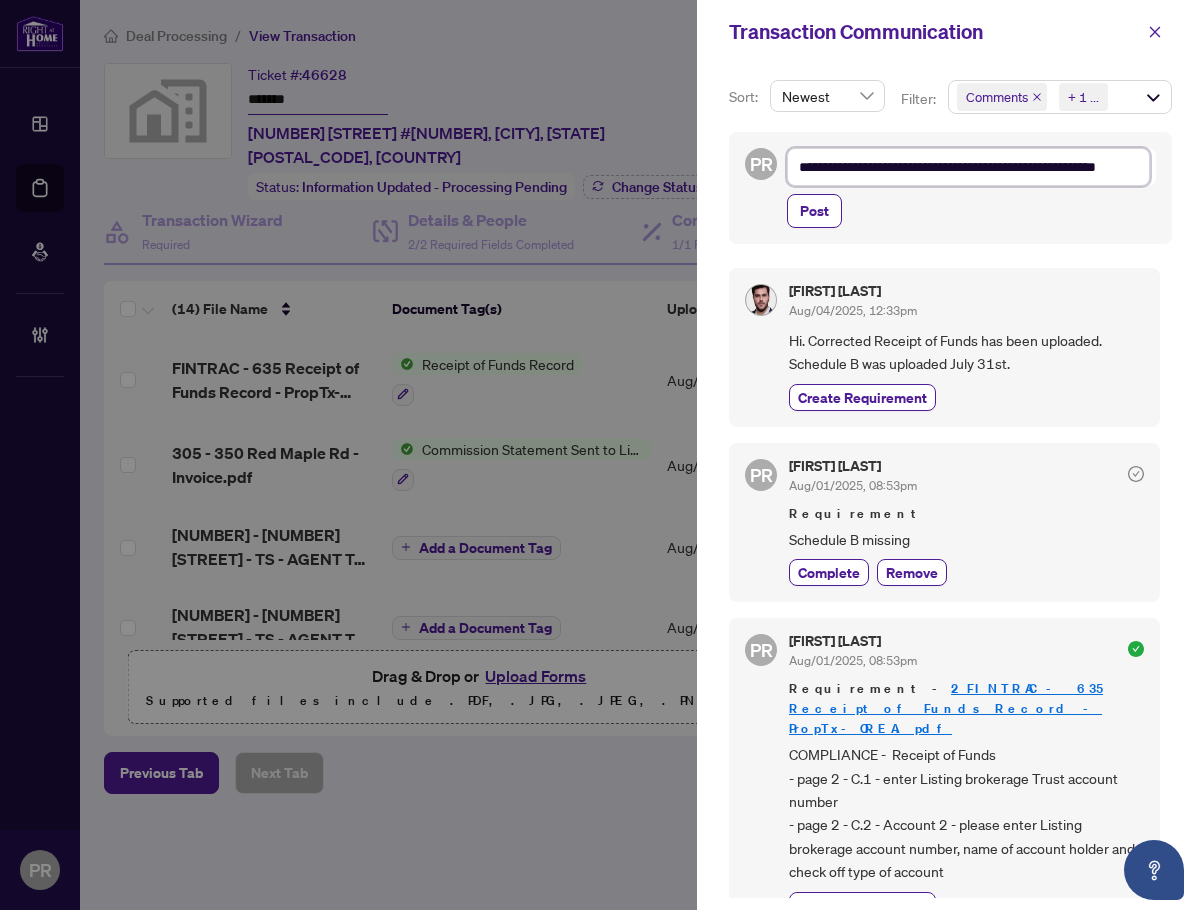 type on "**********" 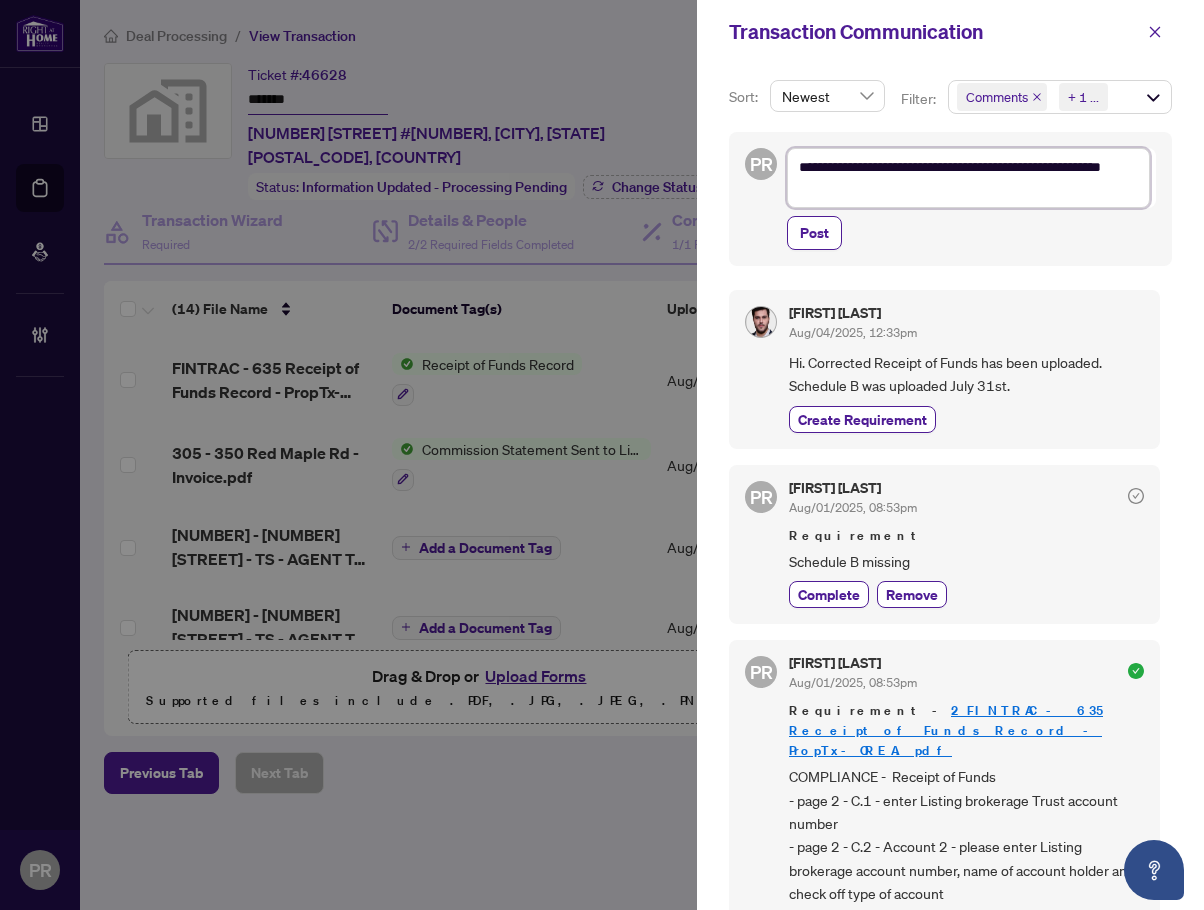 type on "**********" 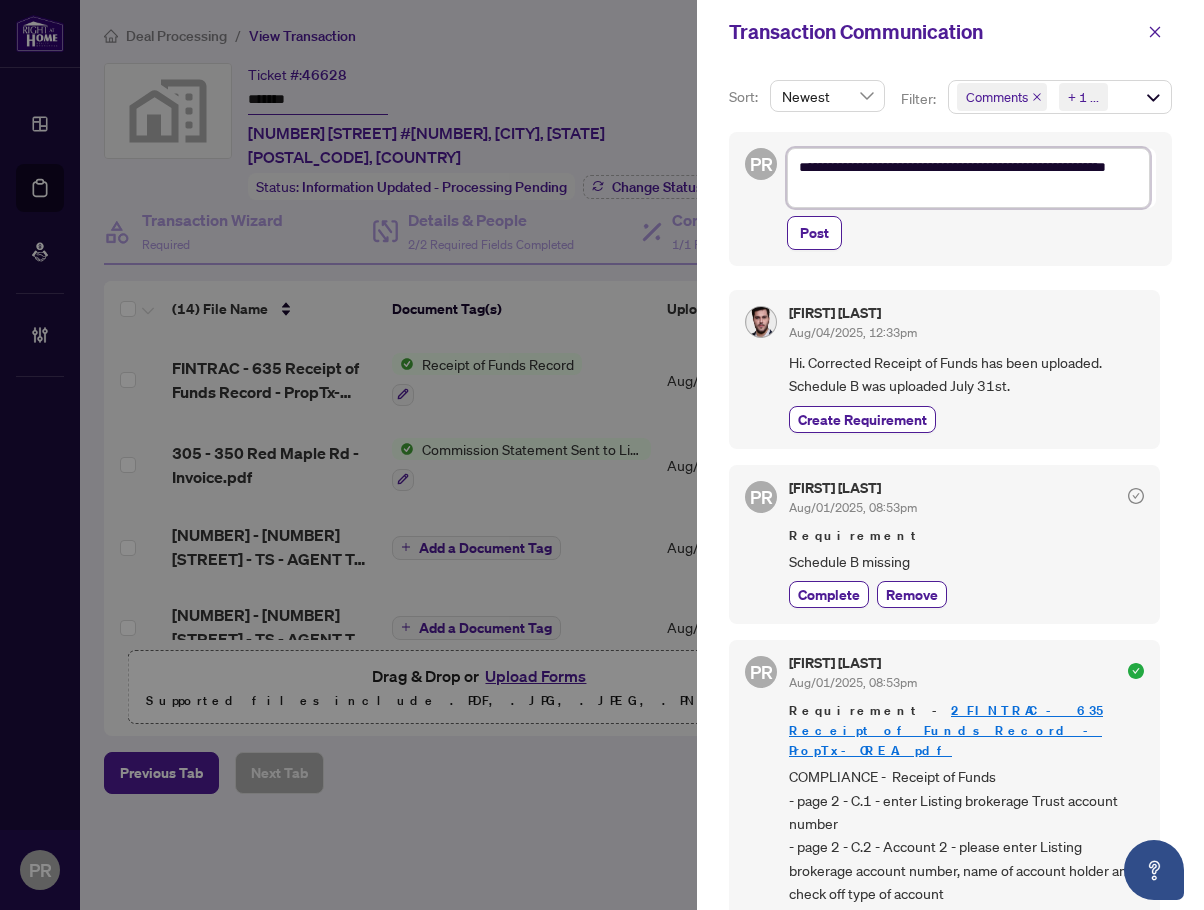 type on "**********" 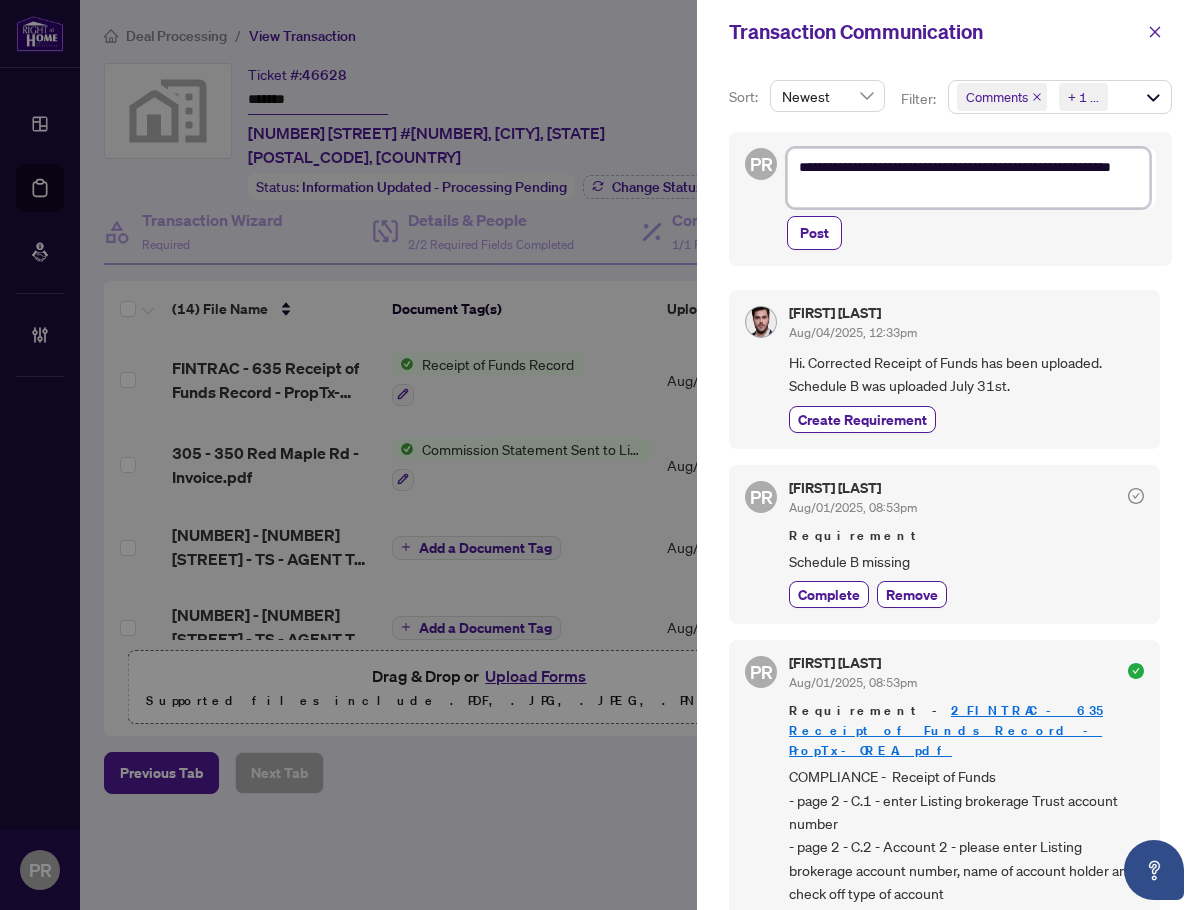 type on "**********" 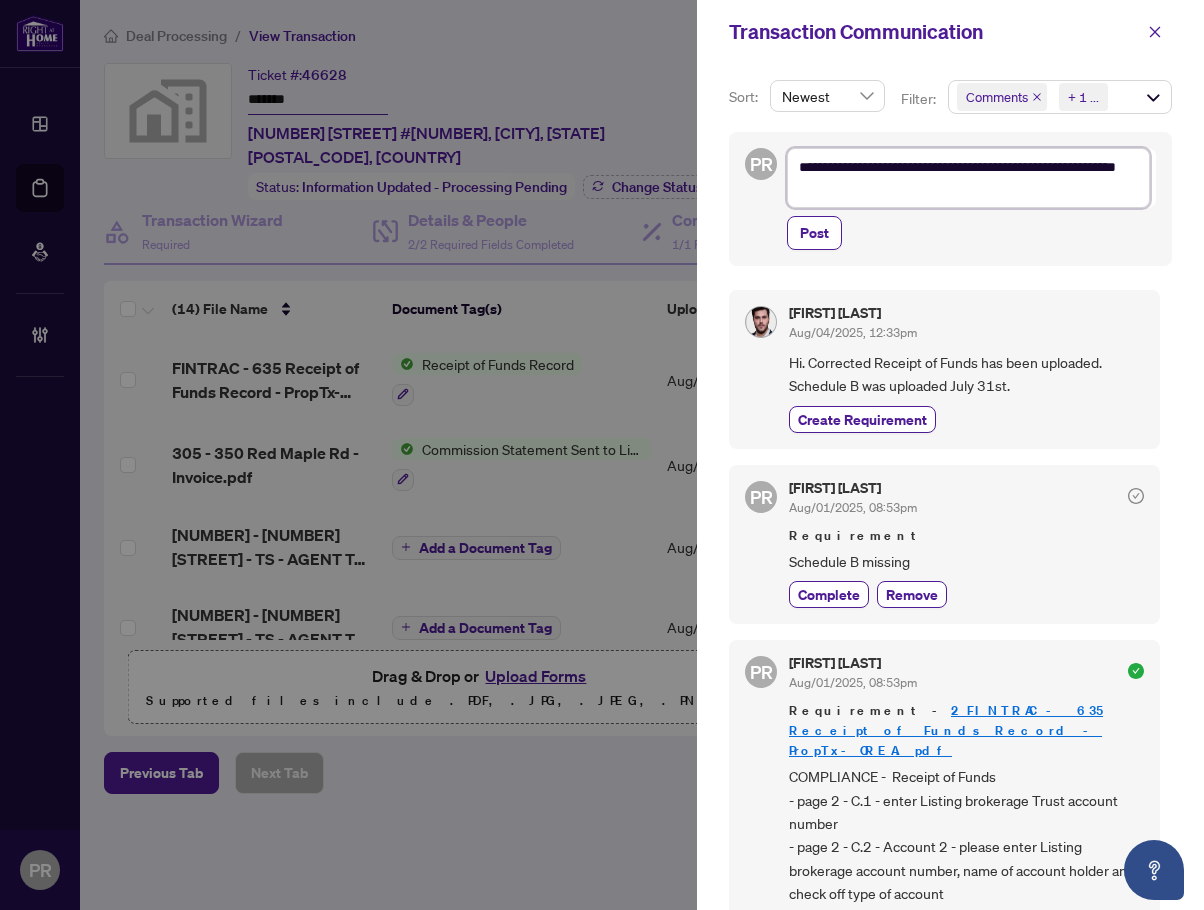 type on "**********" 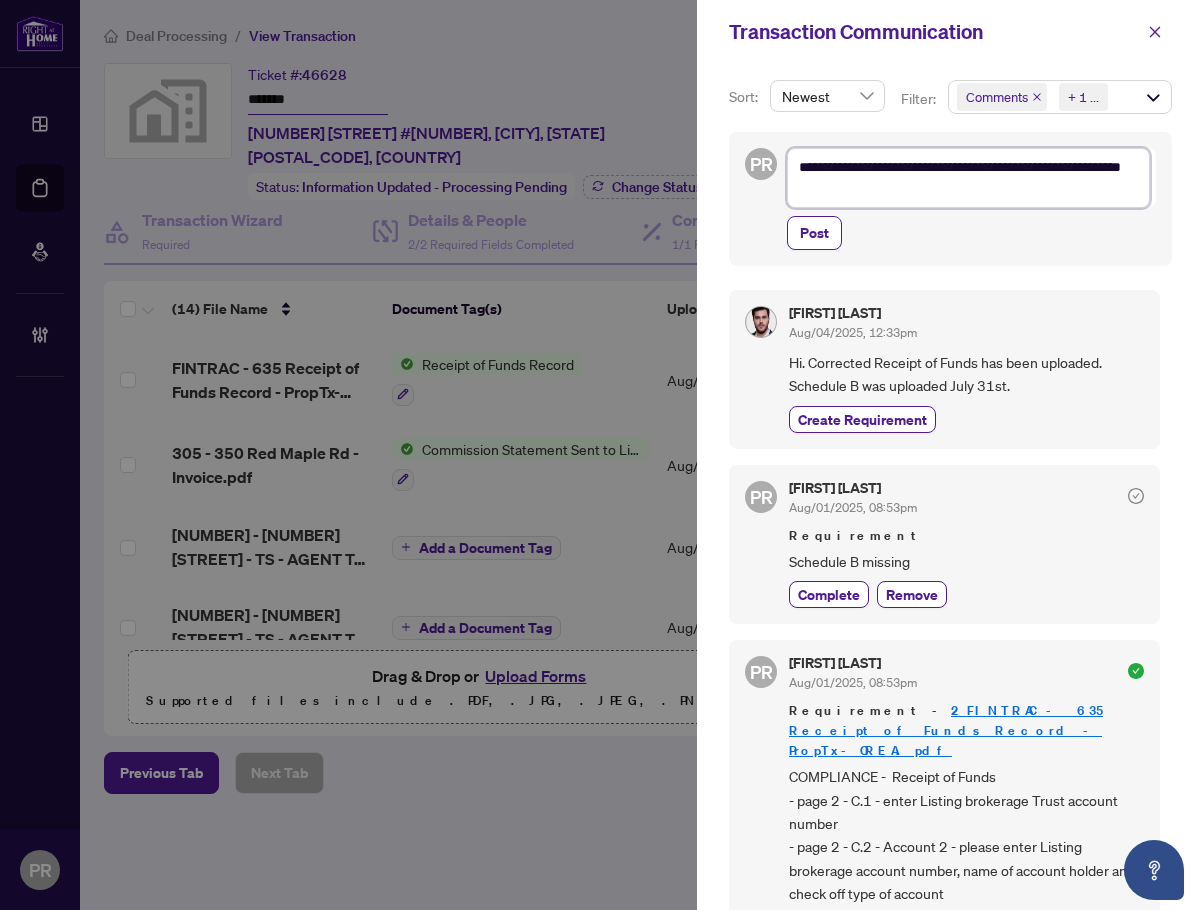 type on "**********" 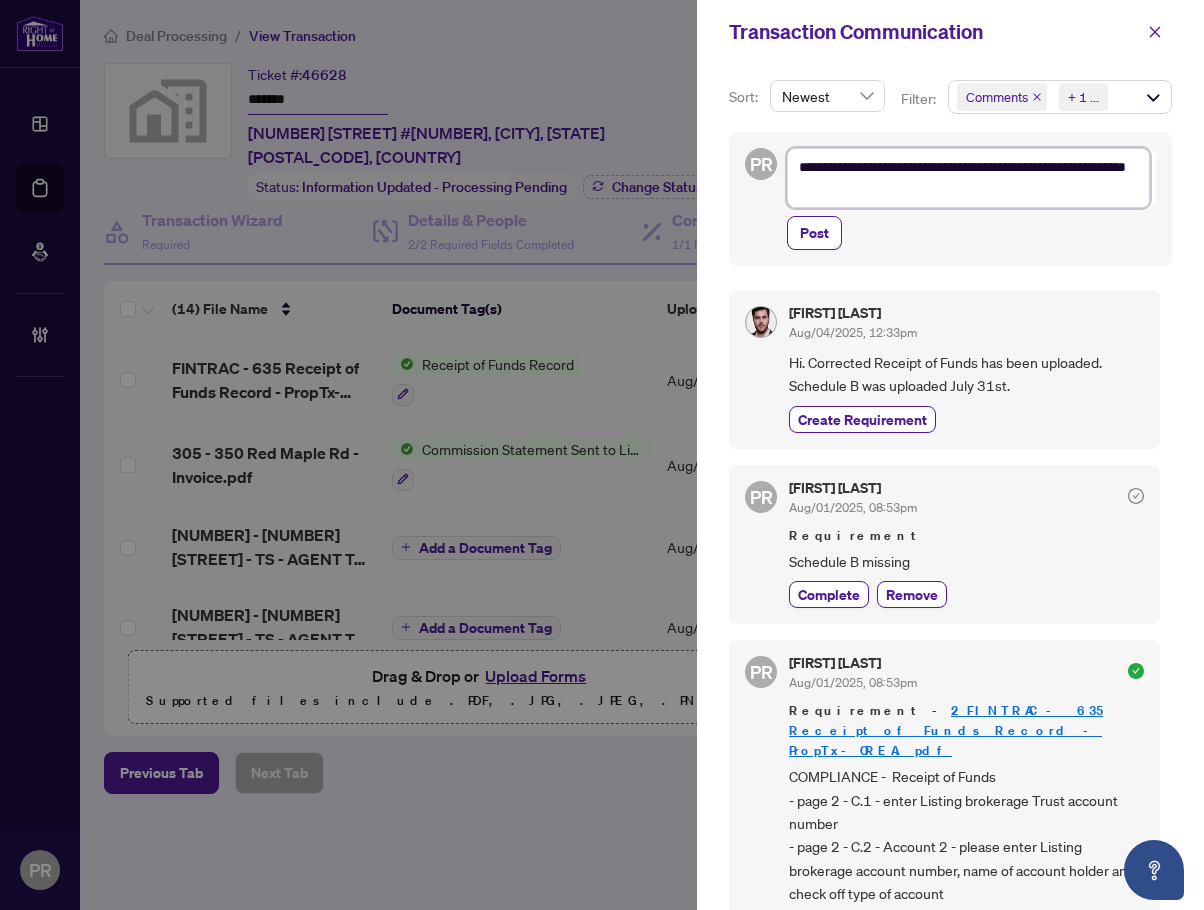 type on "**********" 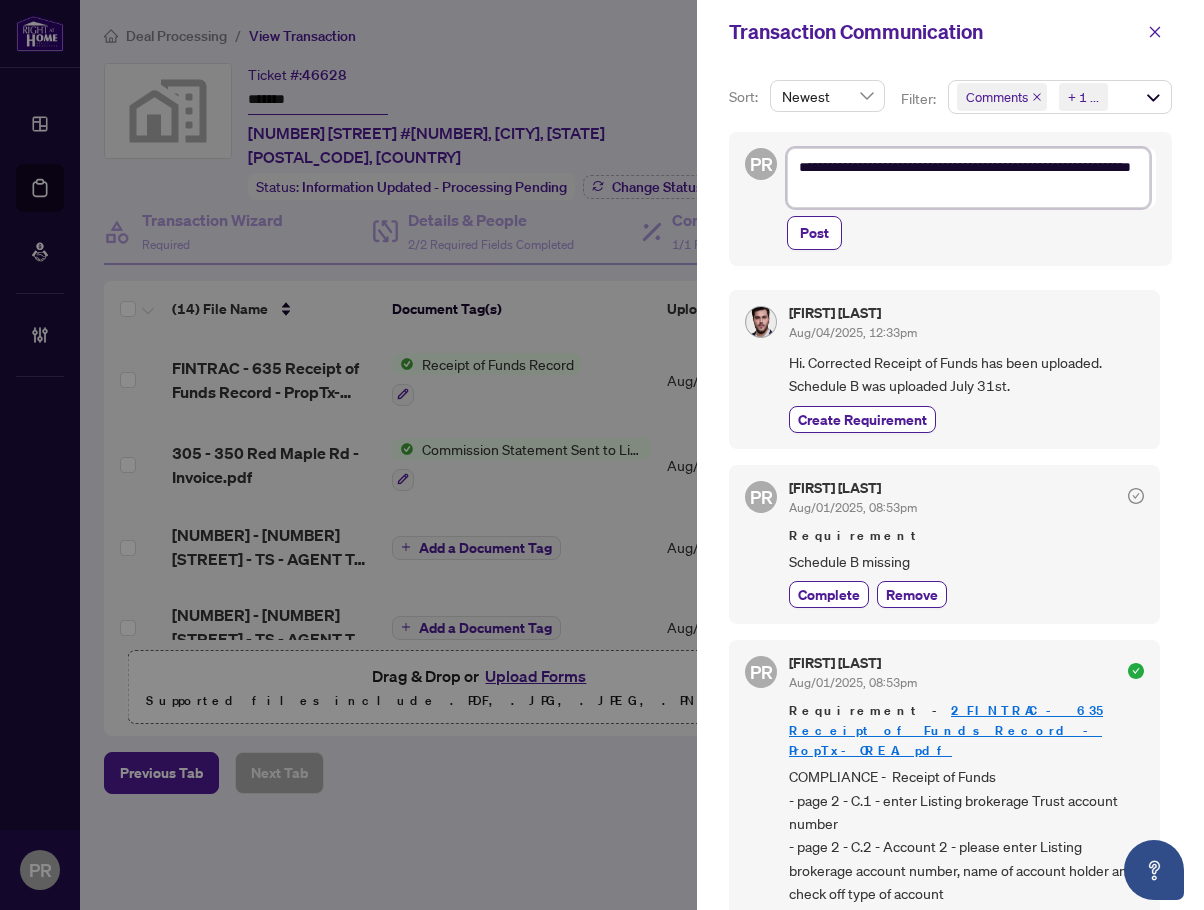 type on "**********" 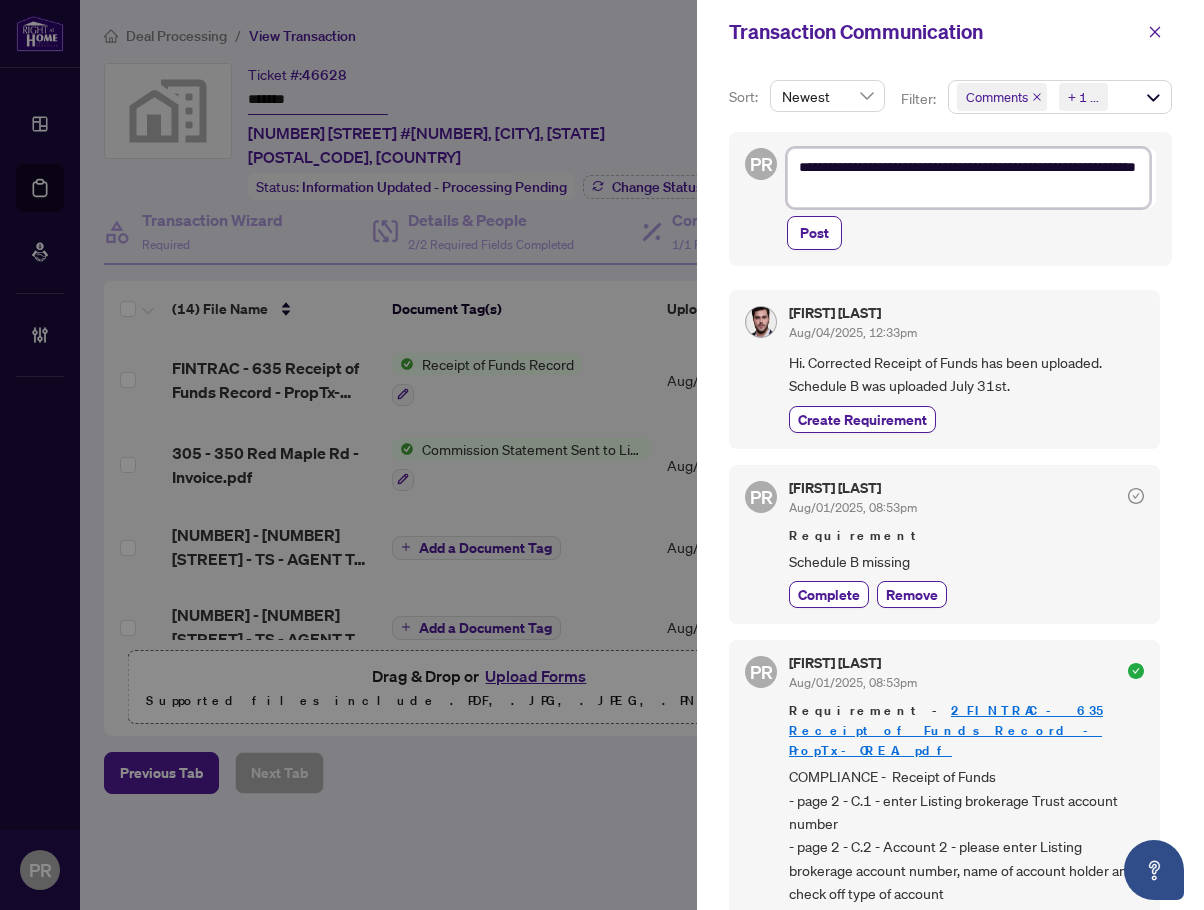 type on "**********" 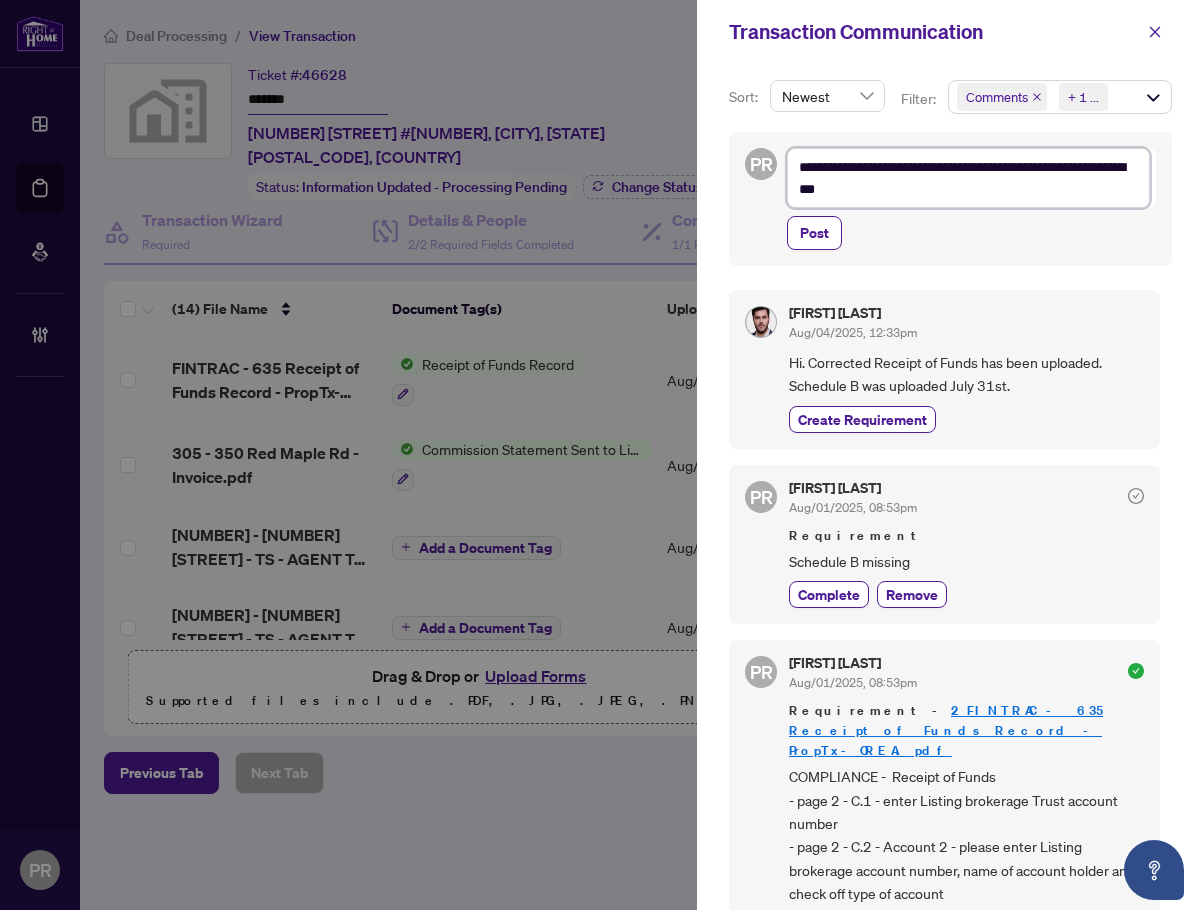 type on "**********" 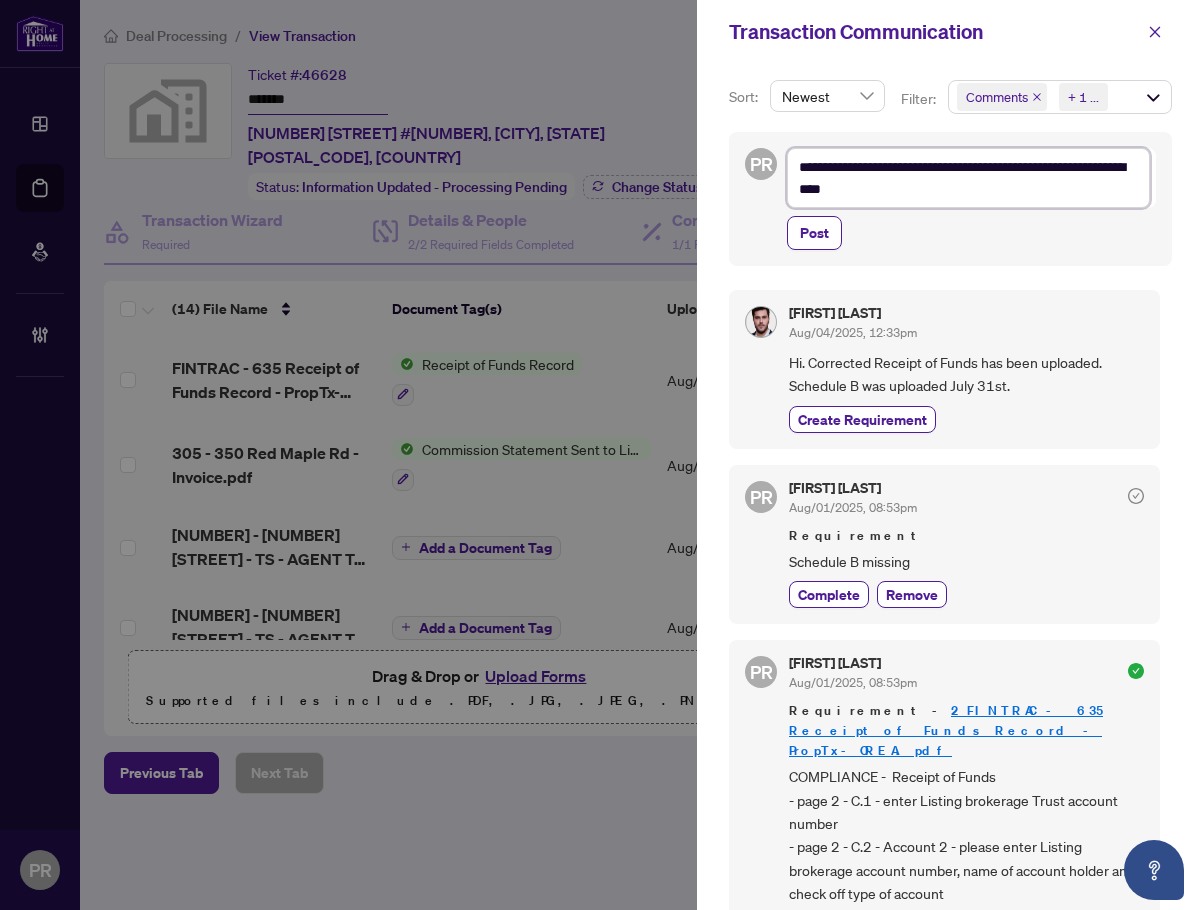 type on "**********" 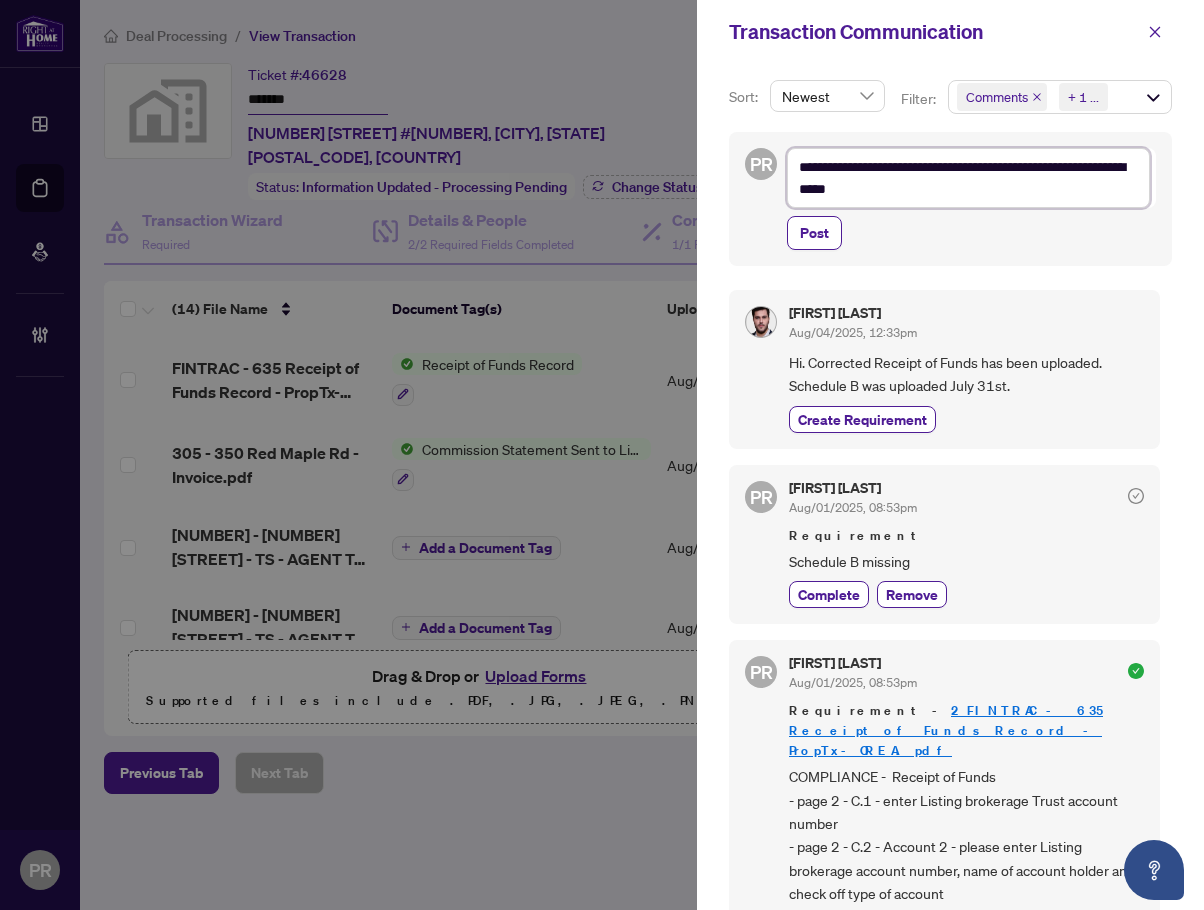 type on "**********" 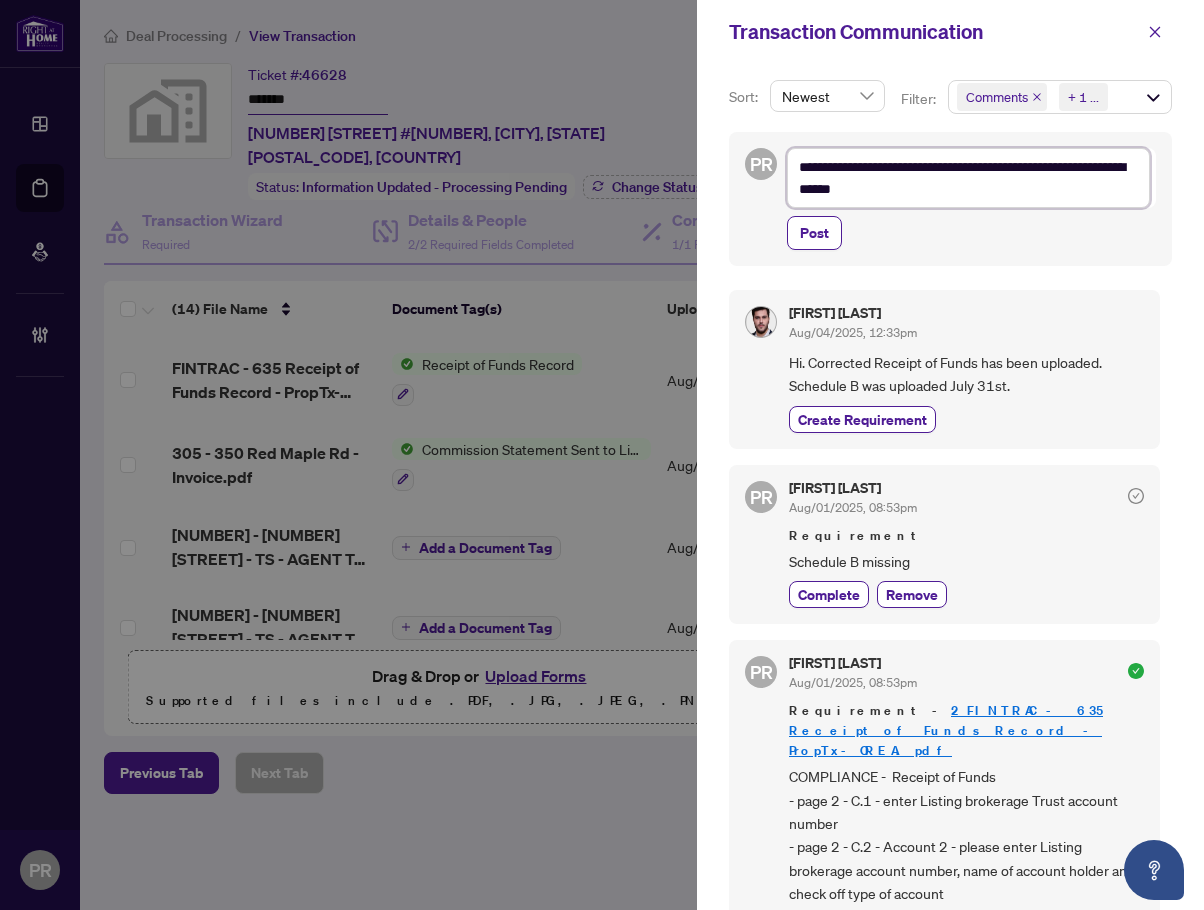 type on "**********" 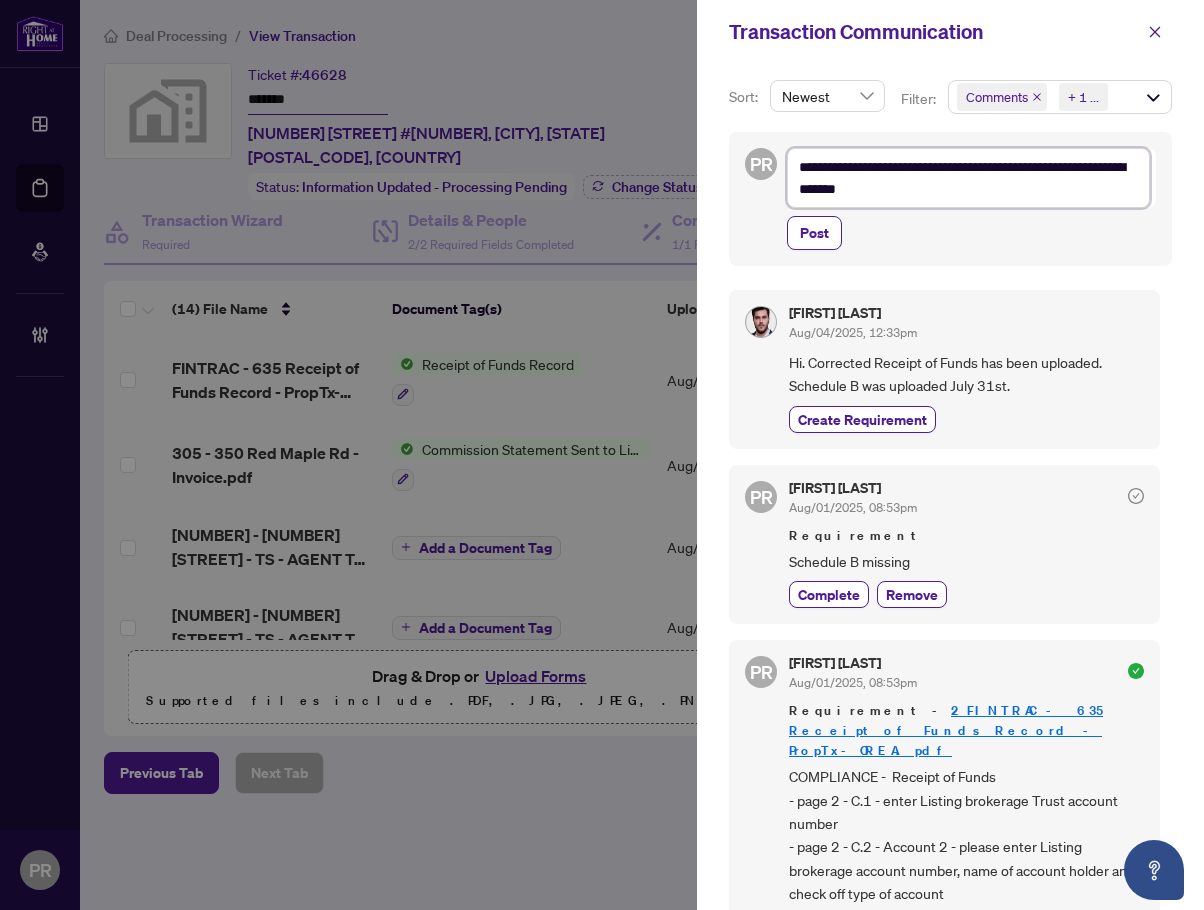 type on "**********" 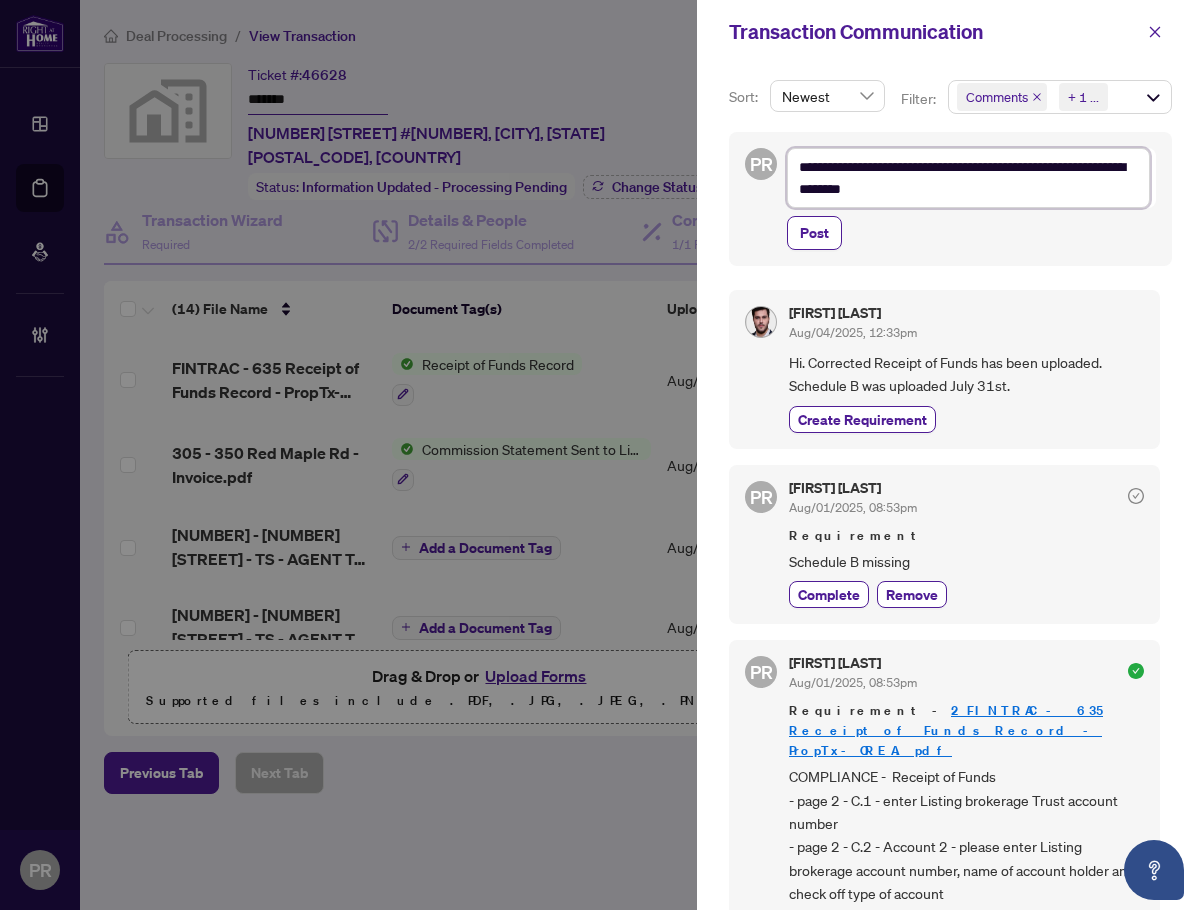 type on "**********" 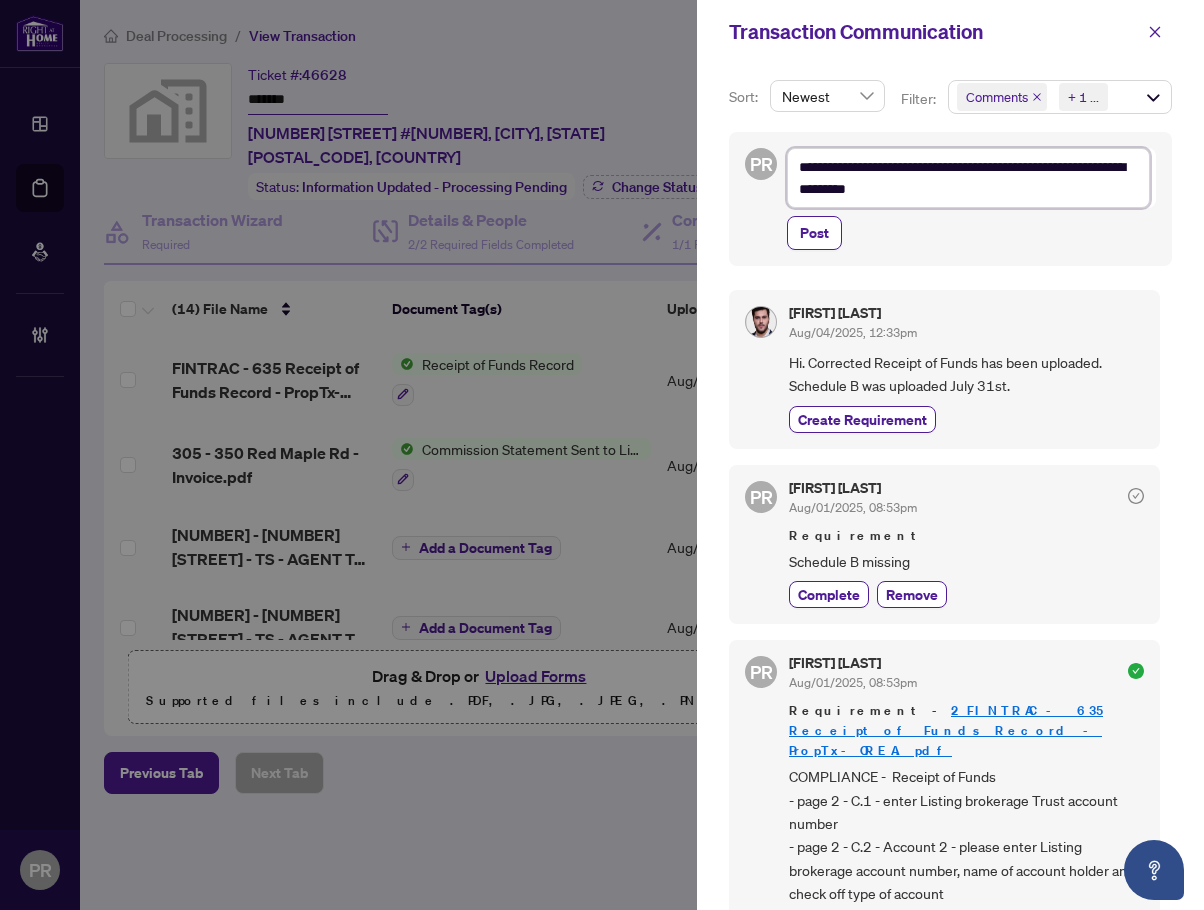 type on "**********" 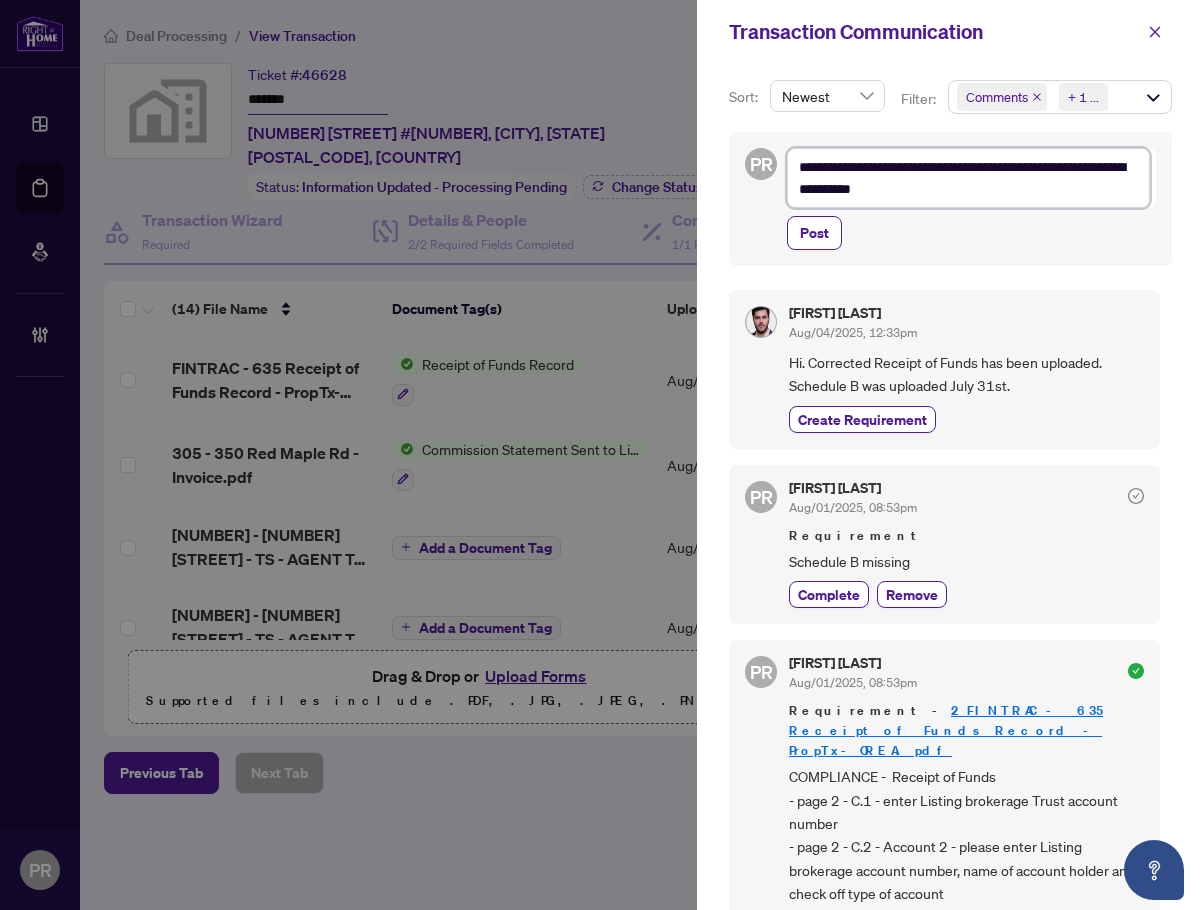type on "**********" 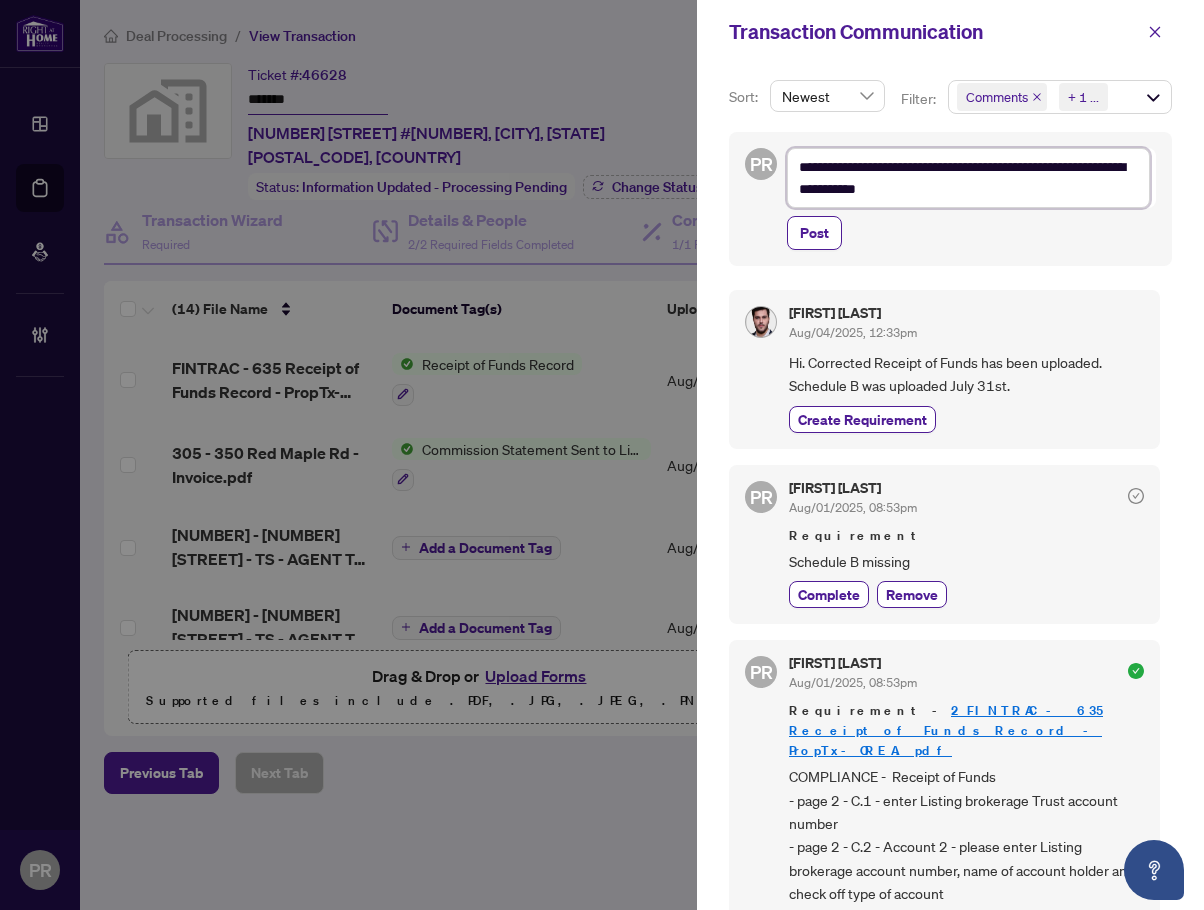 type on "**********" 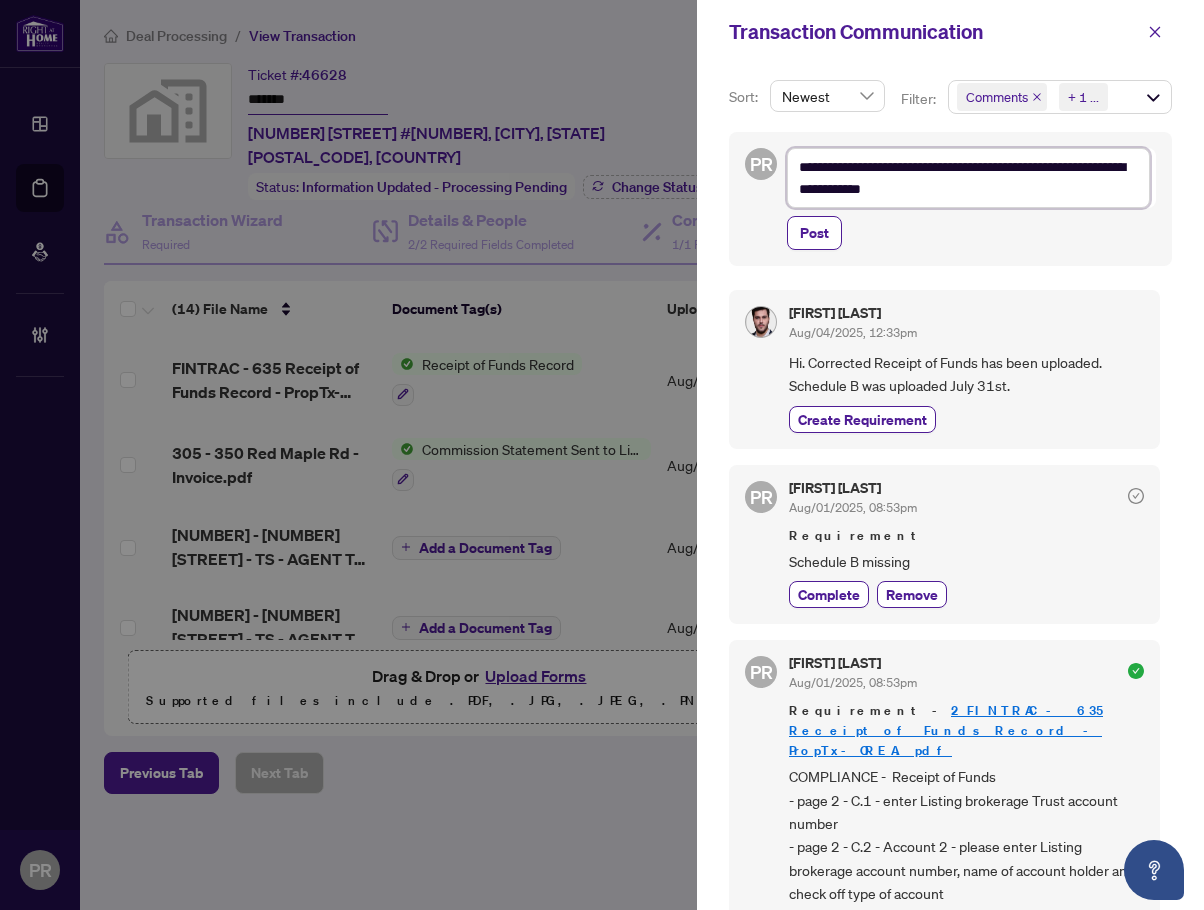 type on "**********" 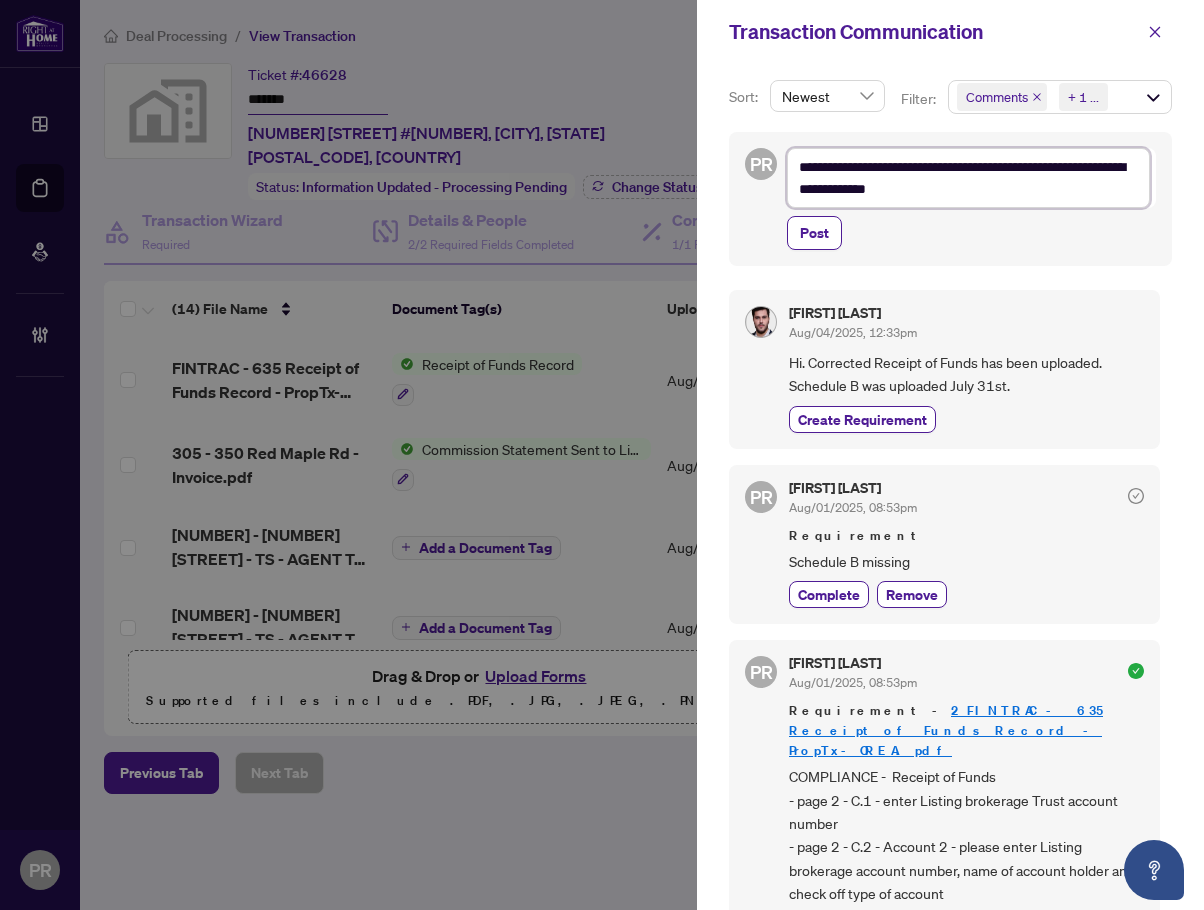 type on "**********" 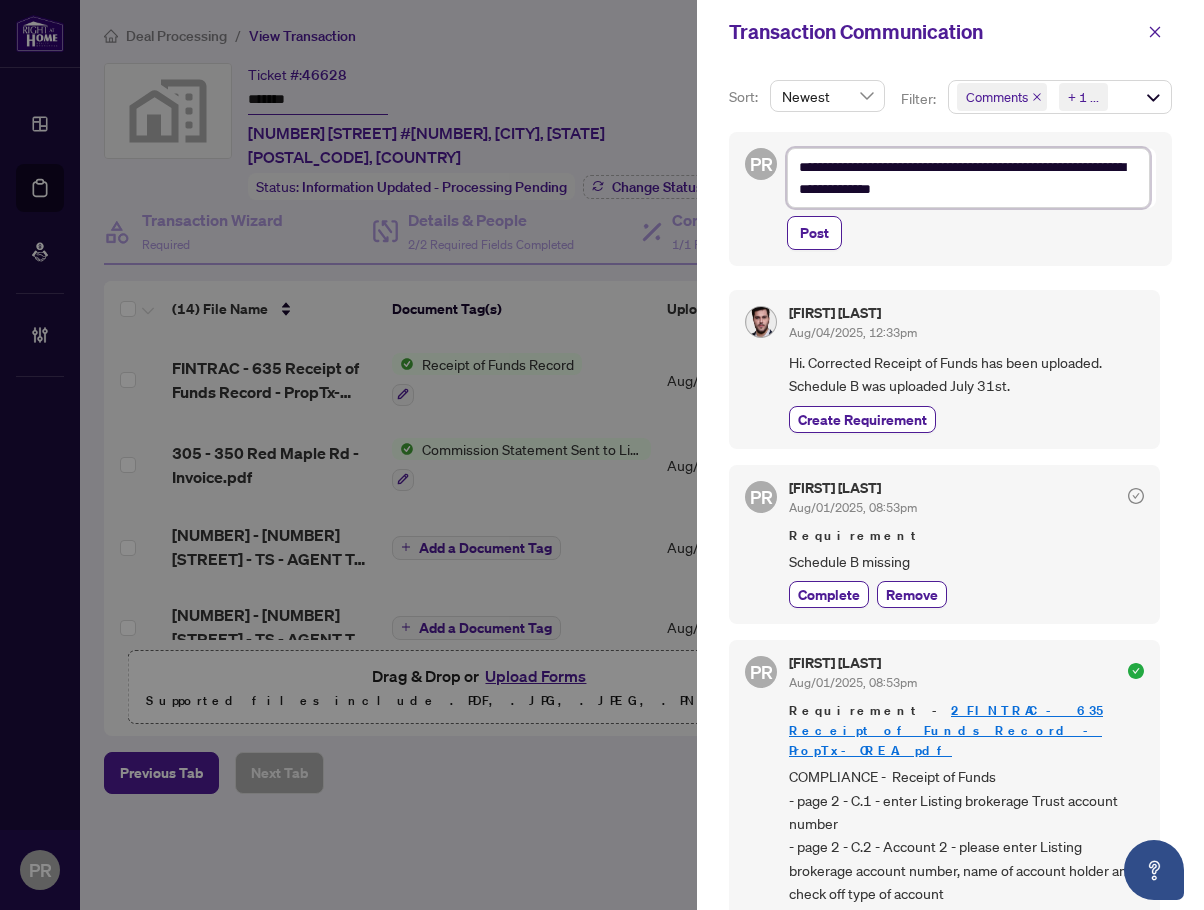 type on "**********" 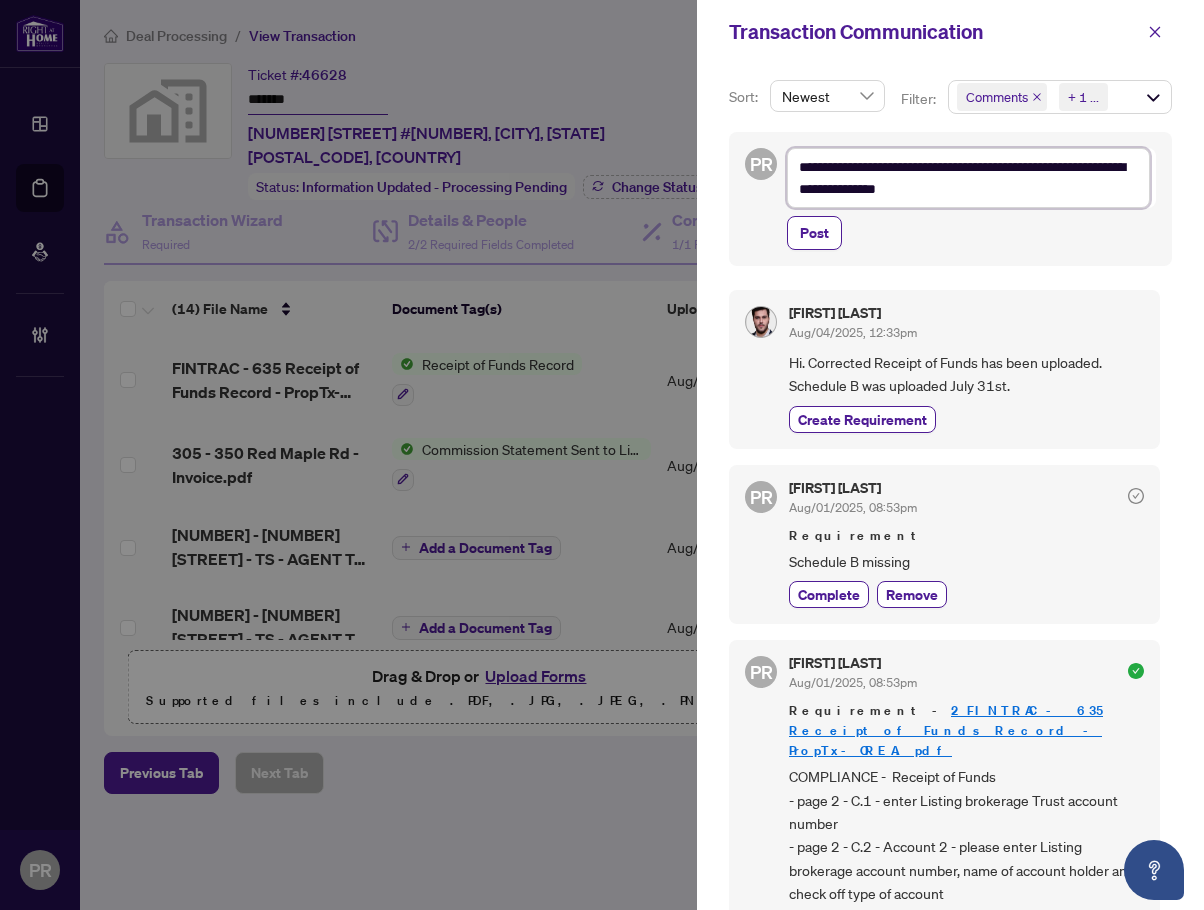 type on "**********" 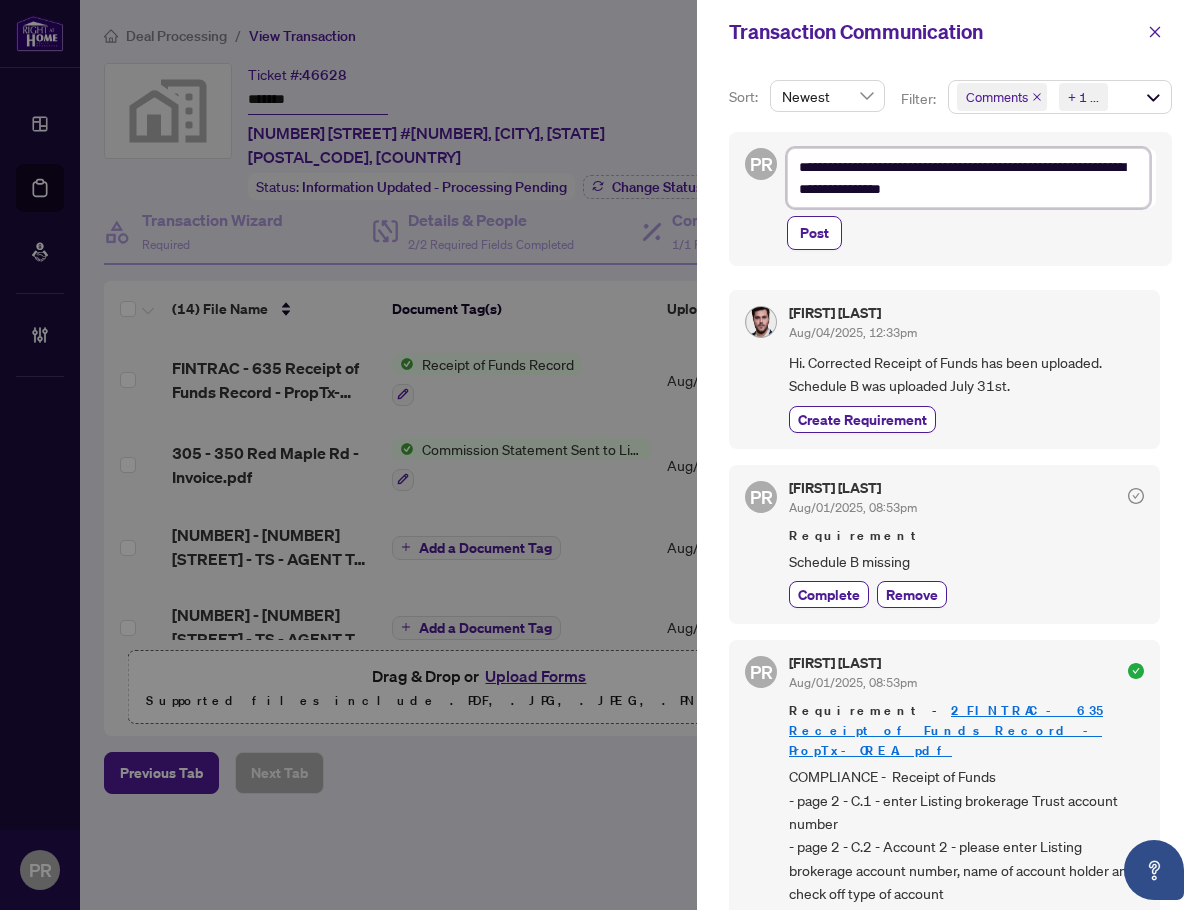 type on "**********" 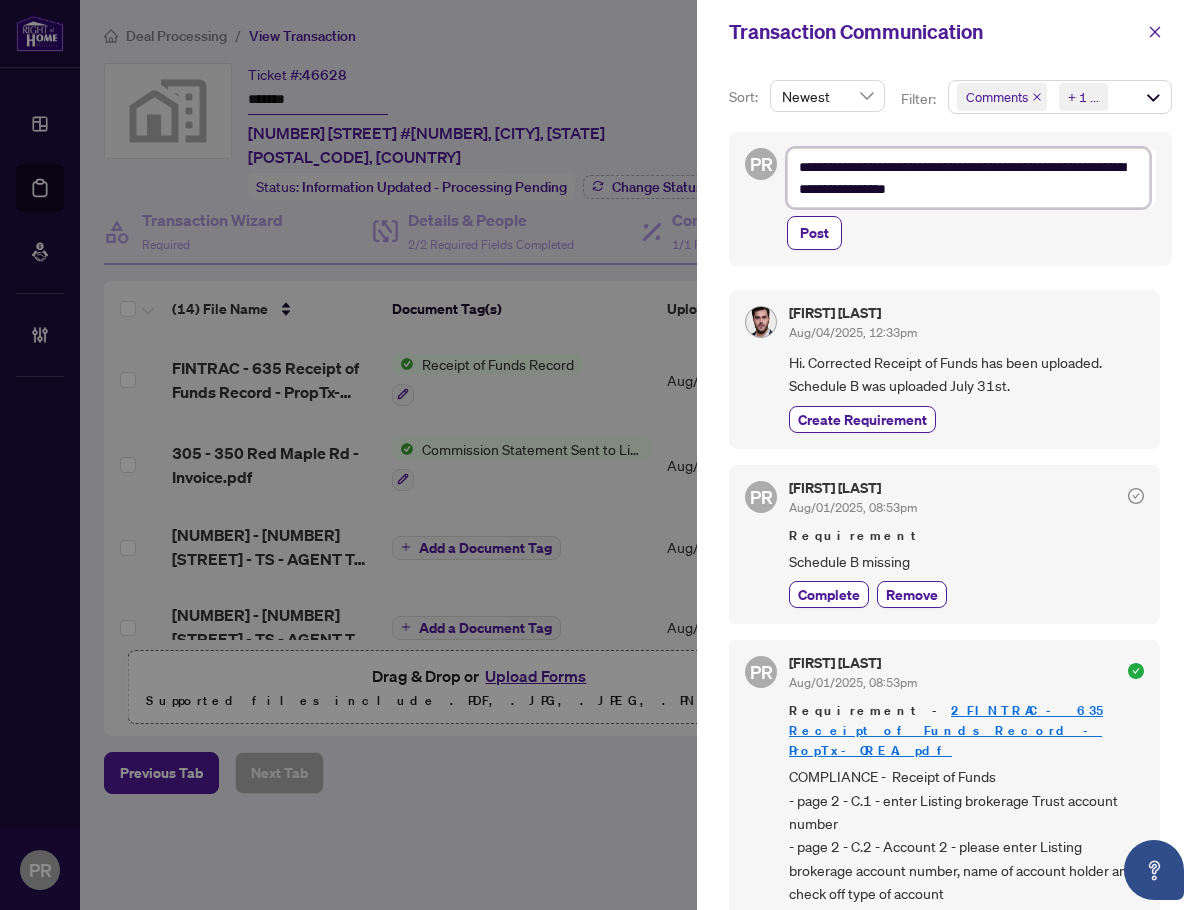 type on "**********" 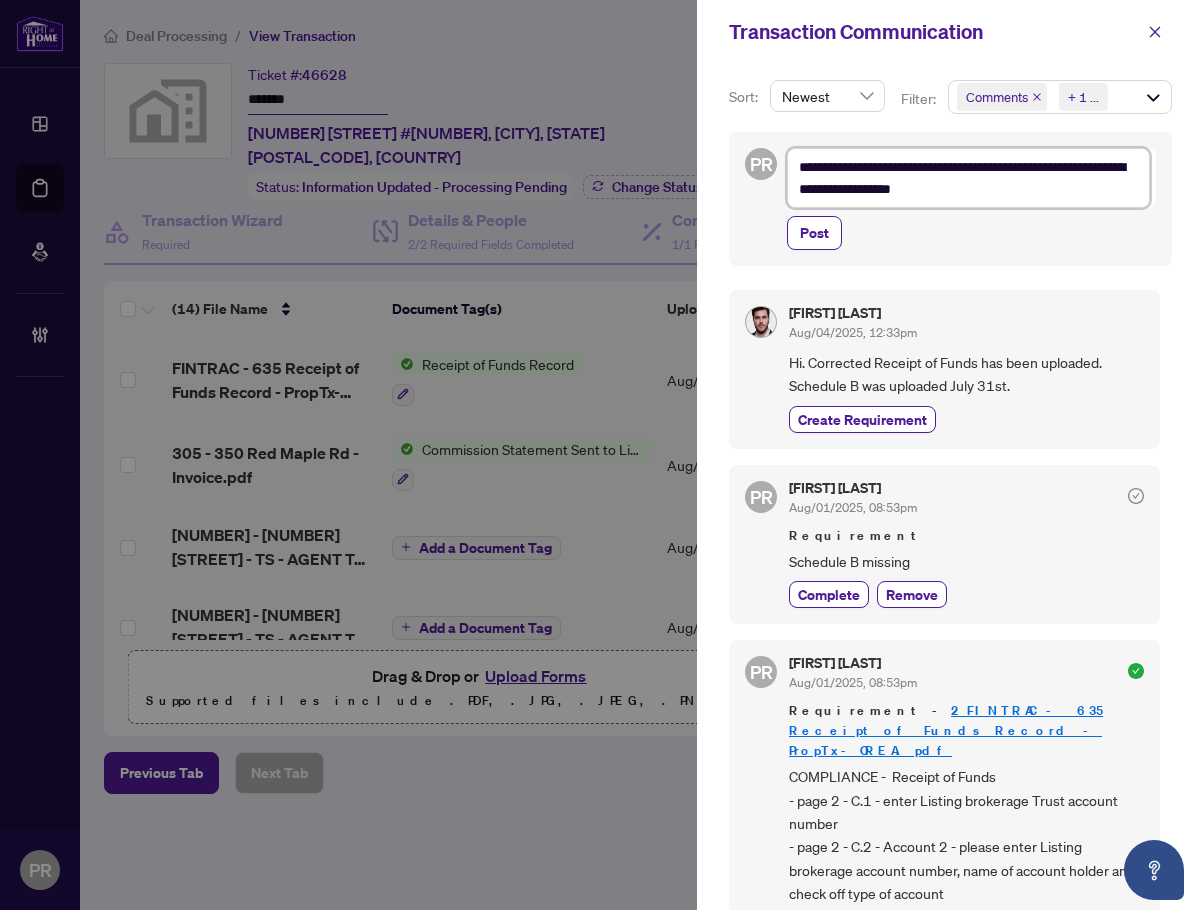 type on "**********" 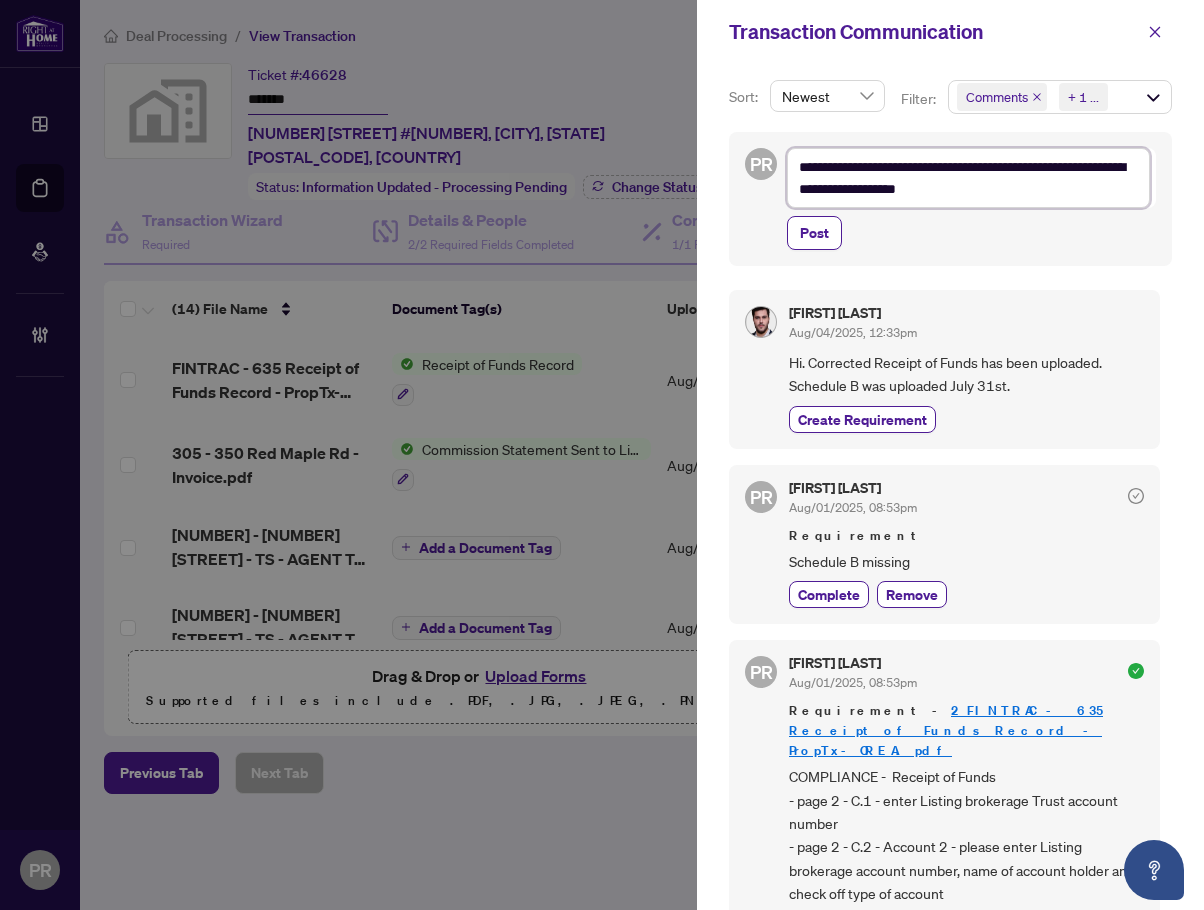 type on "**********" 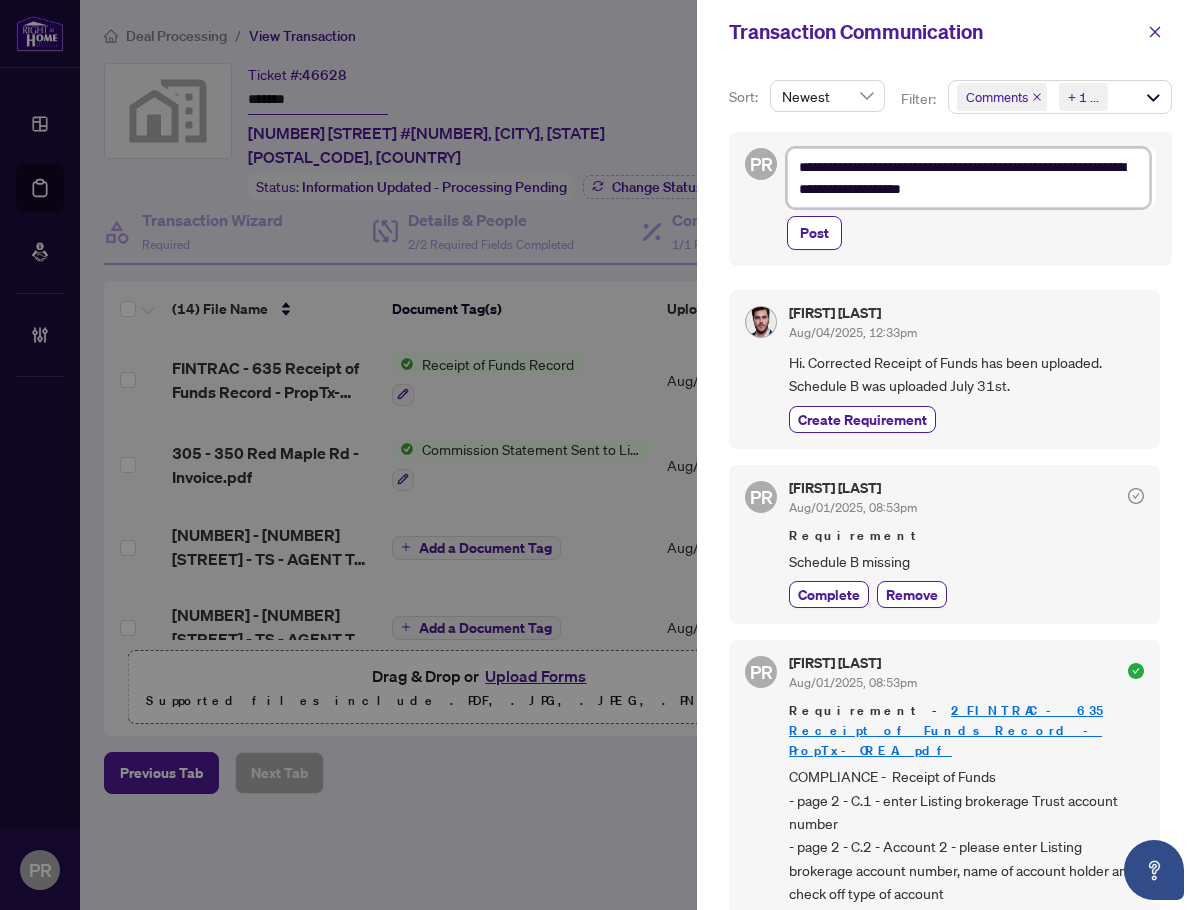 type on "**********" 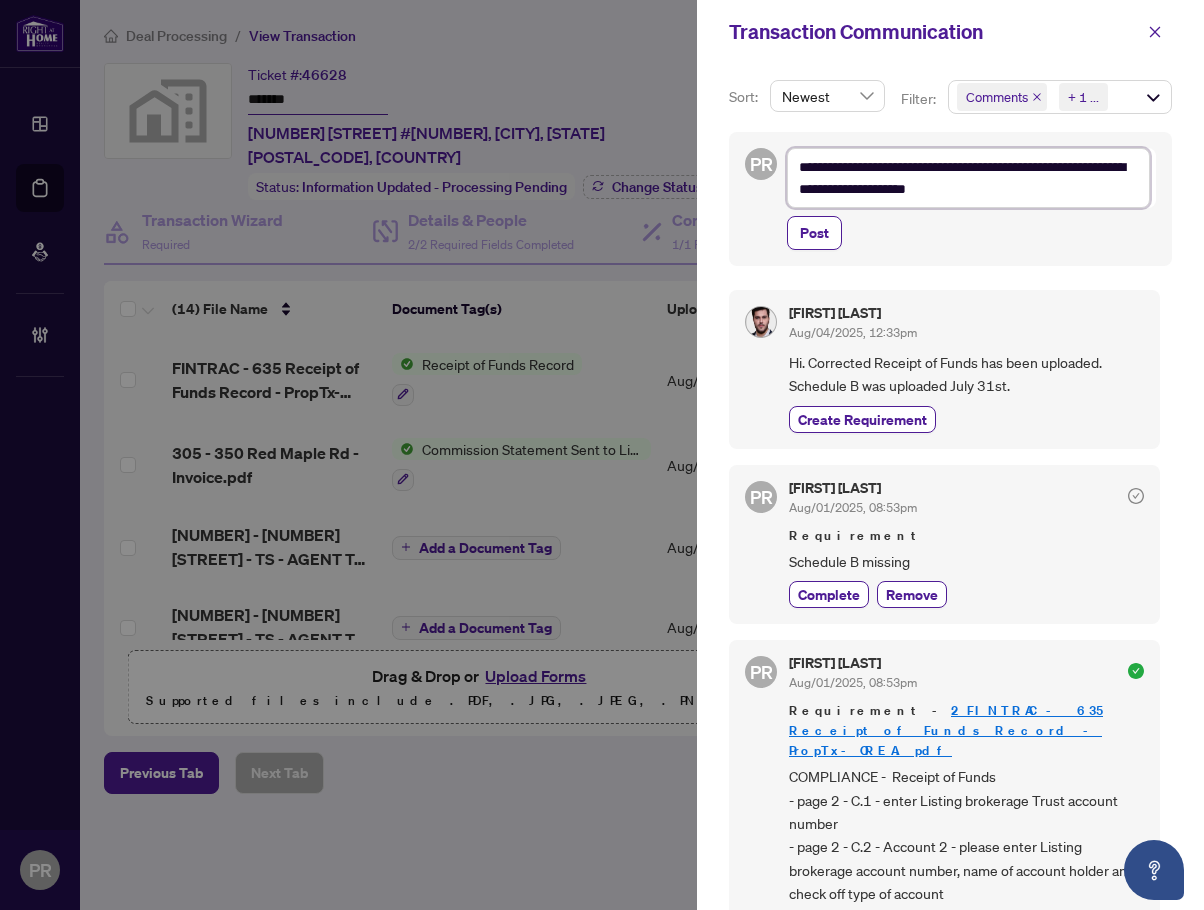 type on "**********" 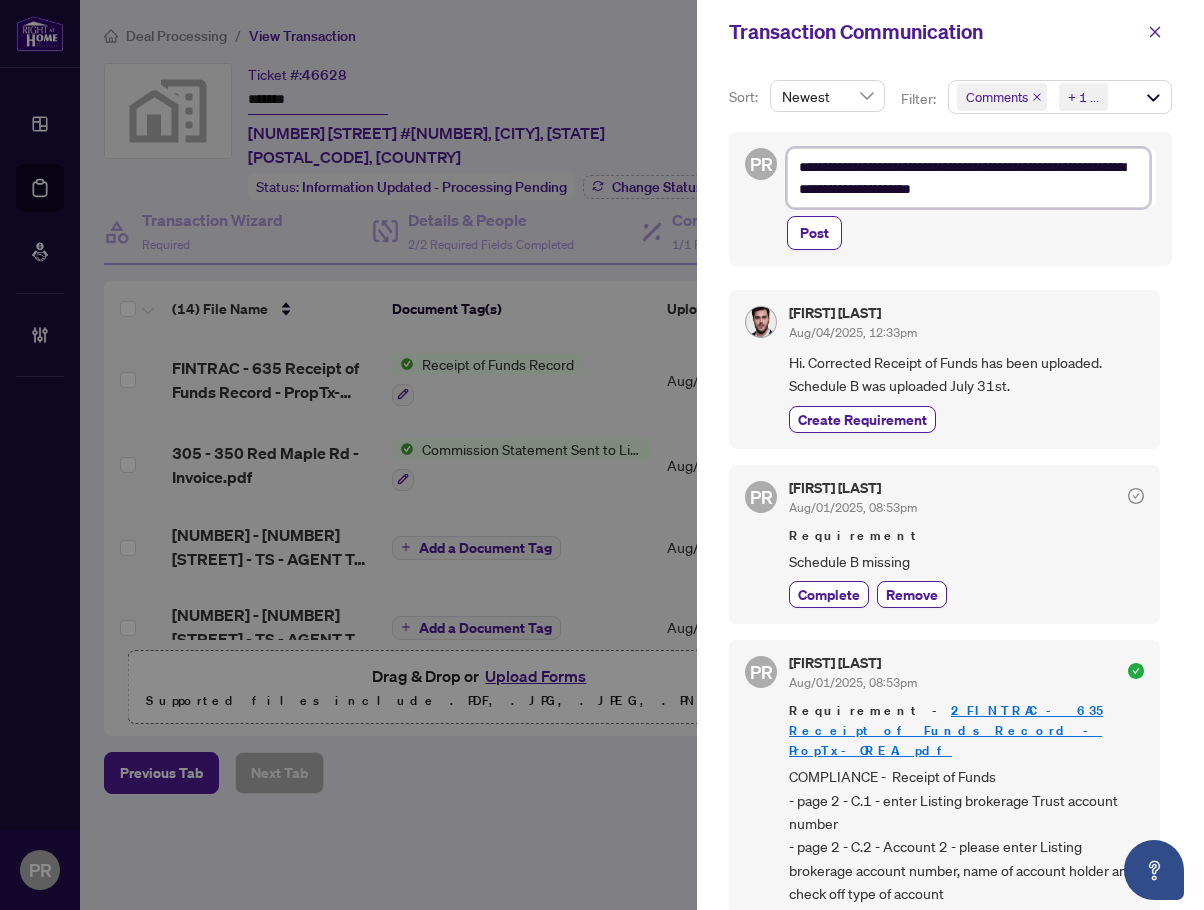 type on "**********" 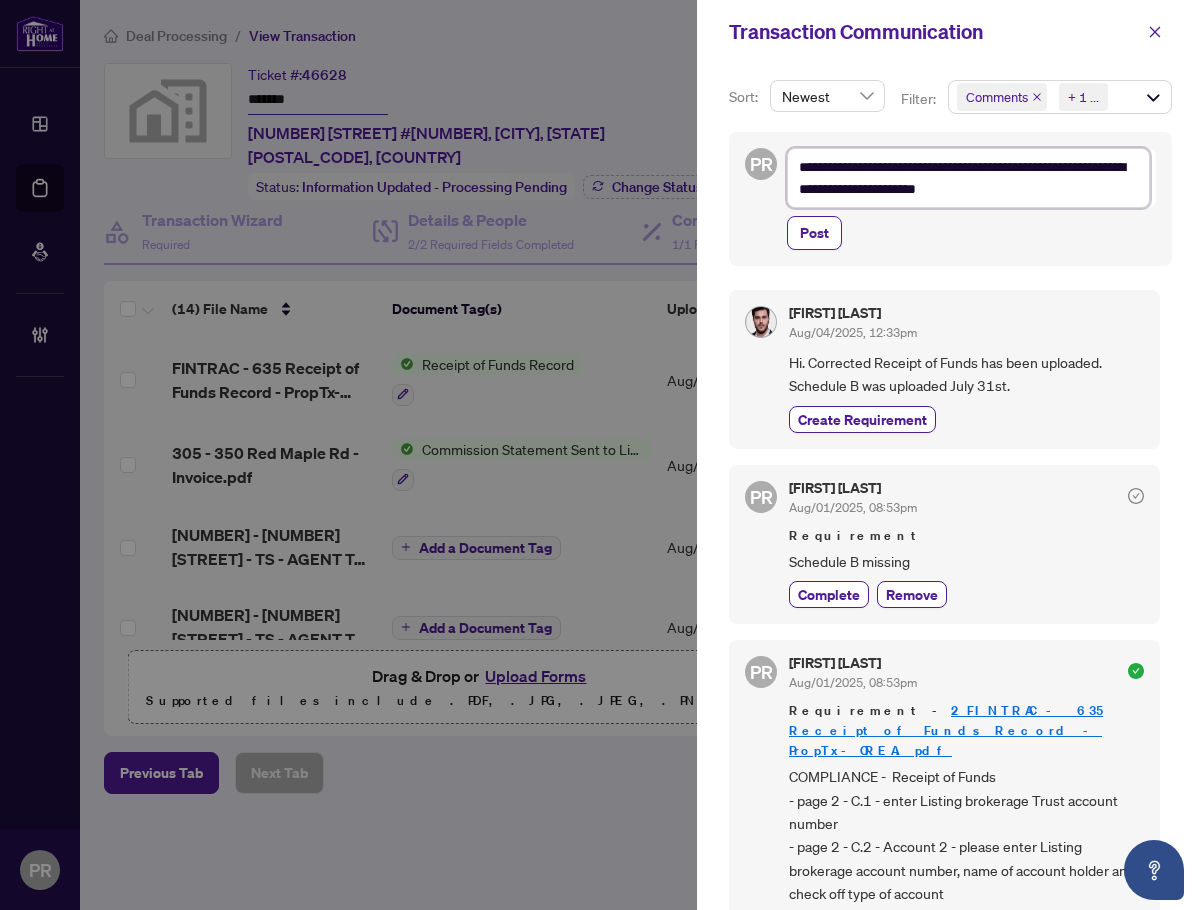 type on "**********" 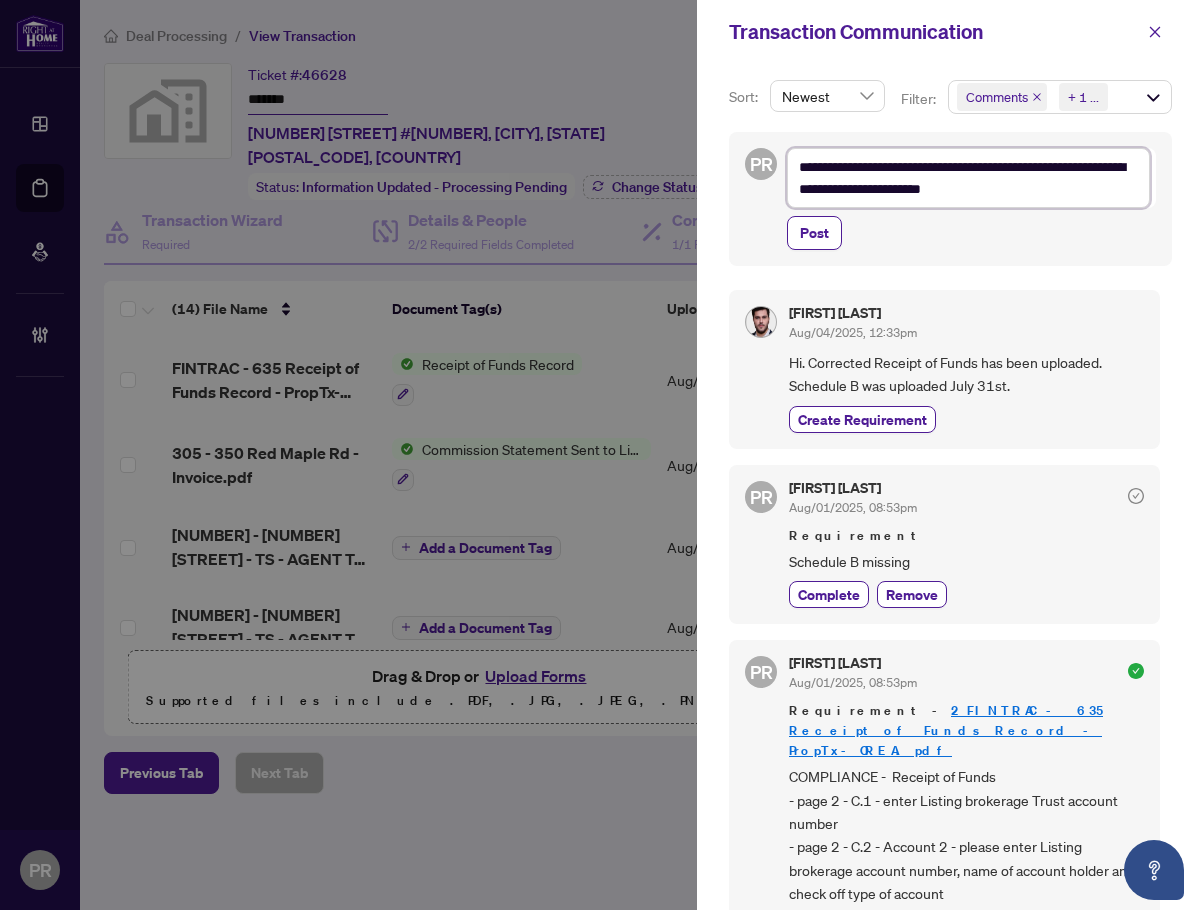 type on "**********" 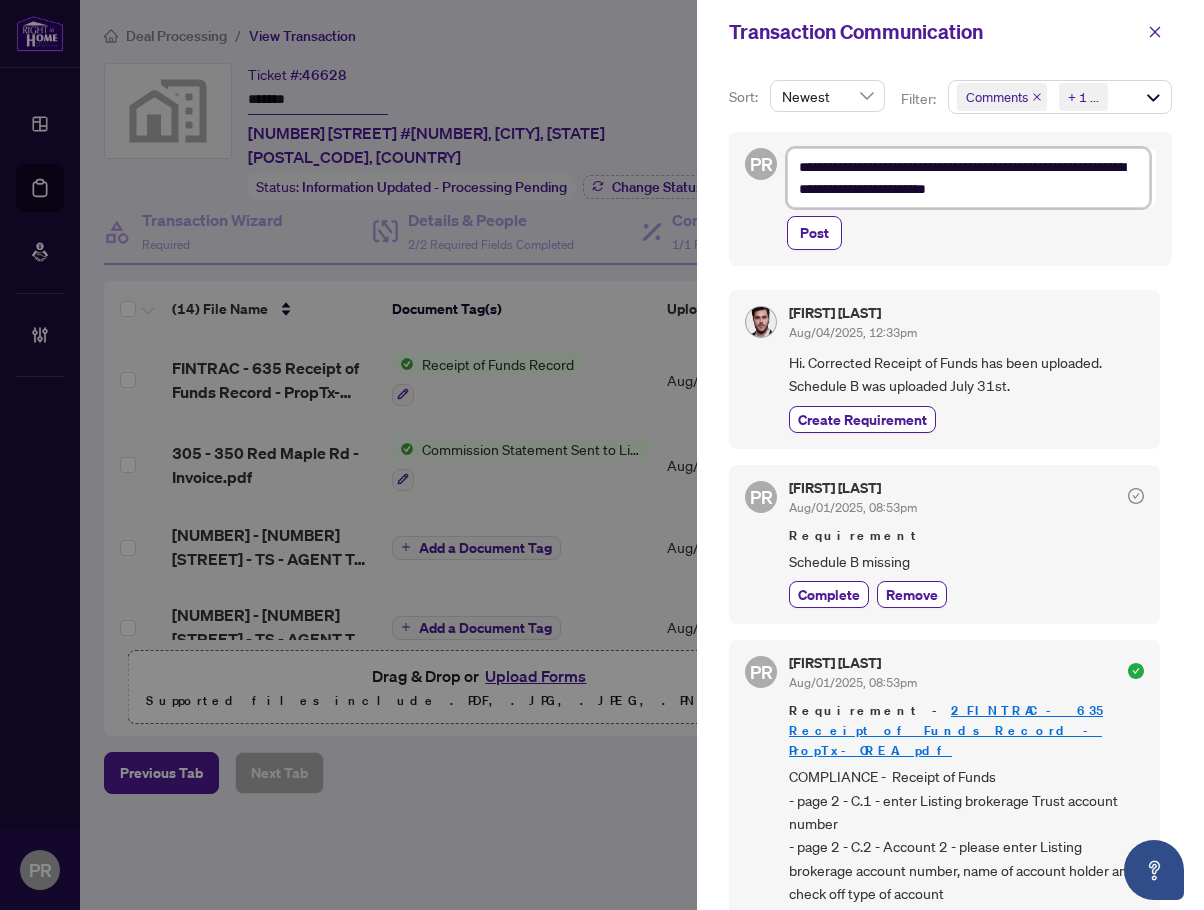 type on "**********" 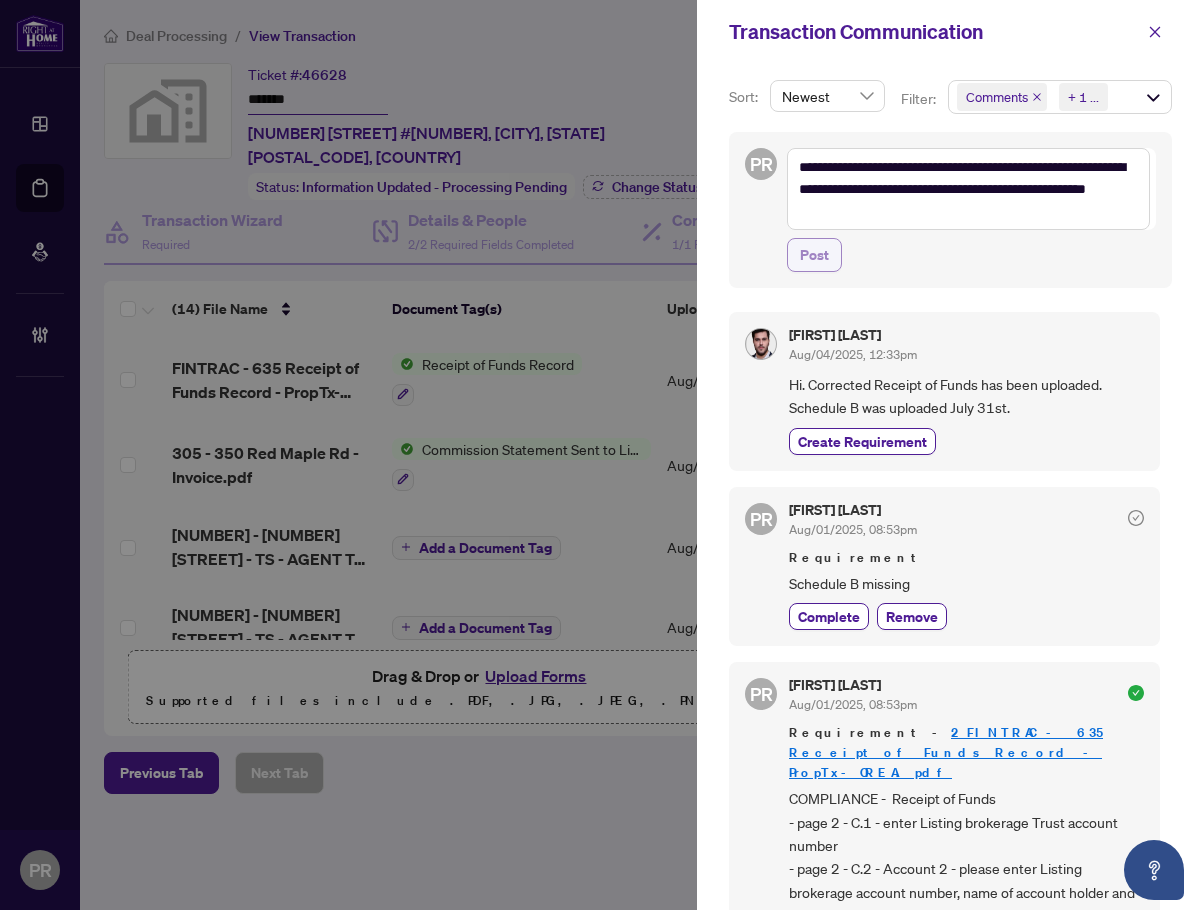 click on "Post" at bounding box center (814, 255) 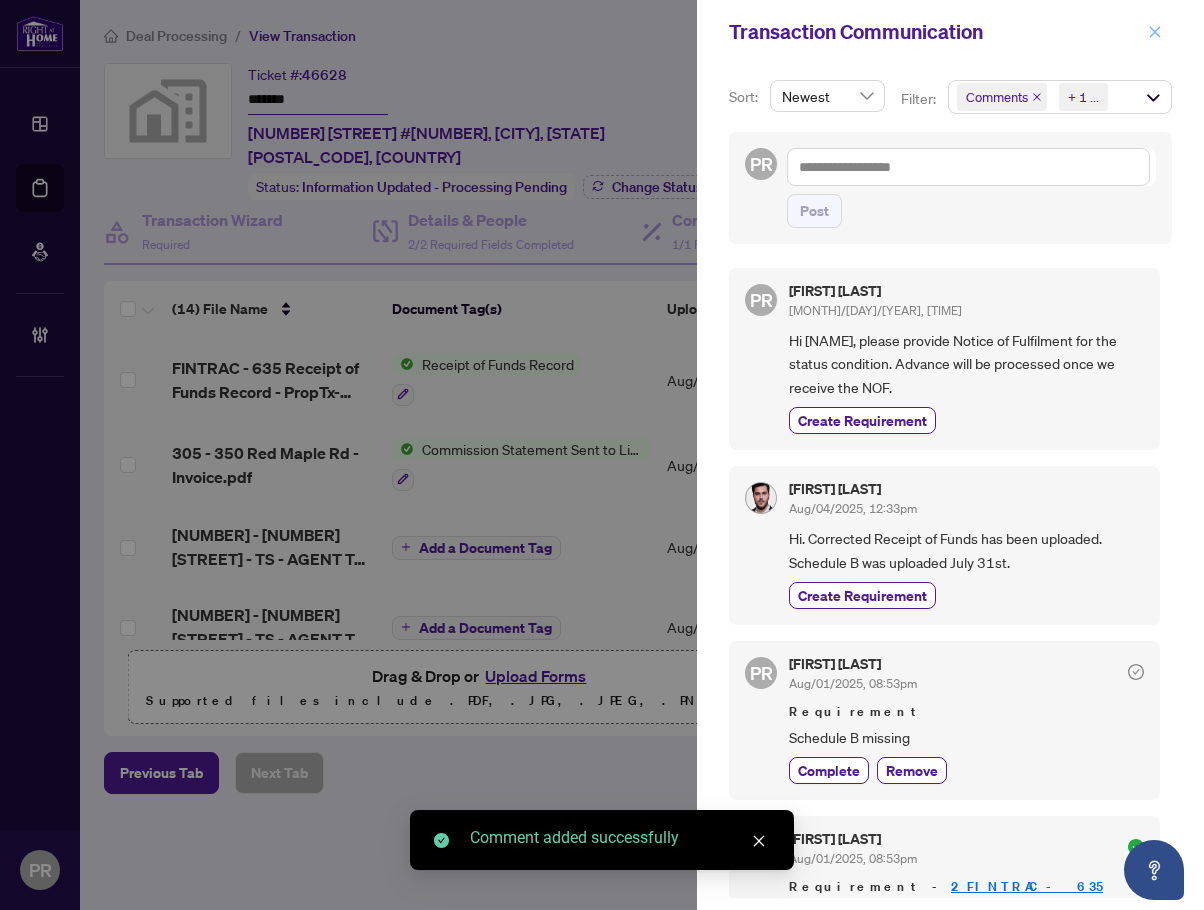 click 